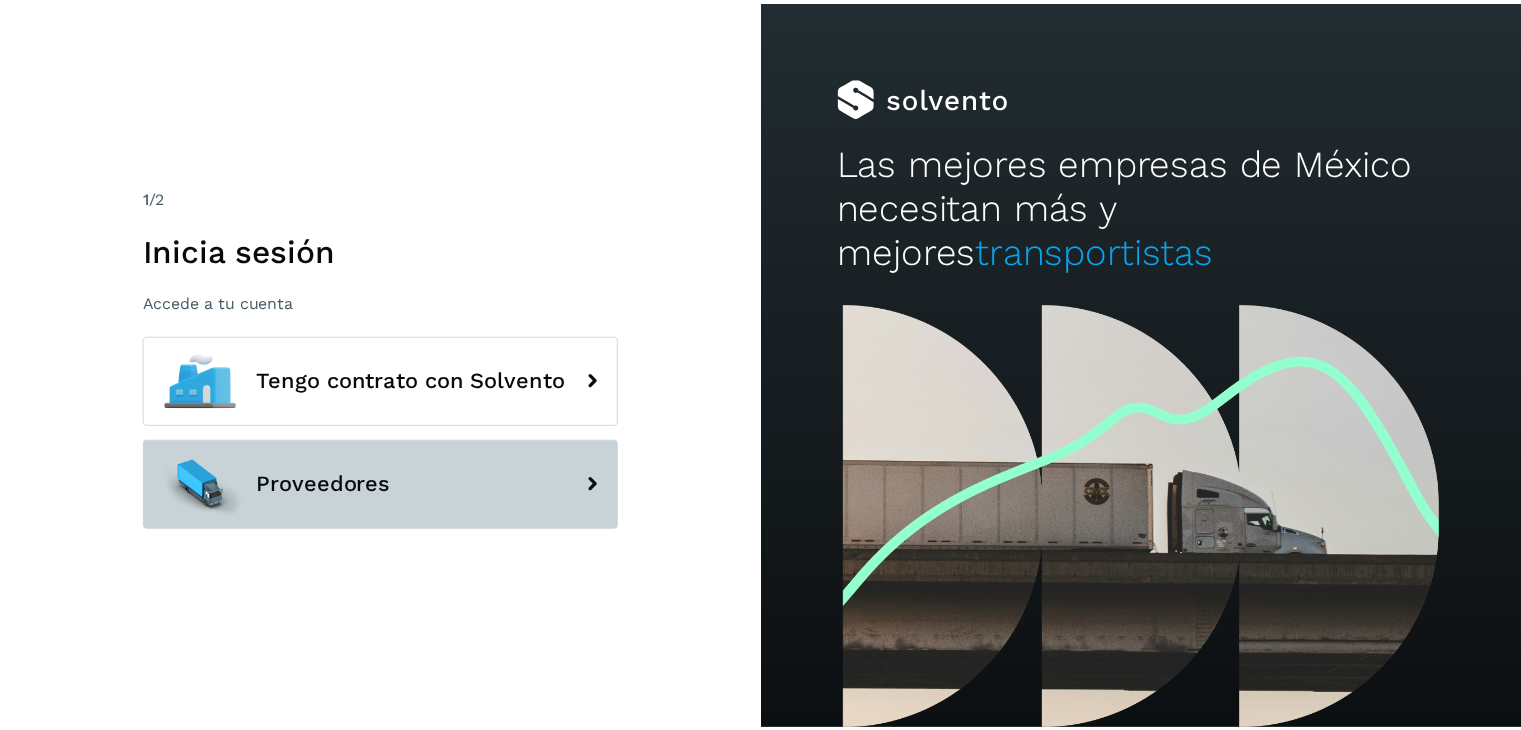 scroll, scrollTop: 0, scrollLeft: 0, axis: both 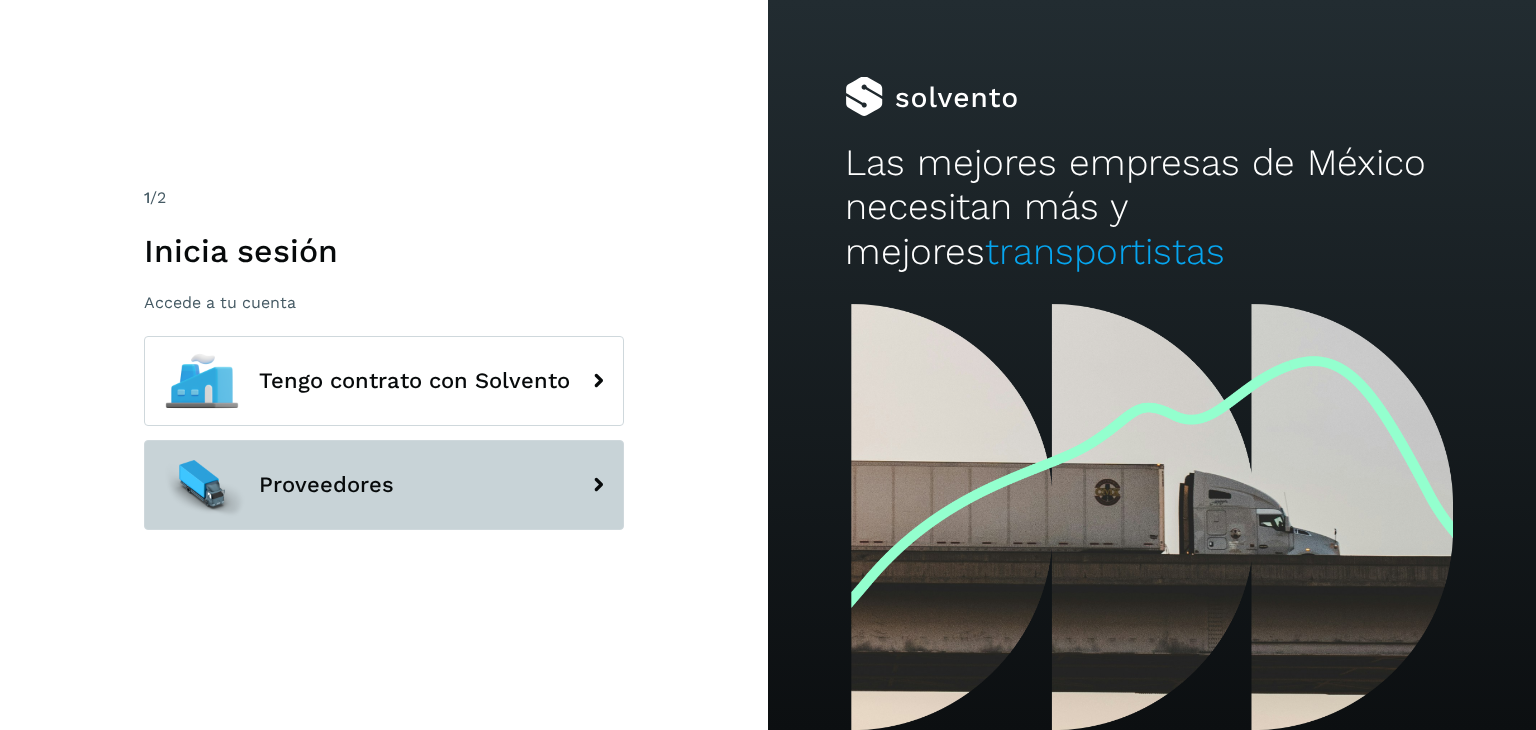 click on "Proveedores" at bounding box center (384, 485) 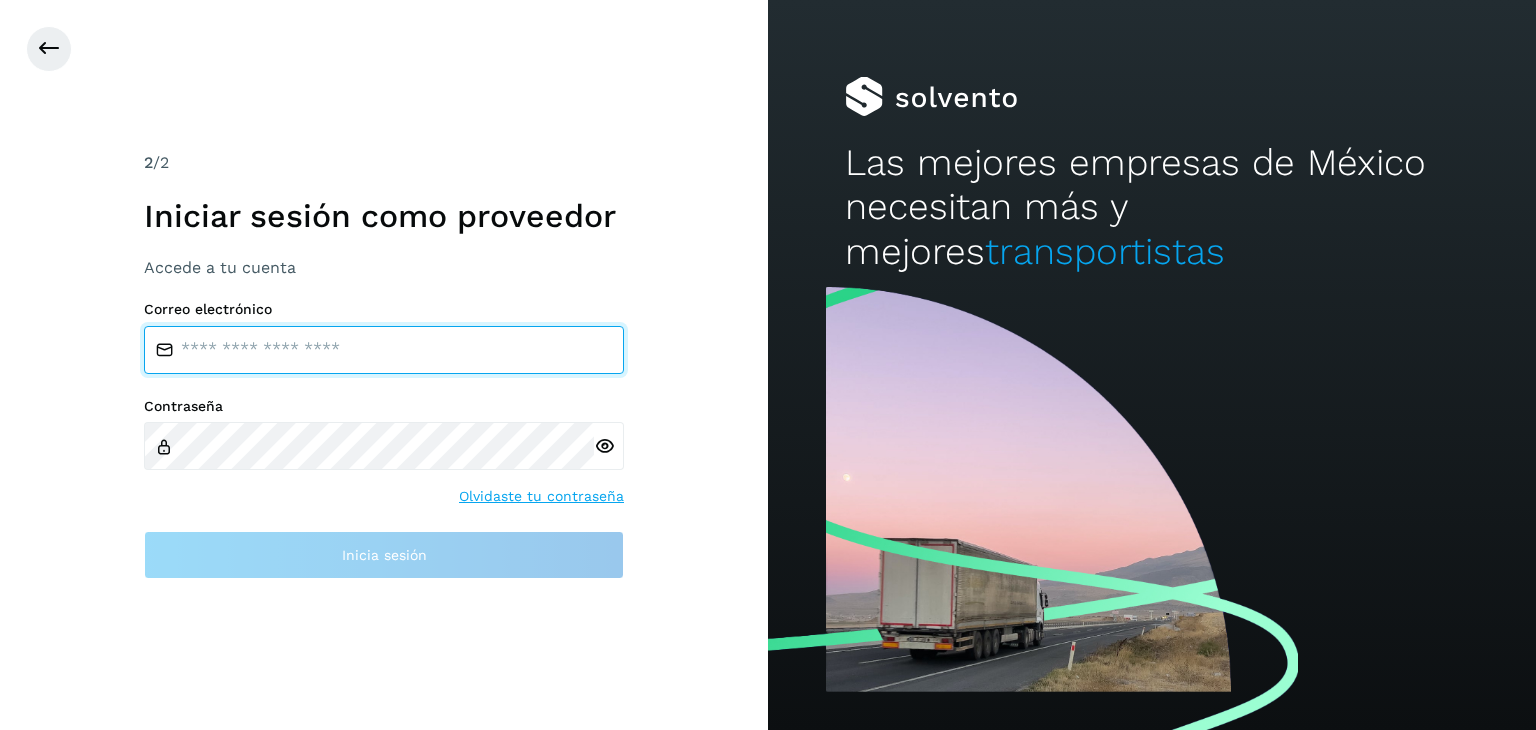 type on "**********" 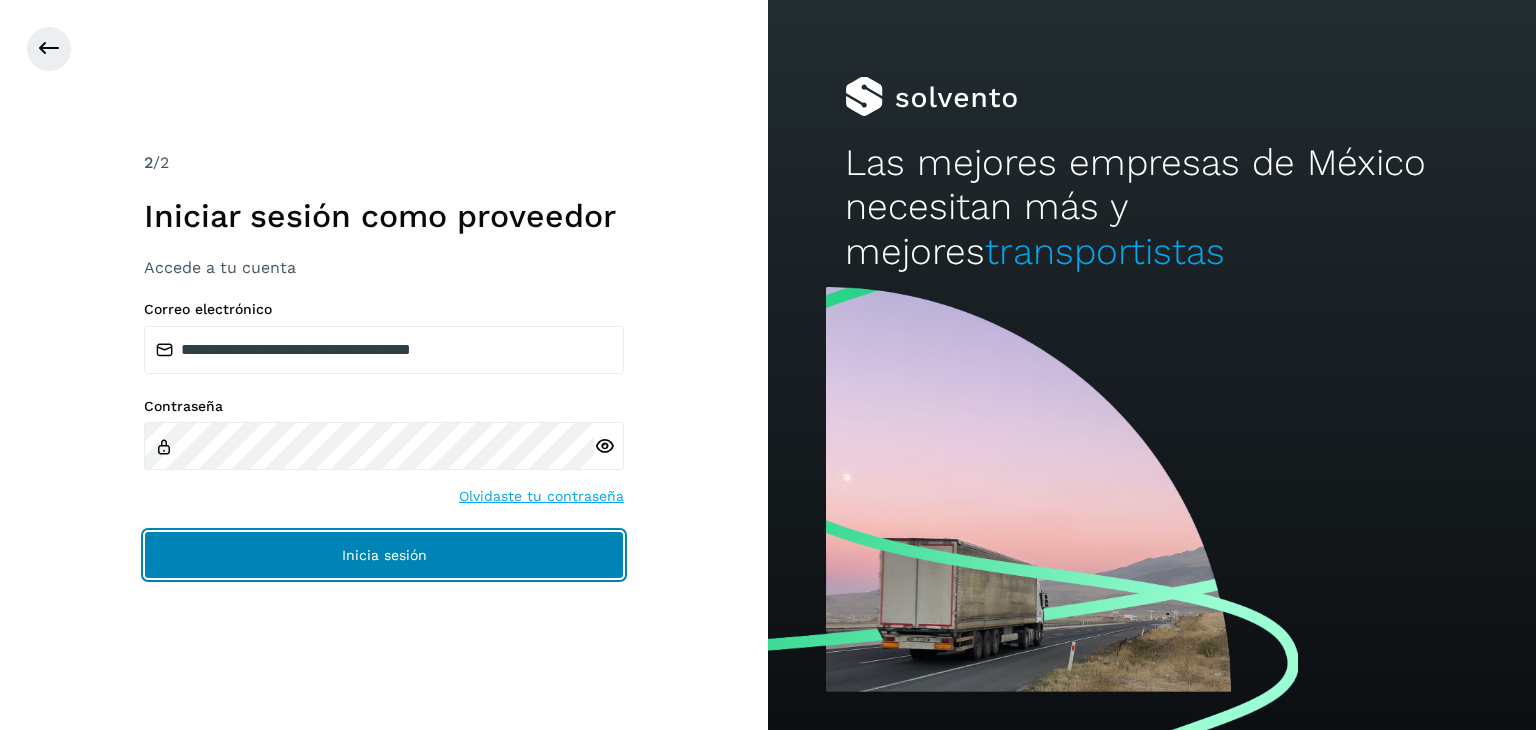 click on "Inicia sesión" 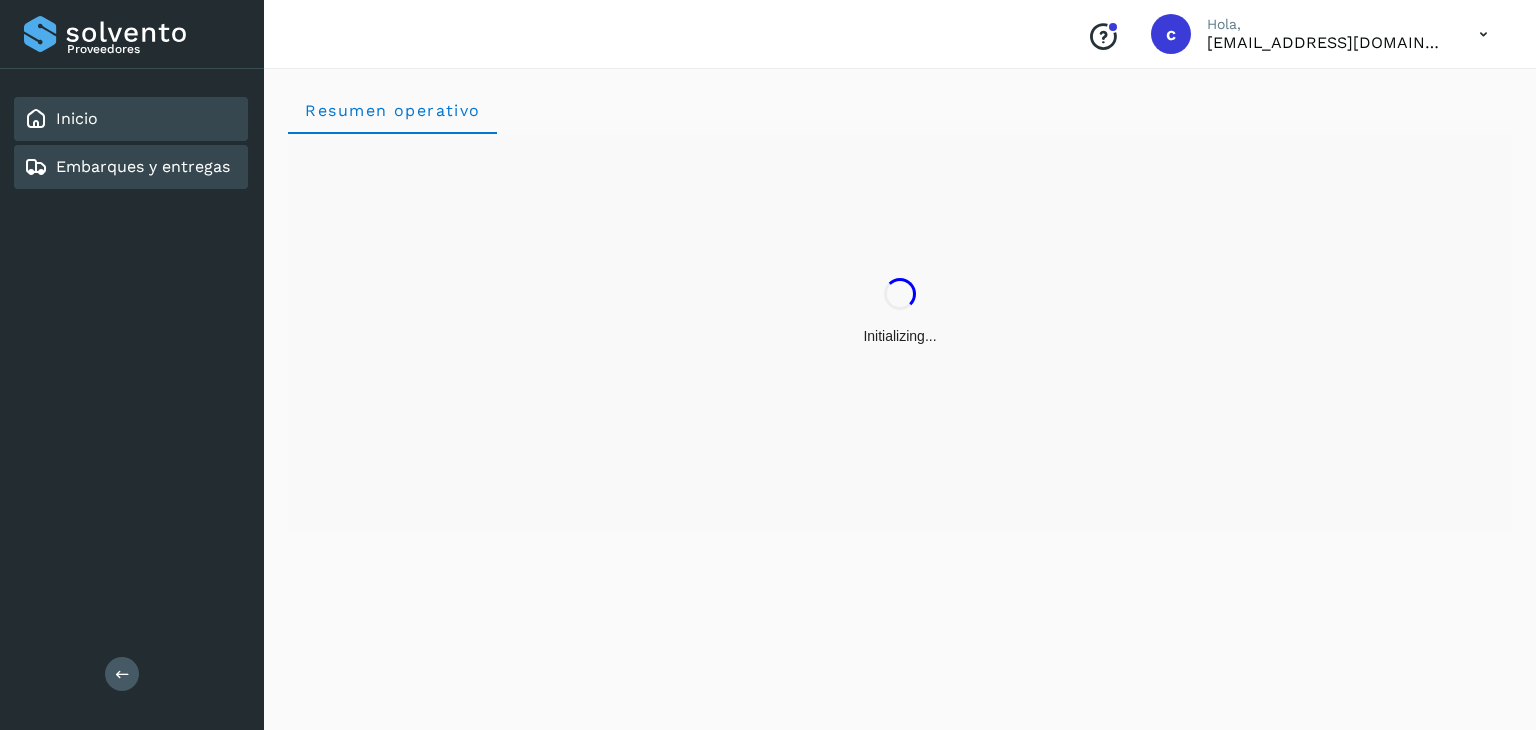 click on "Embarques y entregas" at bounding box center [143, 166] 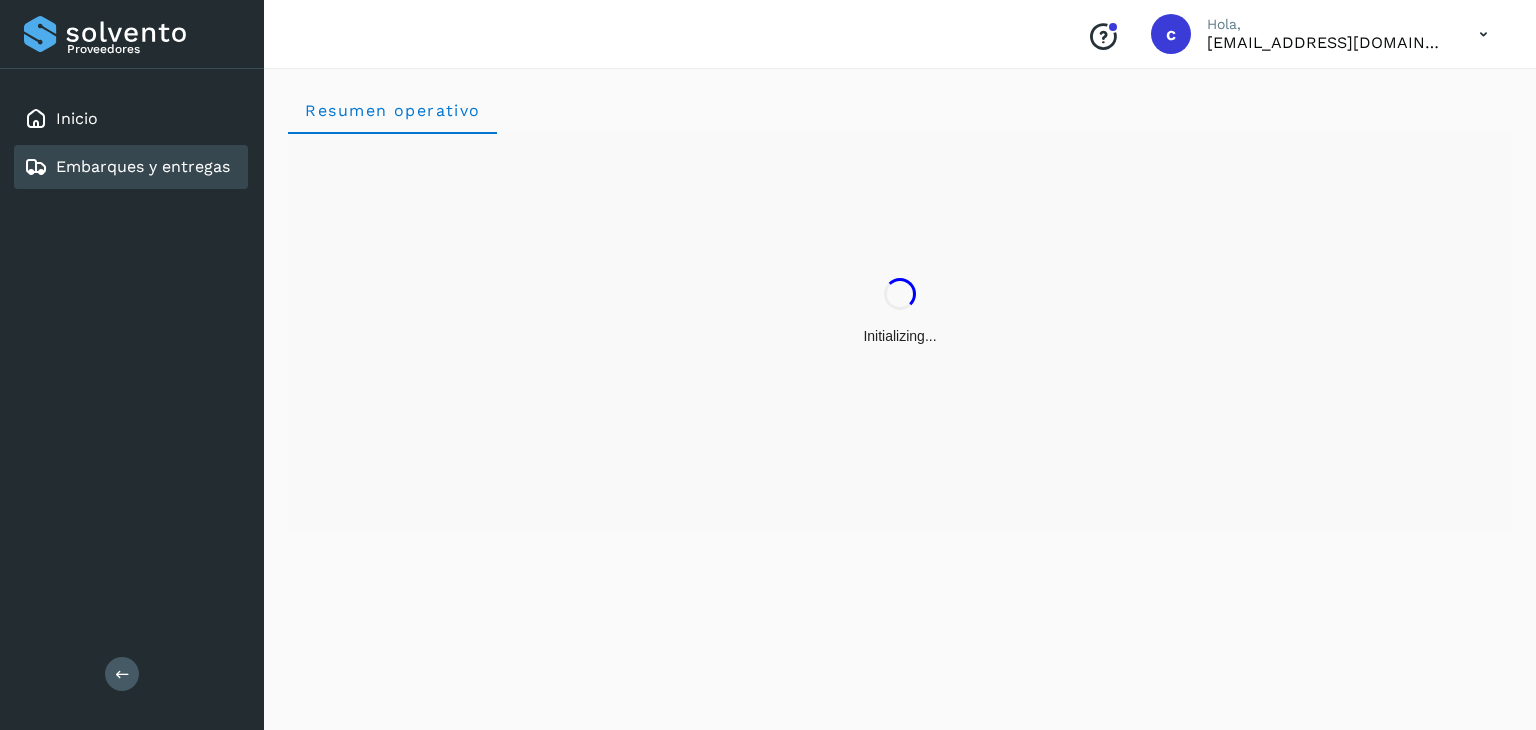 click on "Embarques y entregas" at bounding box center [143, 166] 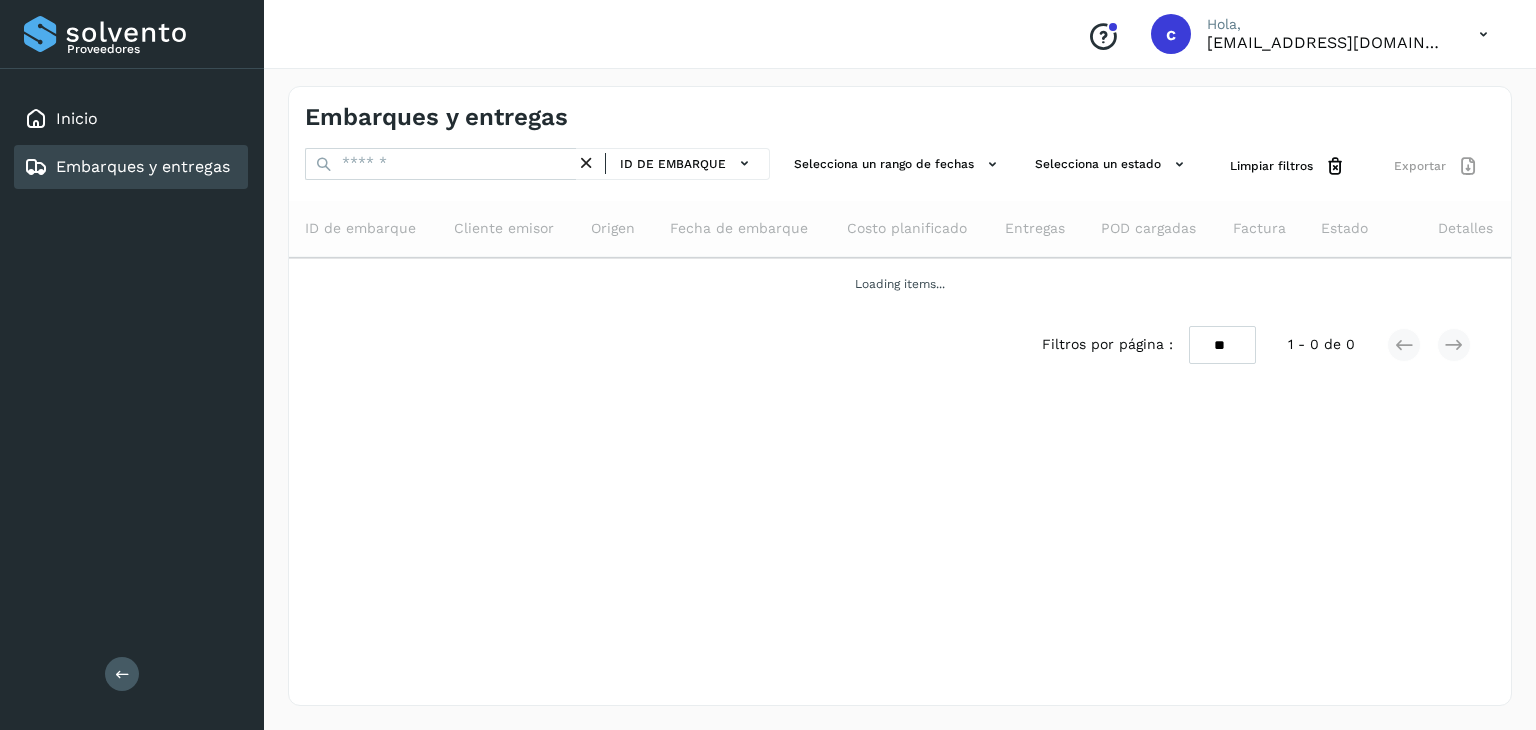 click on "Embarques y entregas" at bounding box center (143, 166) 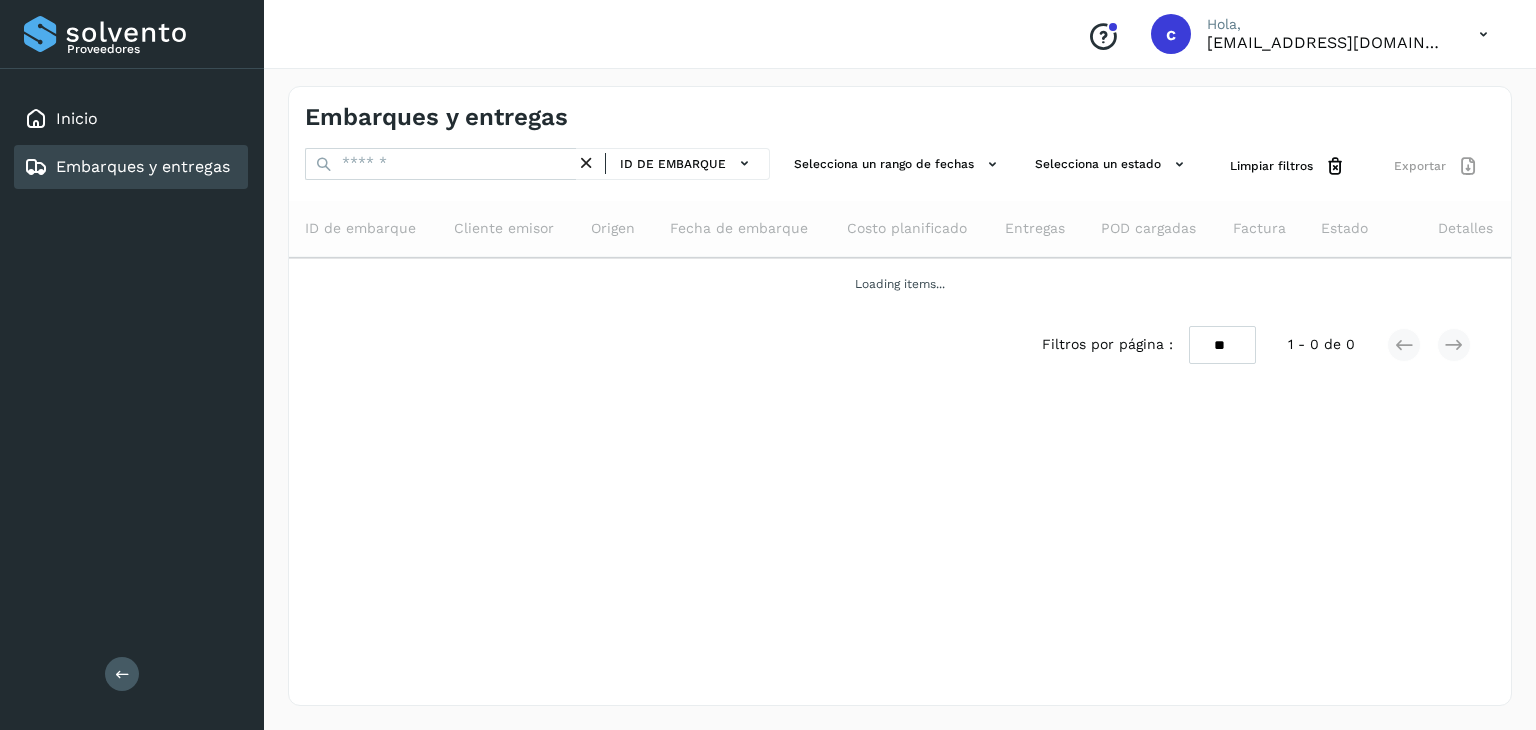 click on "Embarques y entregas" at bounding box center [143, 166] 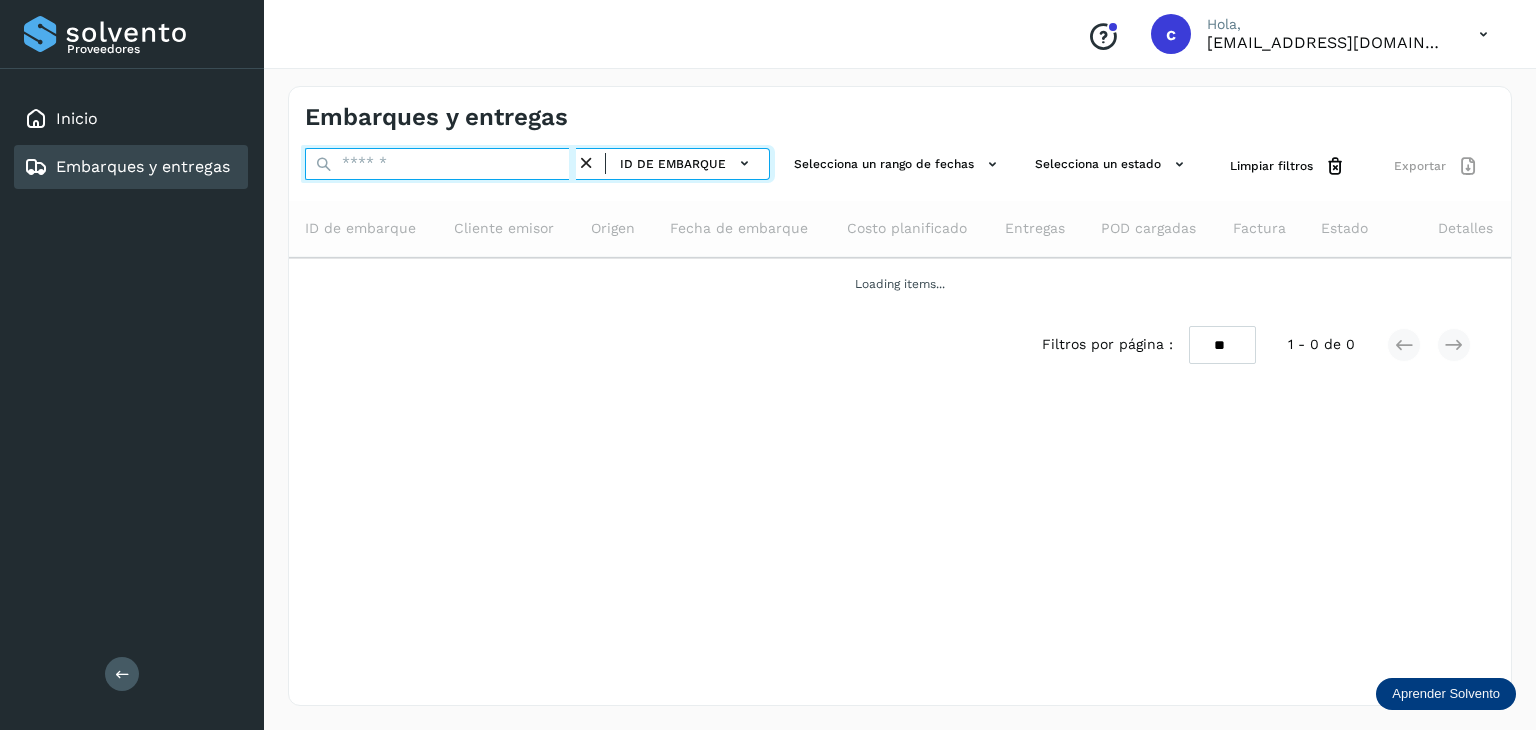 click at bounding box center (440, 164) 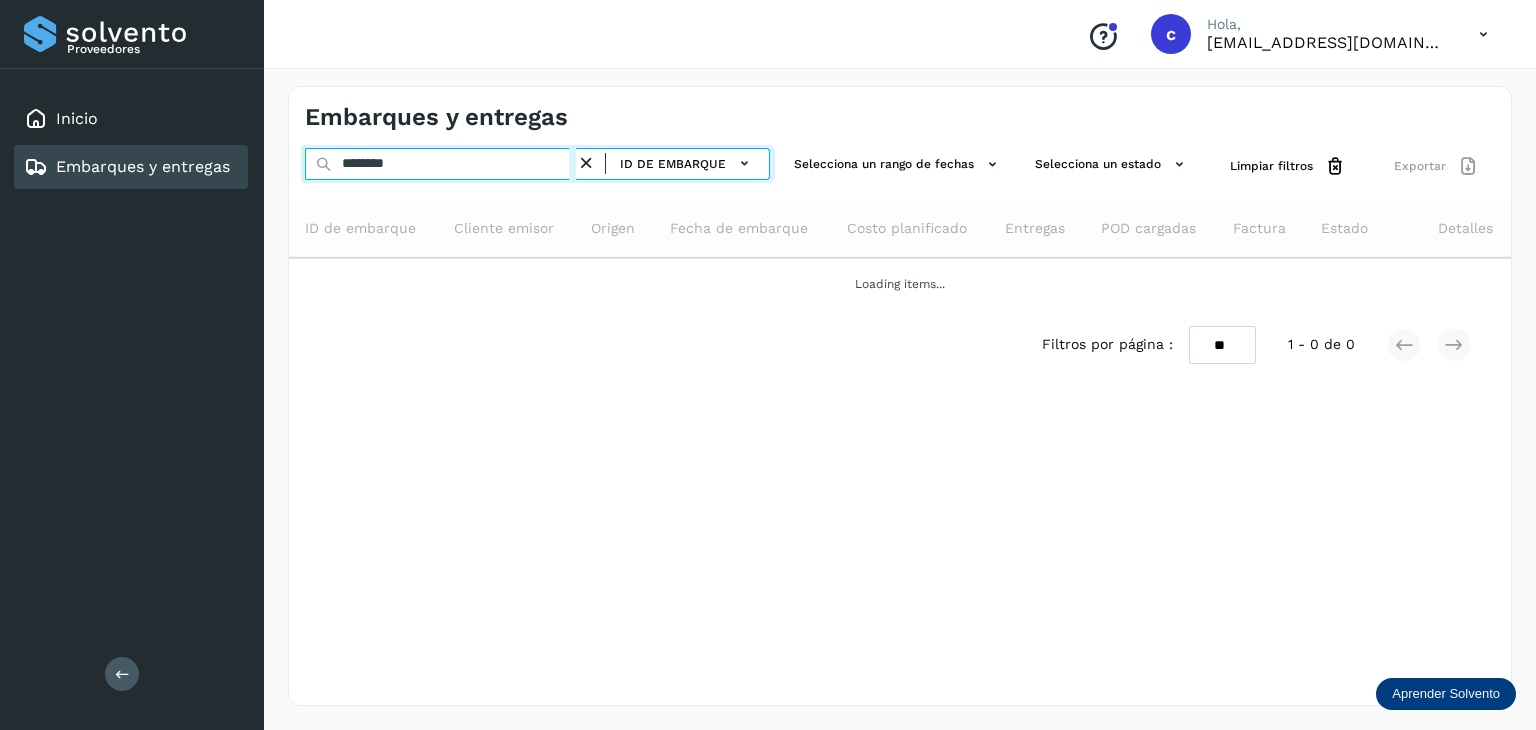 type on "********" 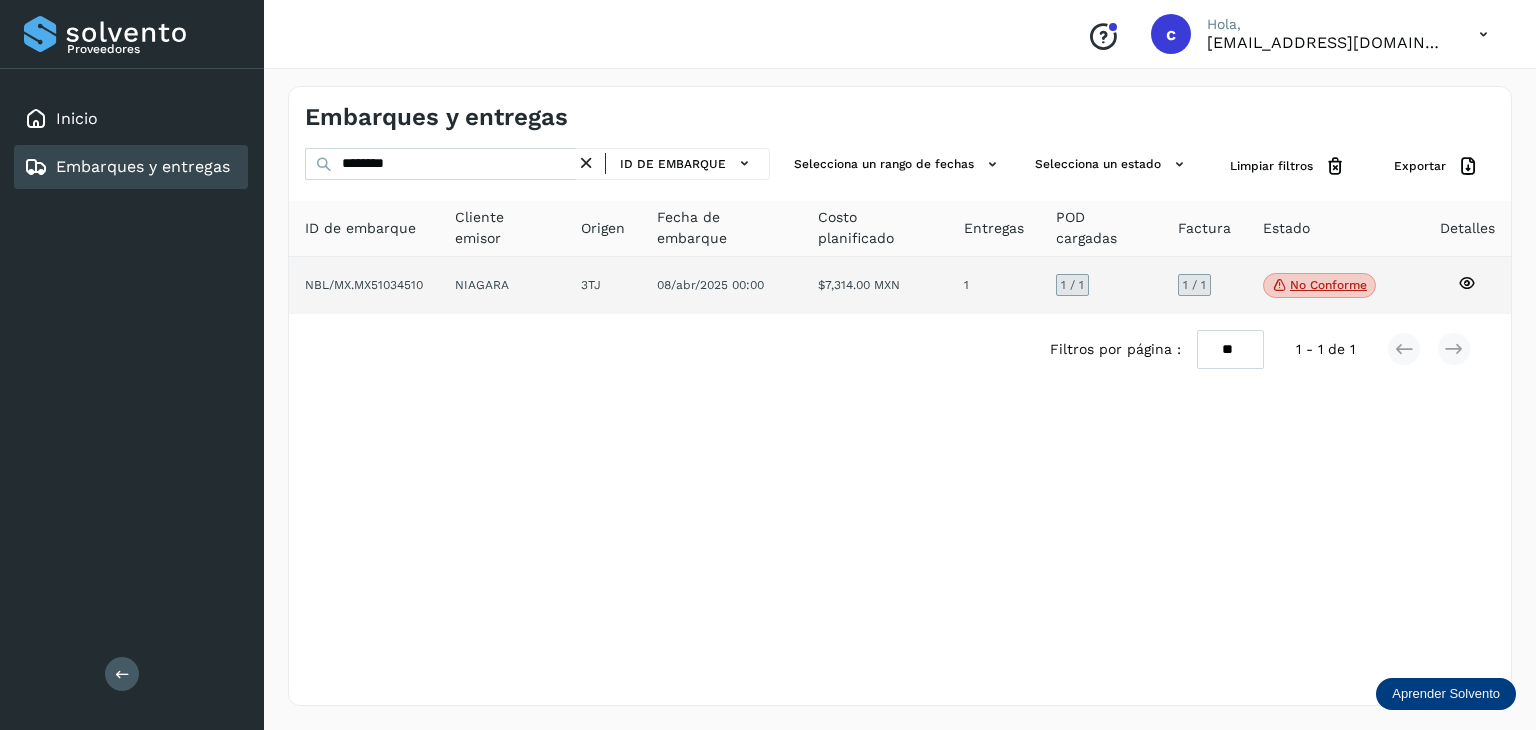 click 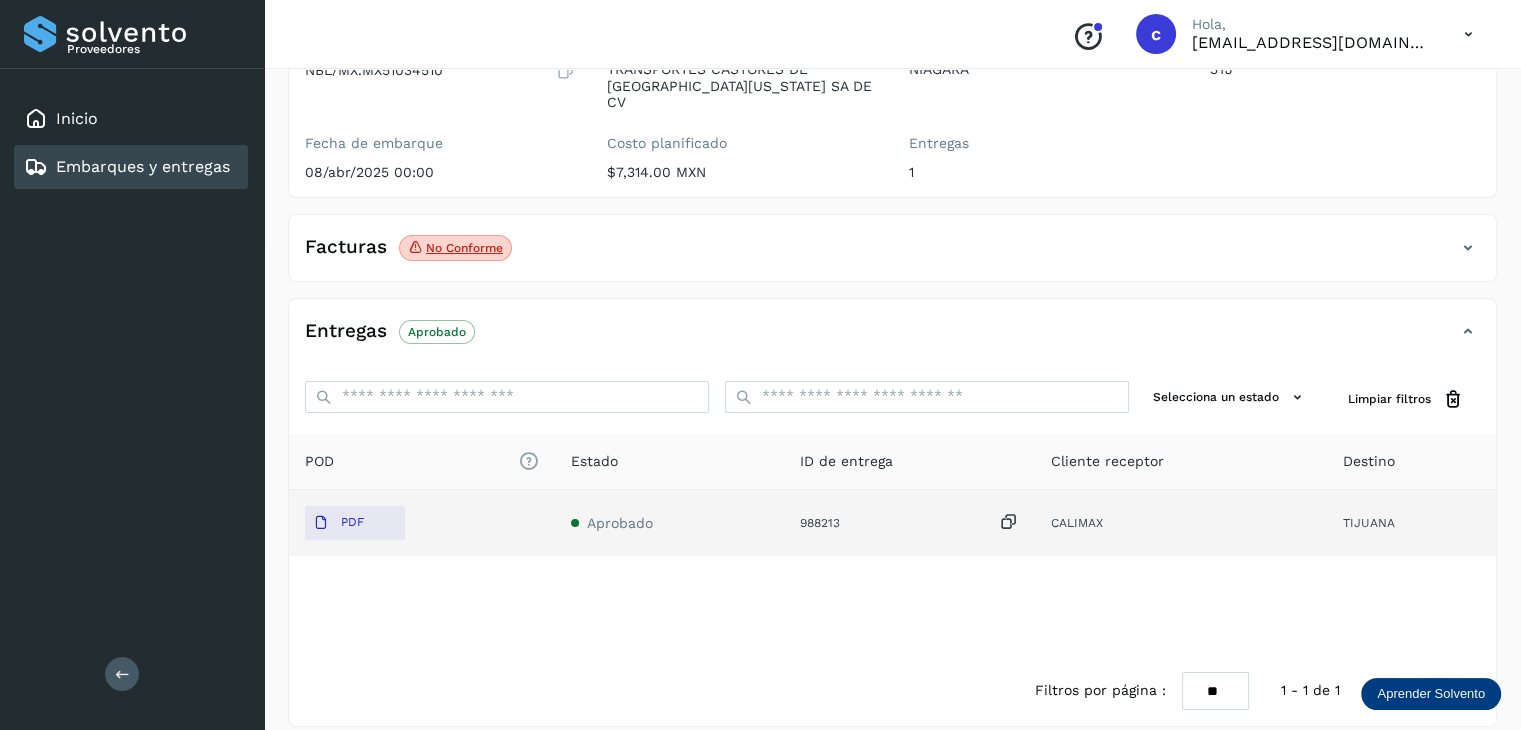 scroll, scrollTop: 229, scrollLeft: 0, axis: vertical 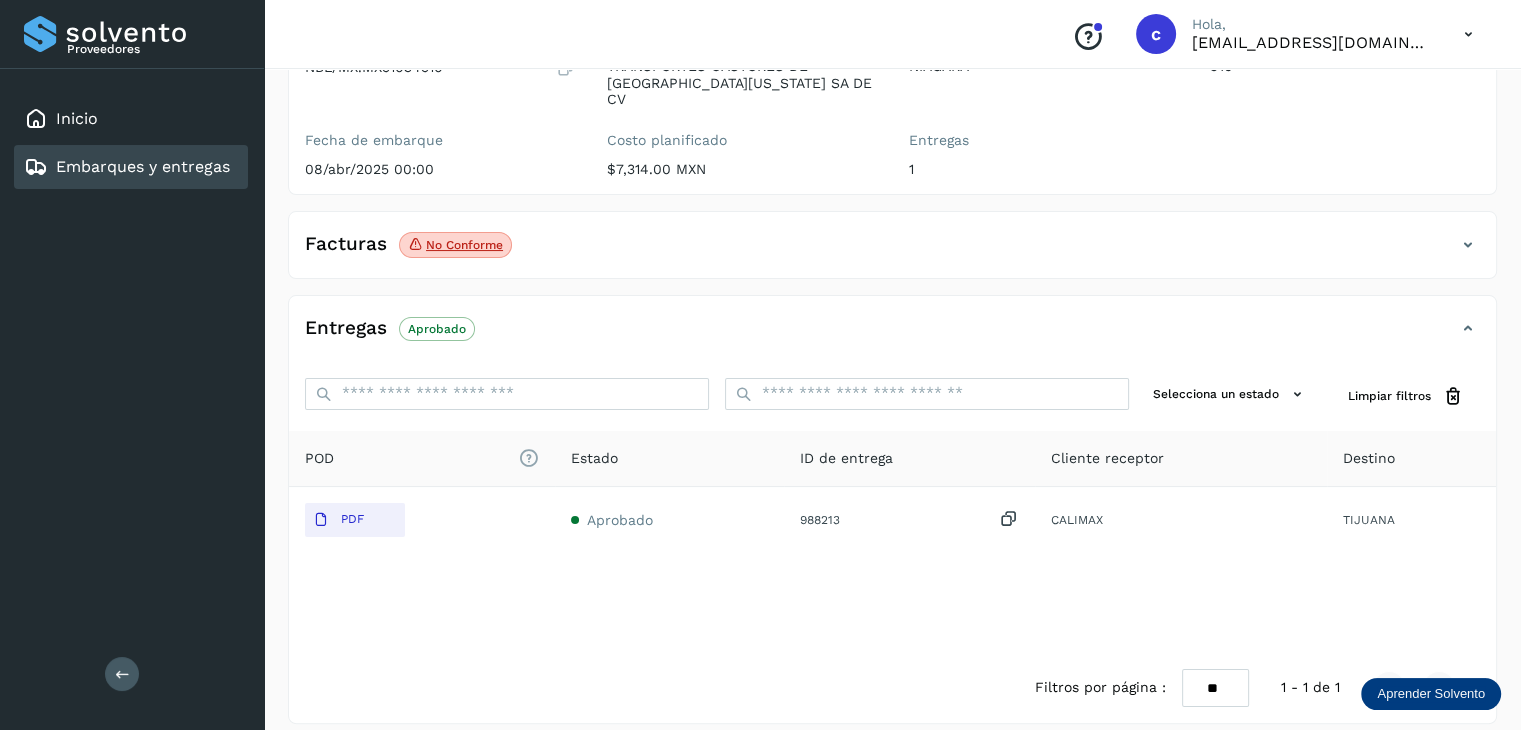 click on "Embarques y entregas" at bounding box center [143, 166] 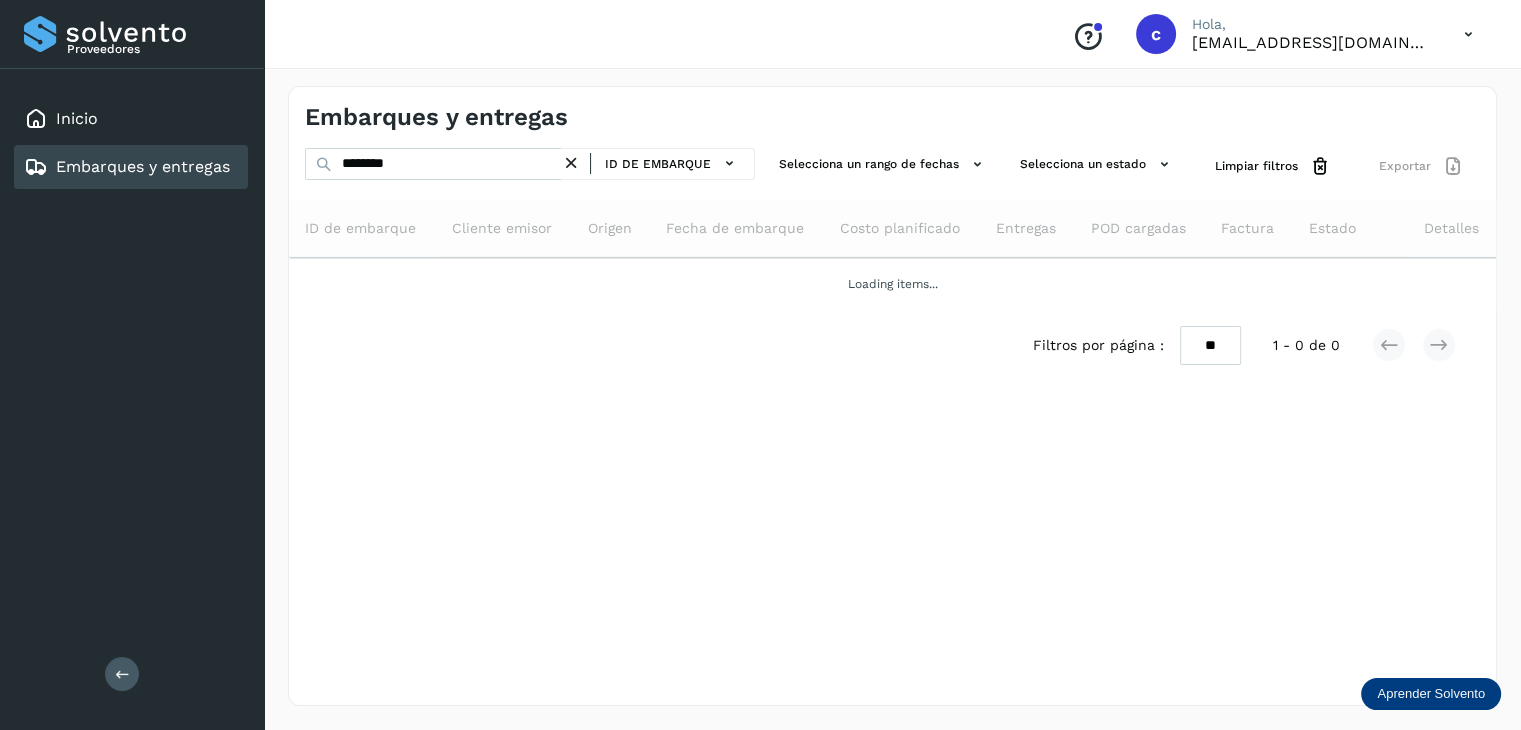 scroll, scrollTop: 0, scrollLeft: 0, axis: both 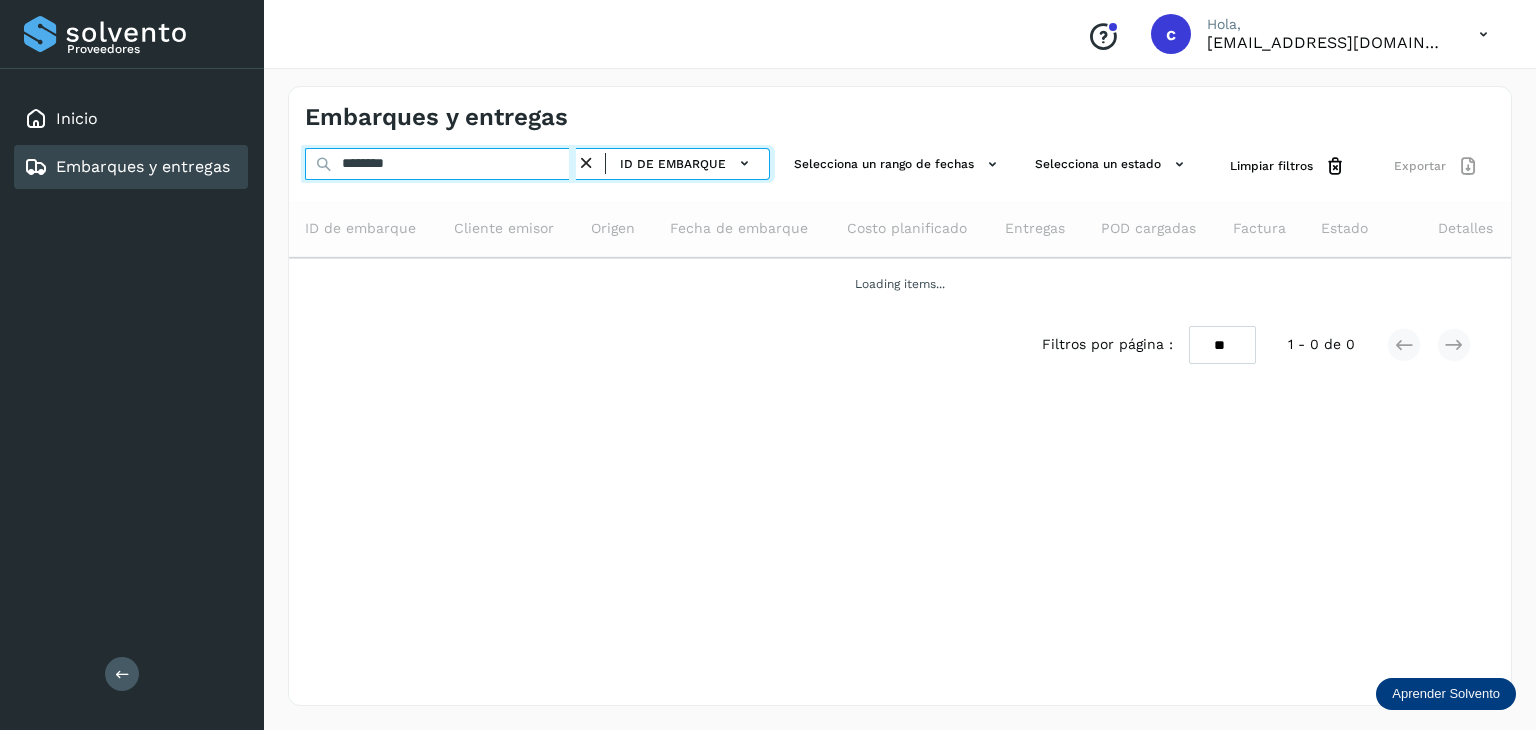 drag, startPoint x: 368, startPoint y: 169, endPoint x: 281, endPoint y: 172, distance: 87.05171 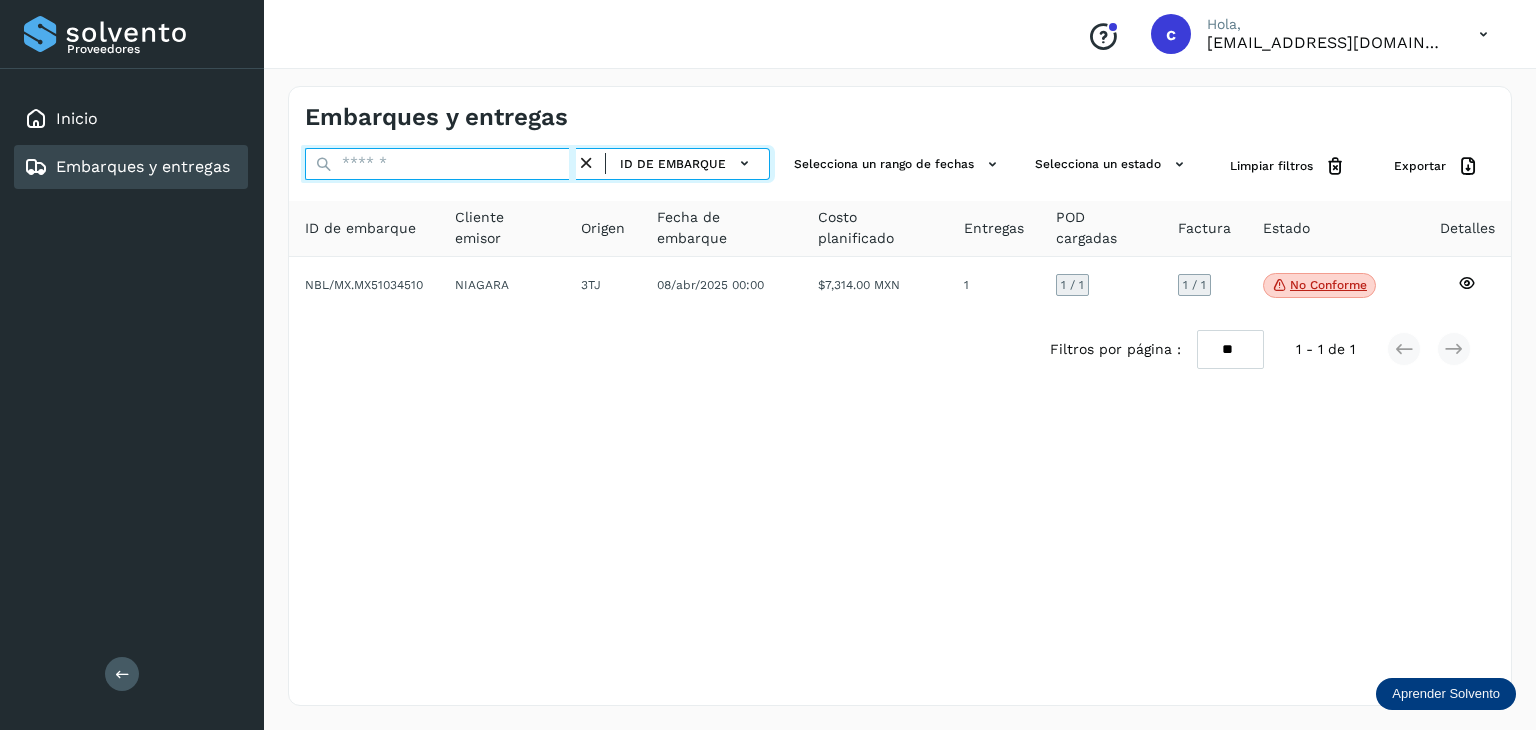 paste on "********" 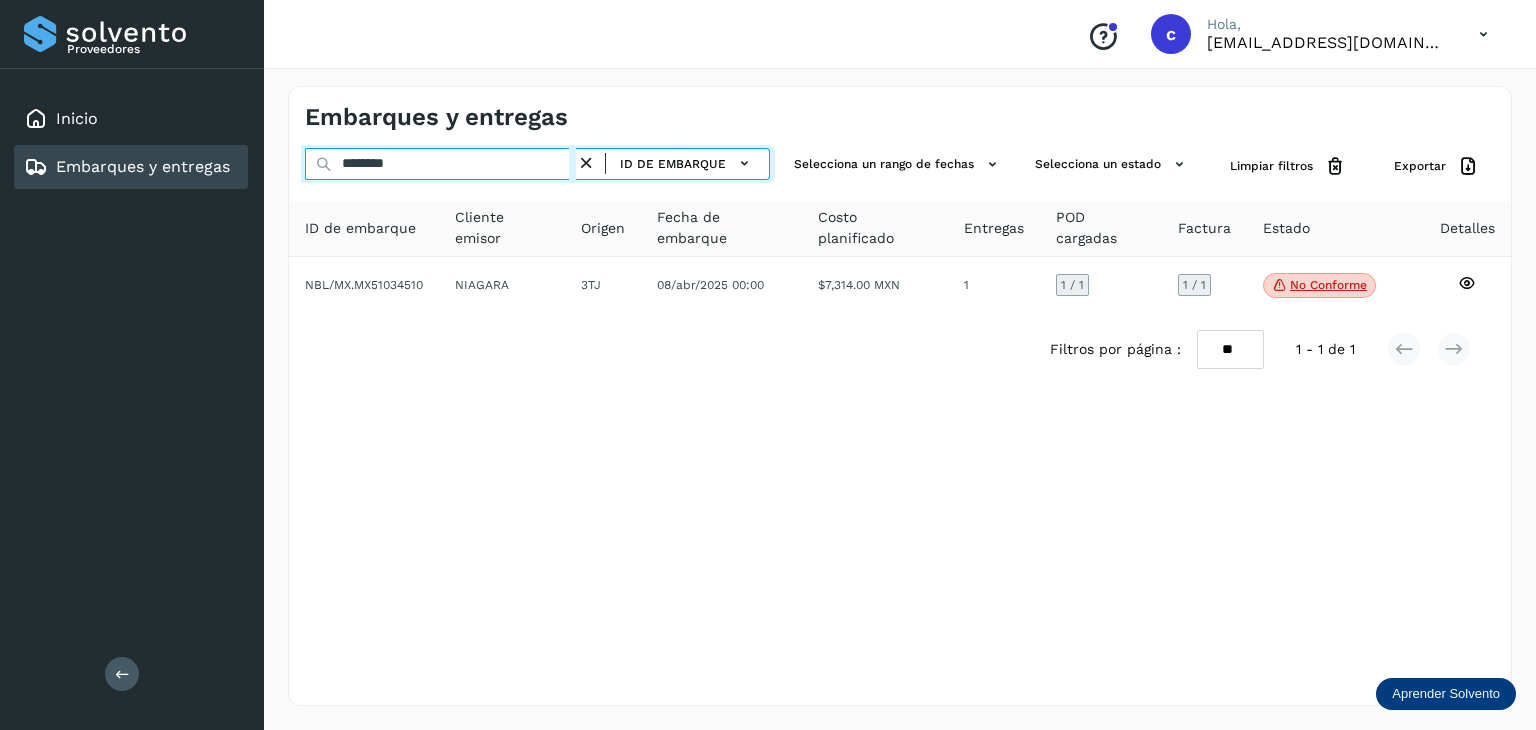 type on "********" 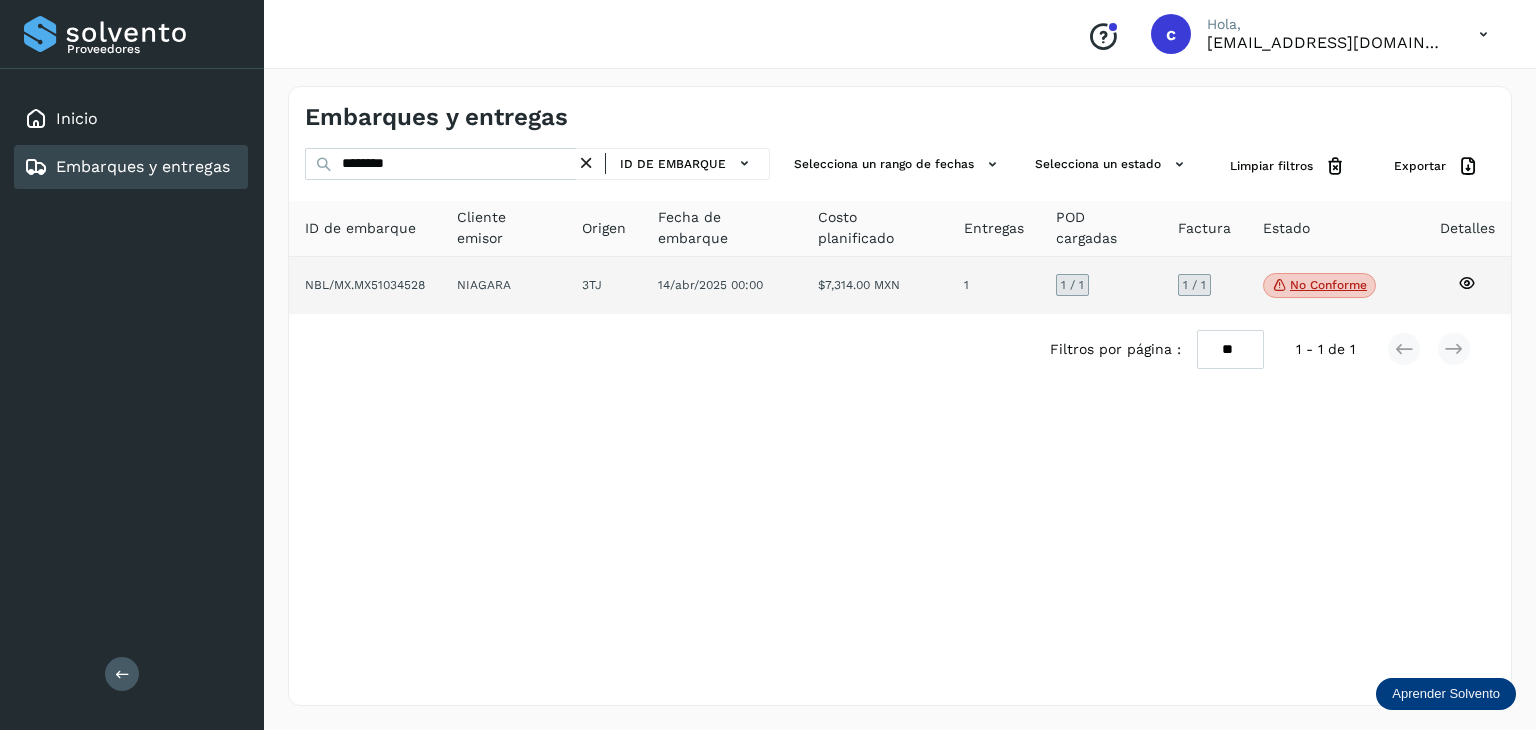 click 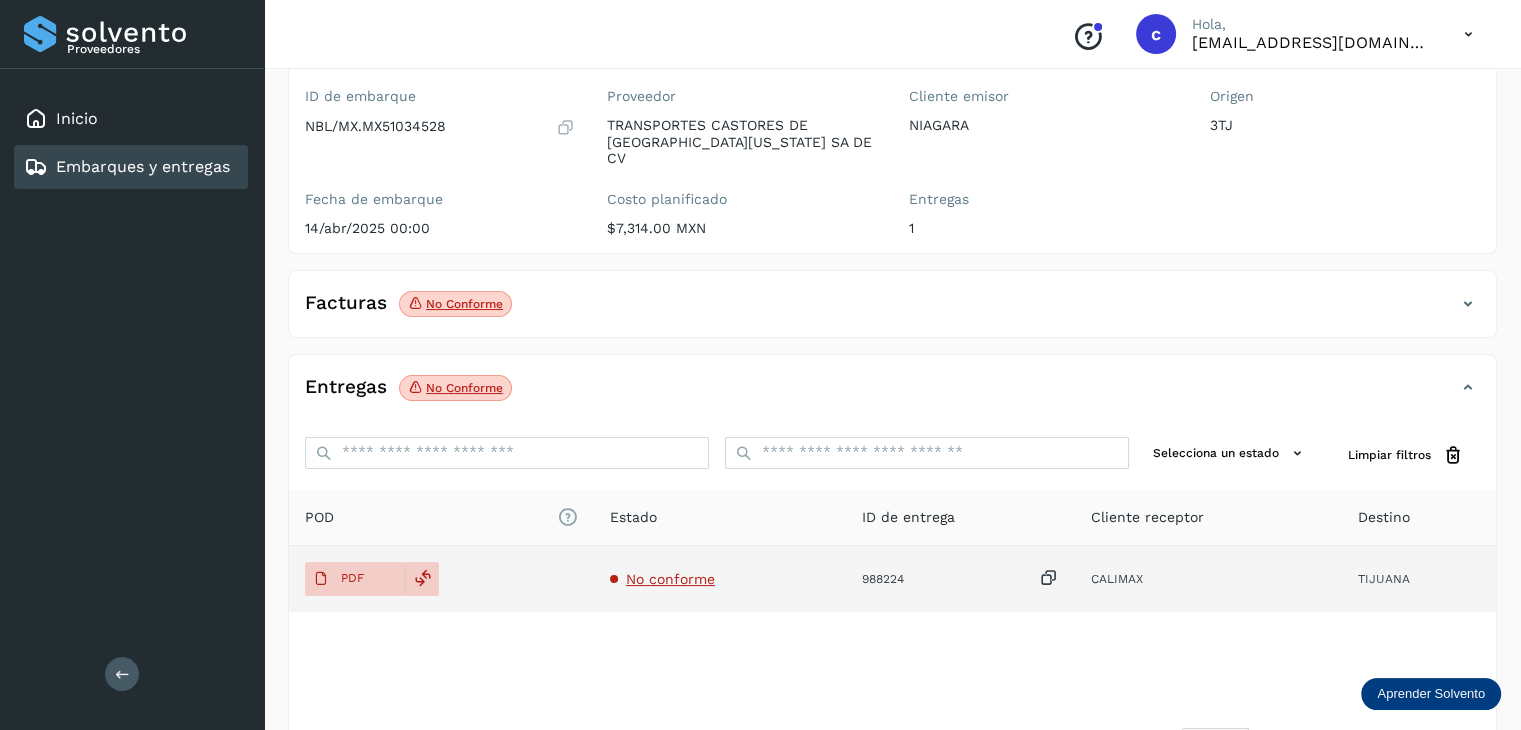 scroll, scrollTop: 229, scrollLeft: 0, axis: vertical 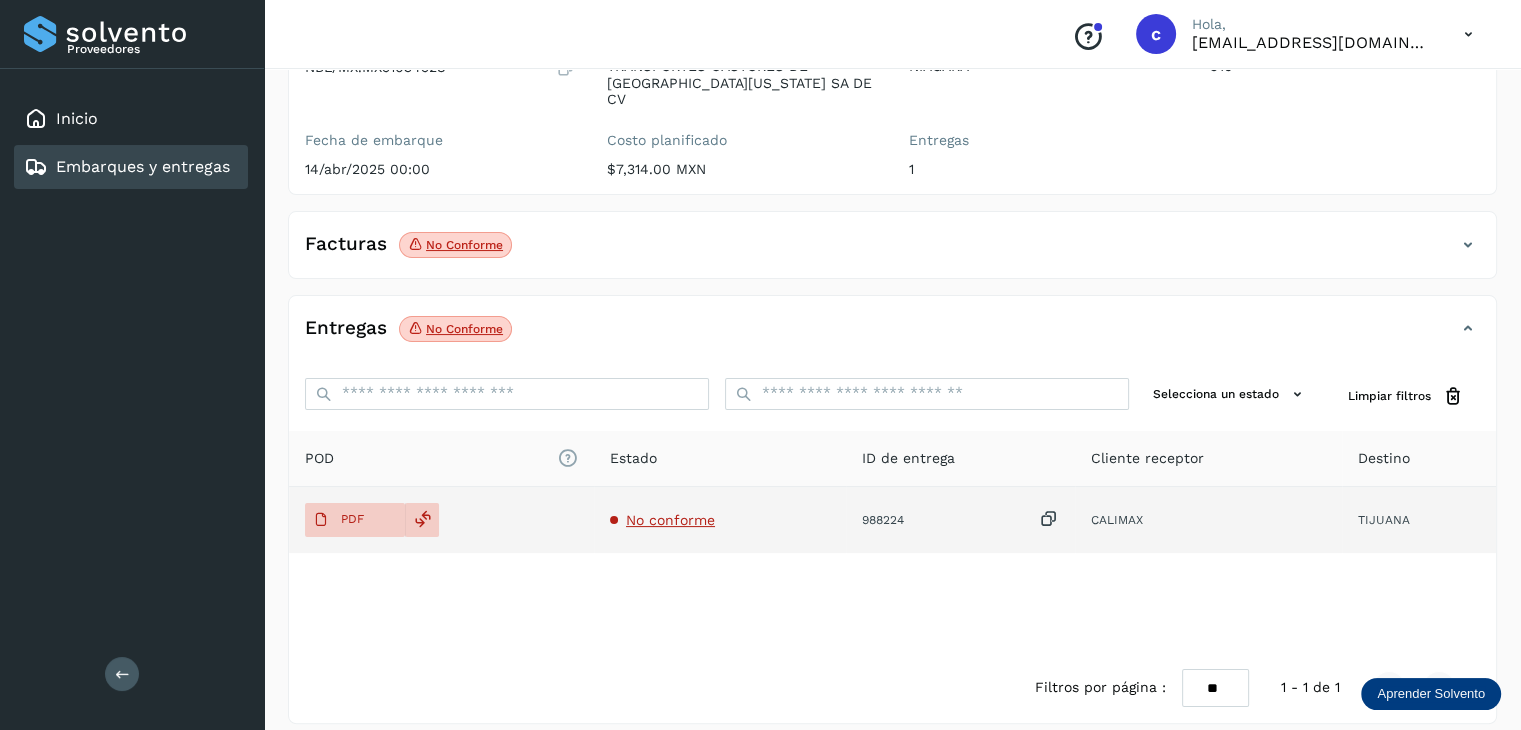 click on "No conforme" at bounding box center [670, 520] 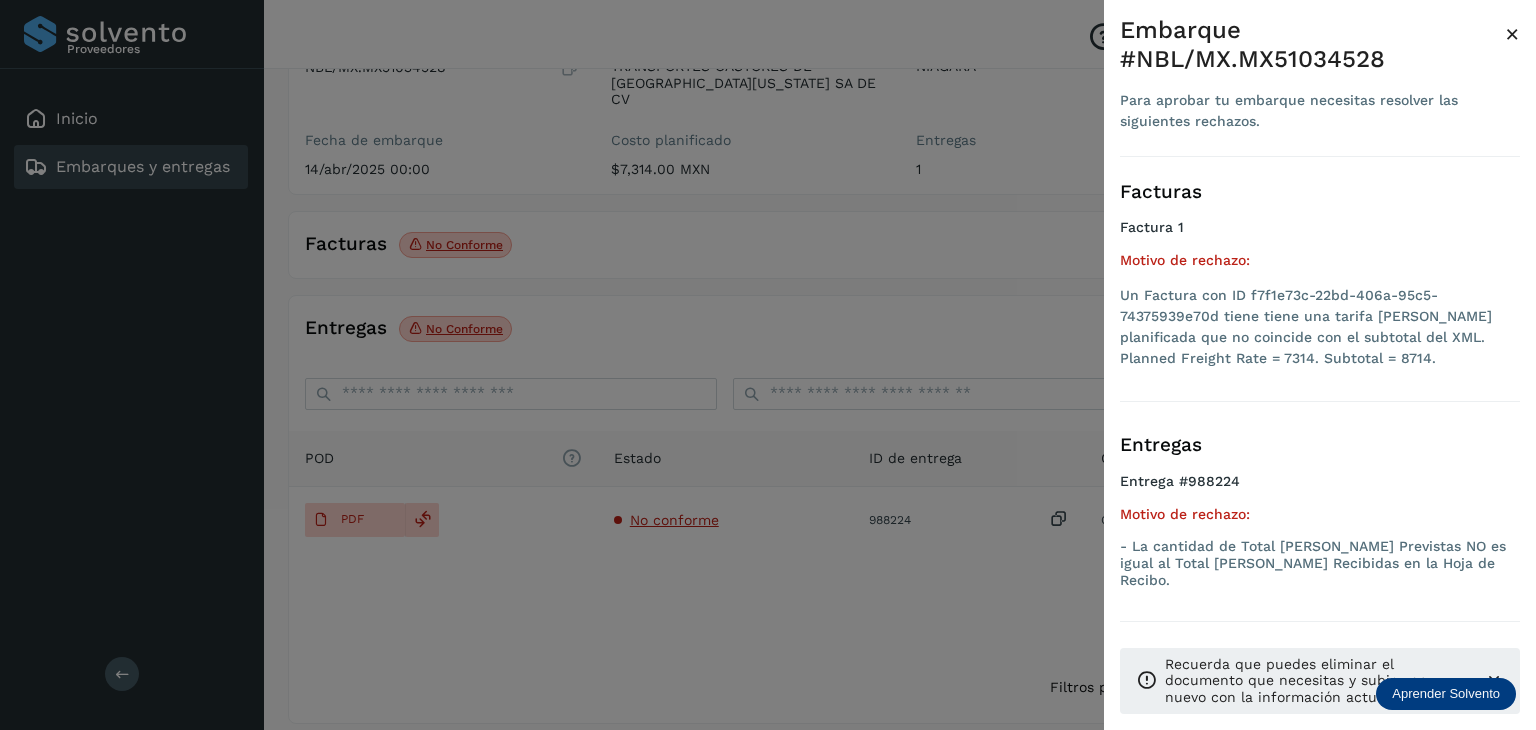click at bounding box center [768, 365] 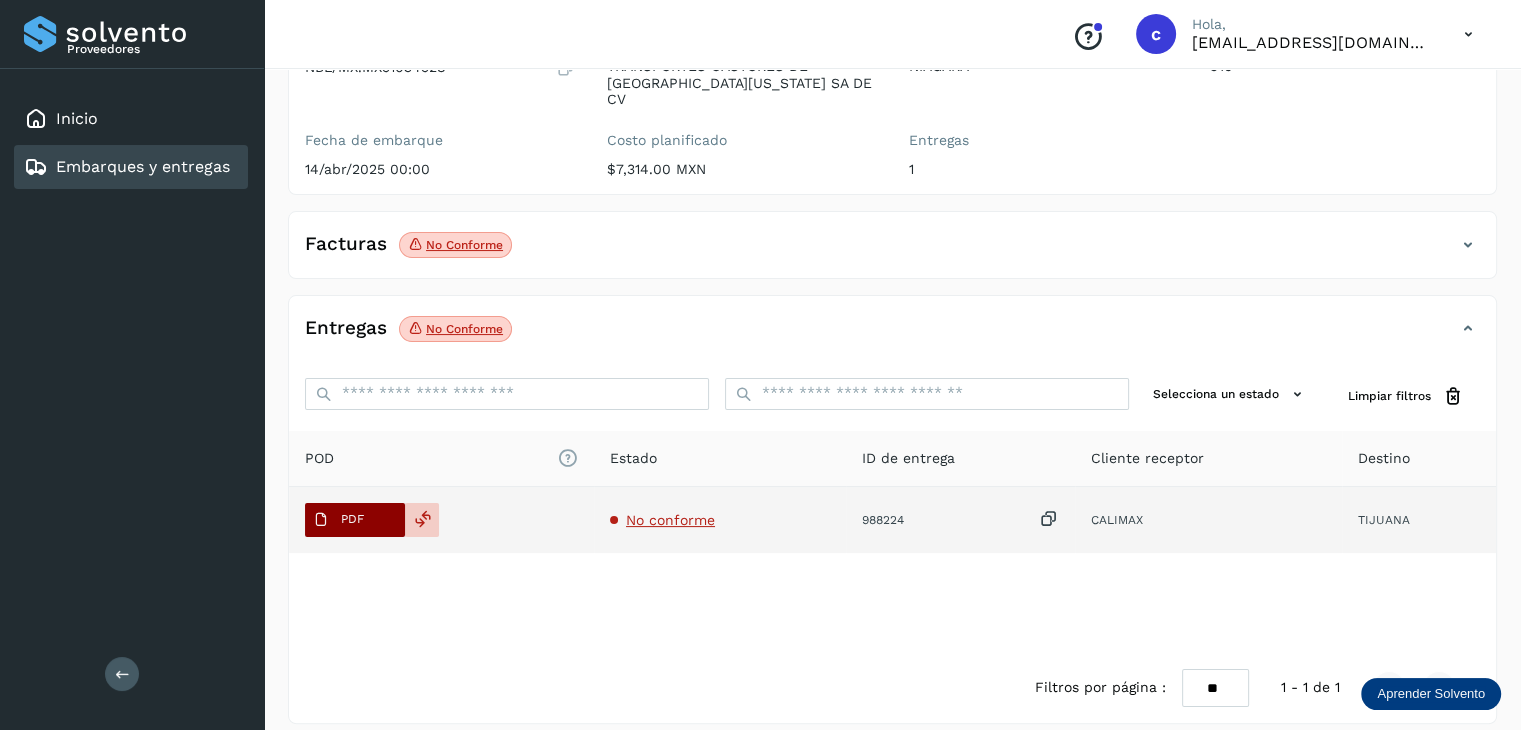 click on "PDF" at bounding box center [355, 520] 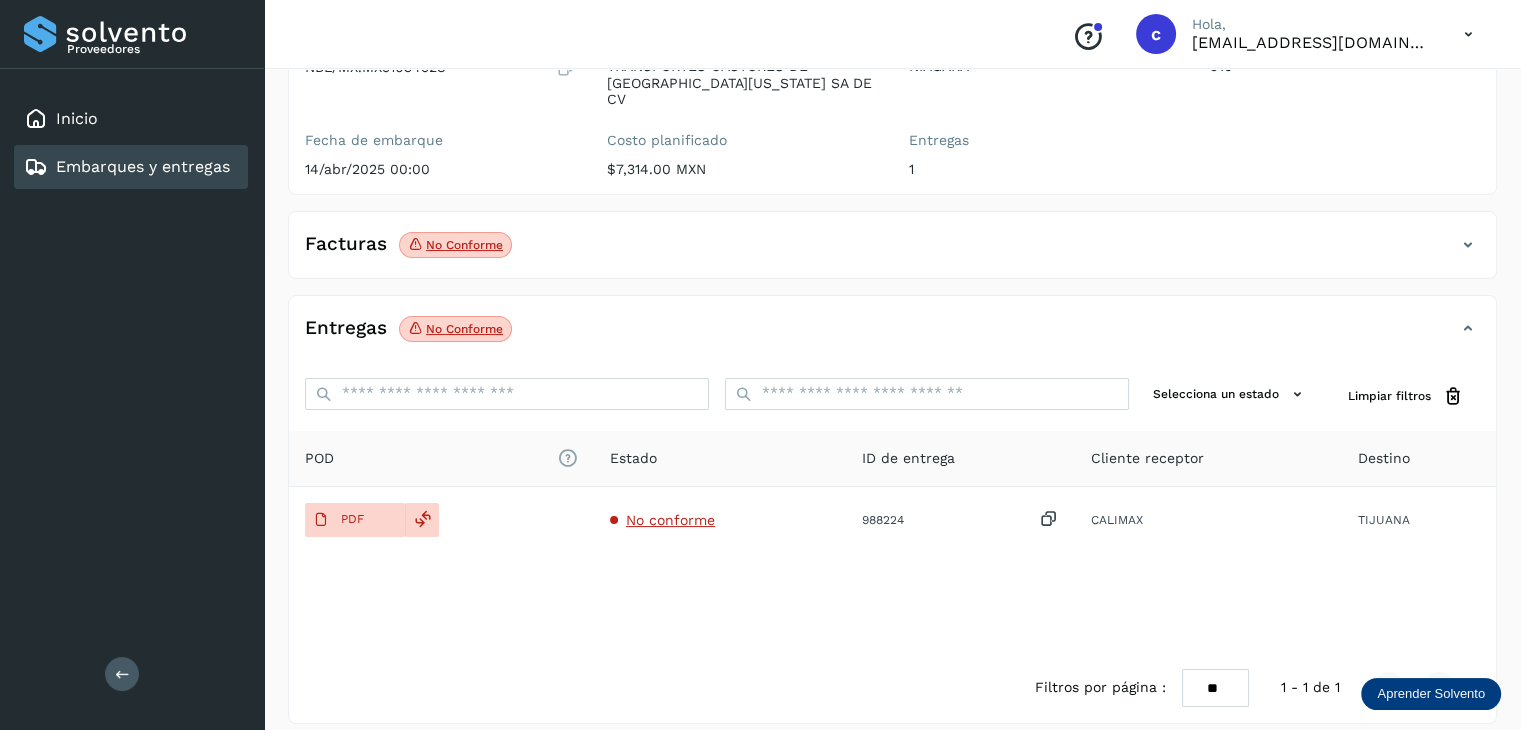 click on "Embarques y entregas" at bounding box center (143, 166) 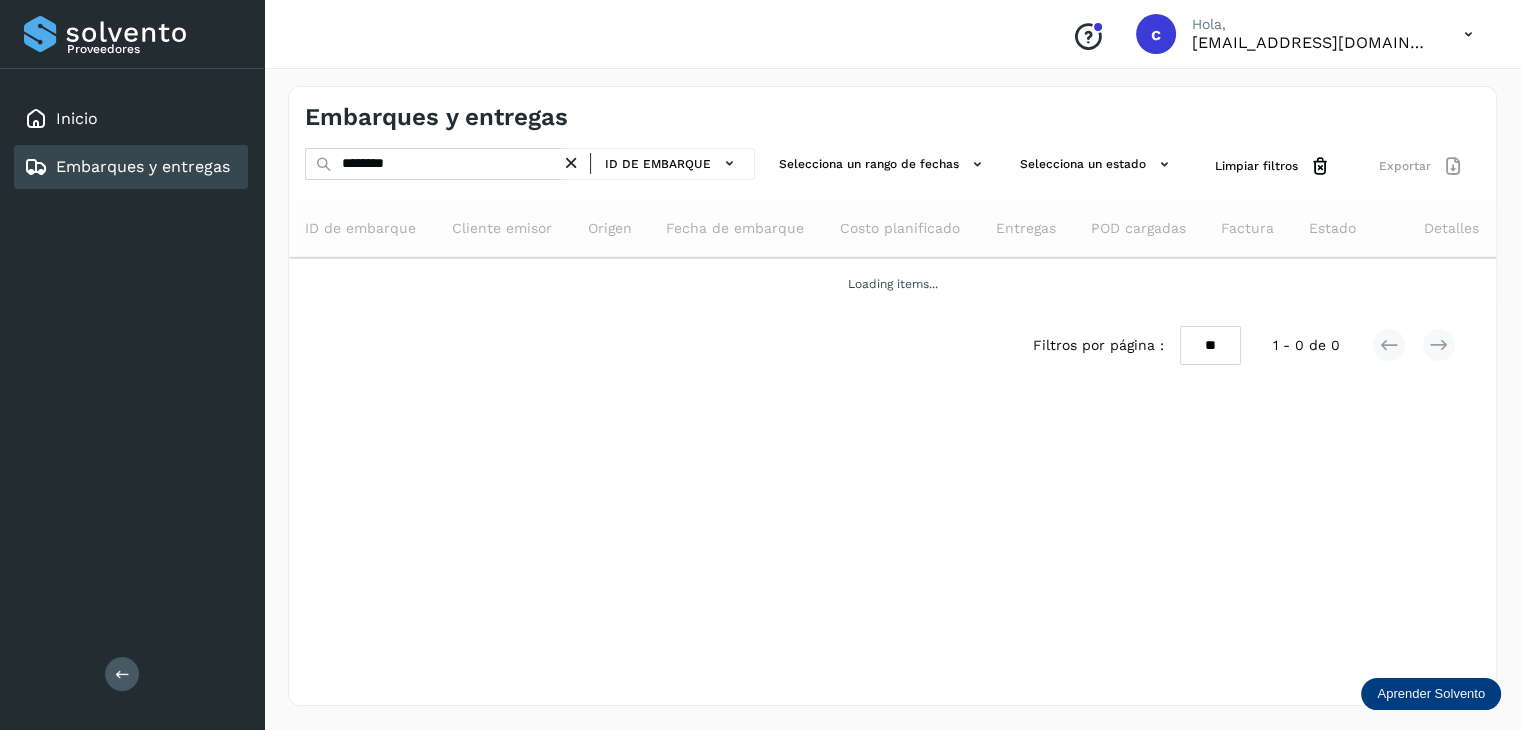 scroll, scrollTop: 0, scrollLeft: 0, axis: both 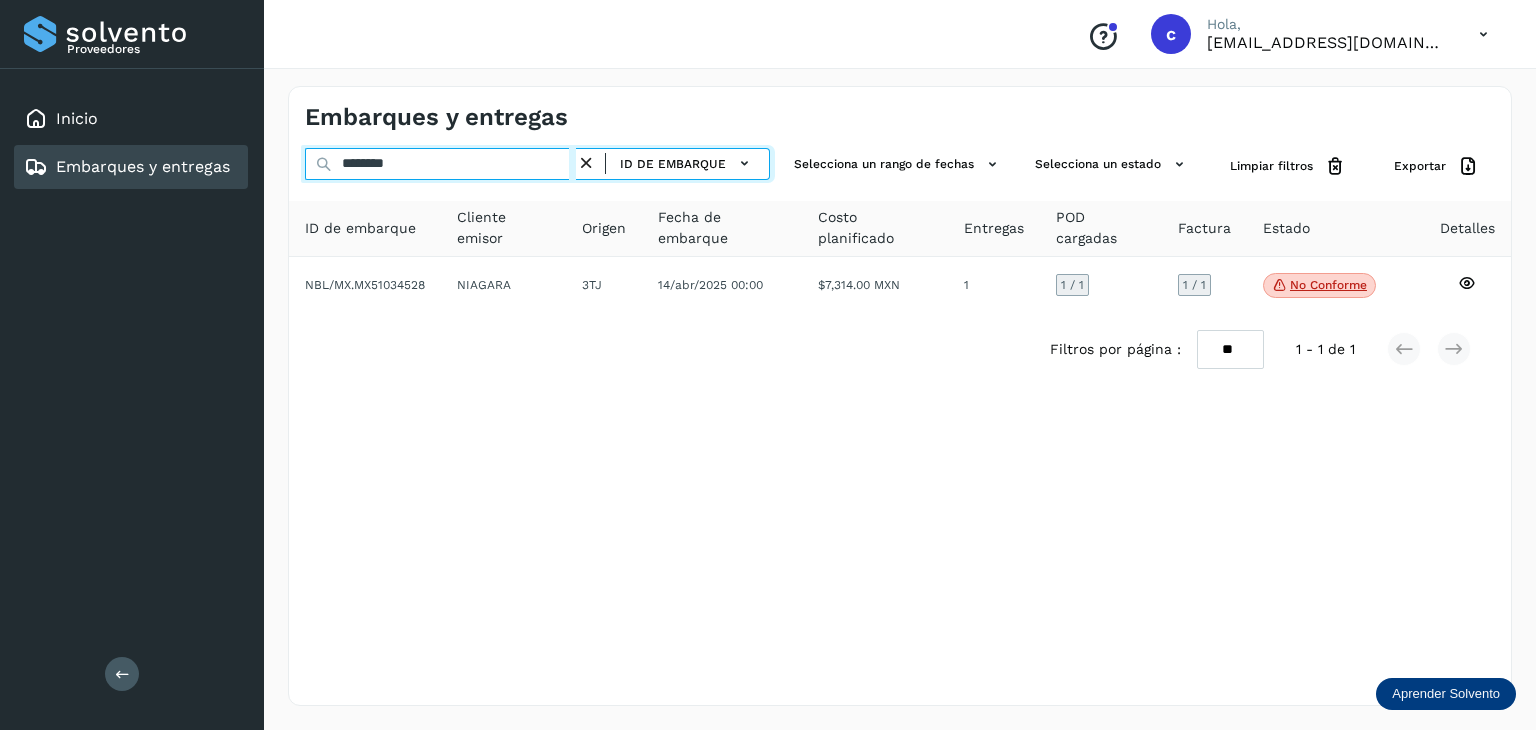 drag, startPoint x: 440, startPoint y: 166, endPoint x: 209, endPoint y: 151, distance: 231.4865 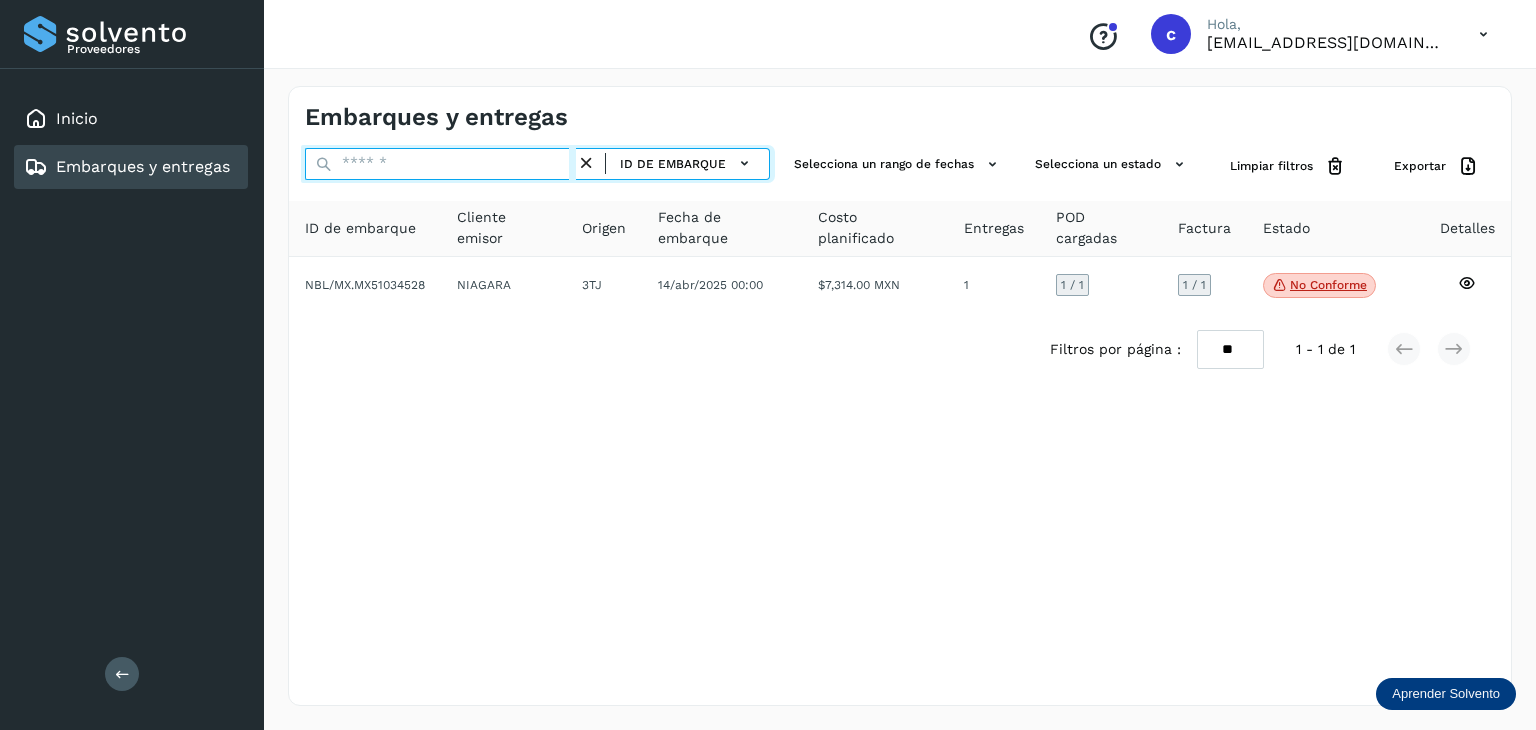paste on "********" 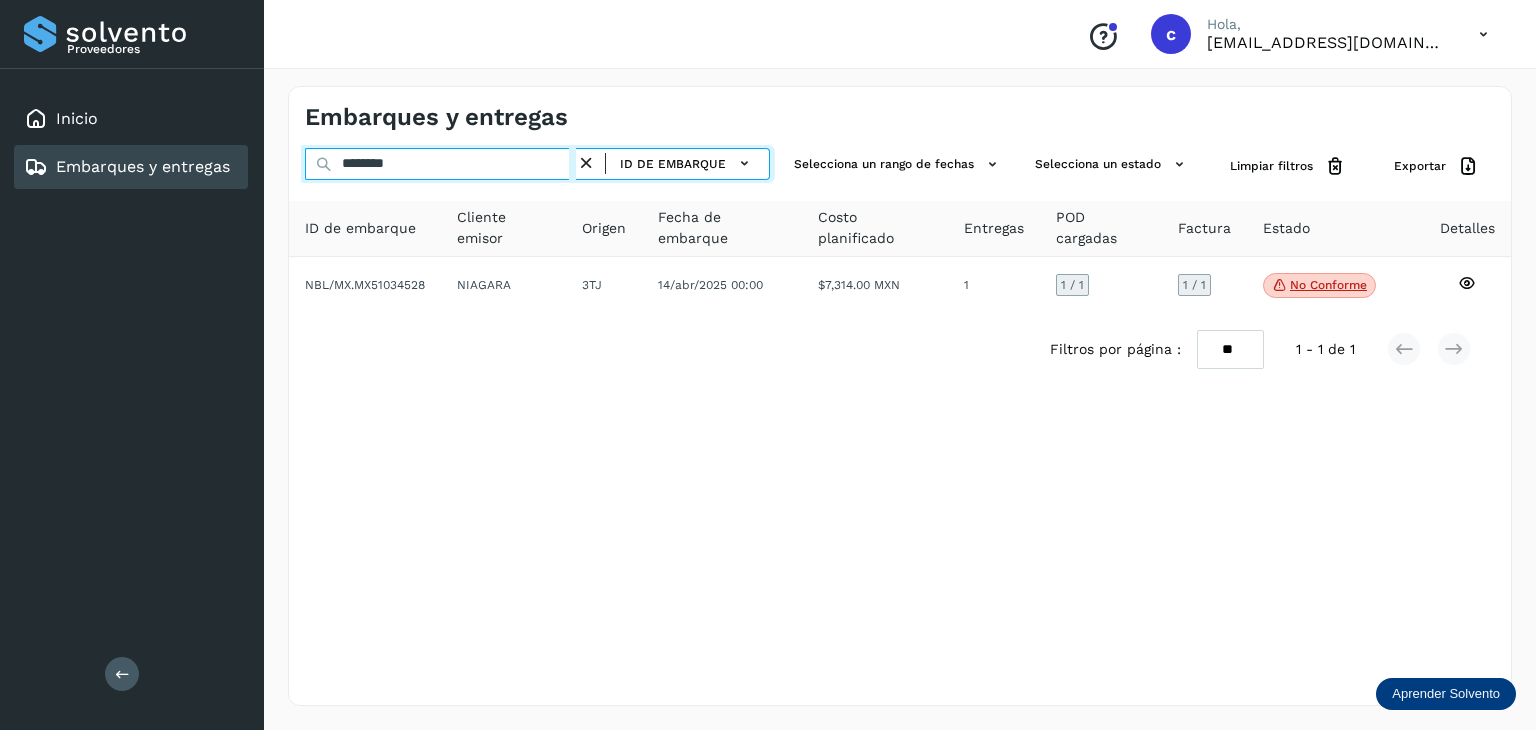 type on "********" 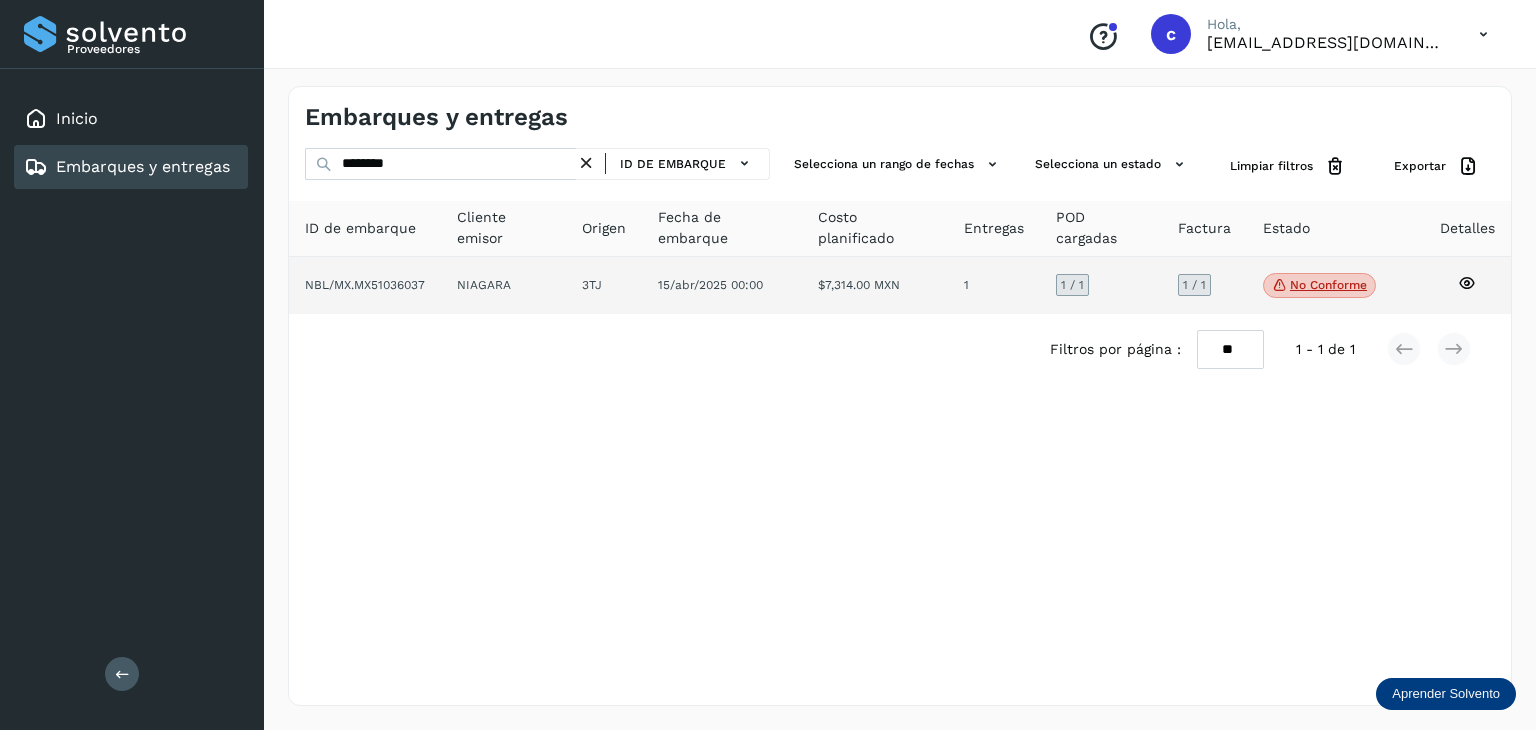 click on "No conforme" 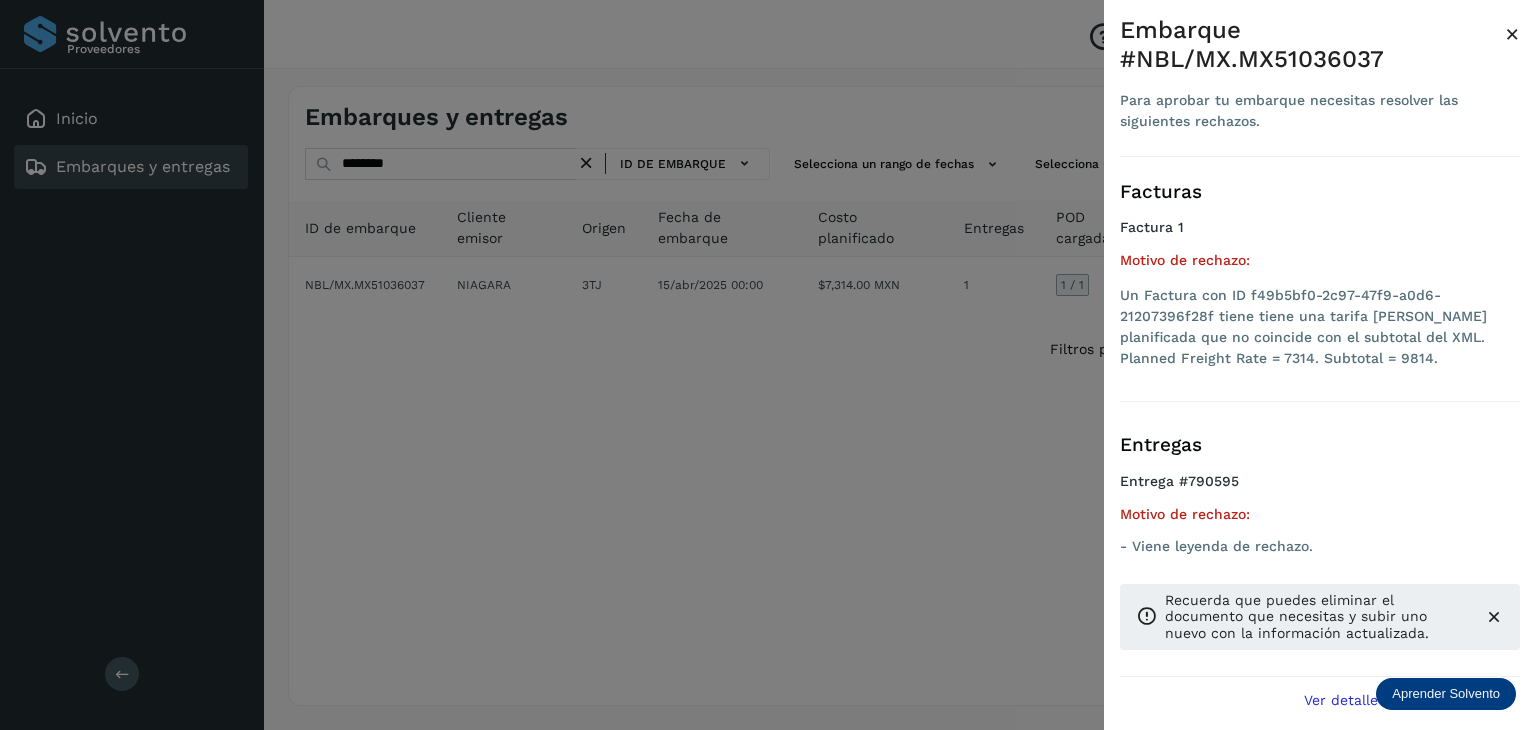 drag, startPoint x: 212, startPoint y: 159, endPoint x: 191, endPoint y: 159, distance: 21 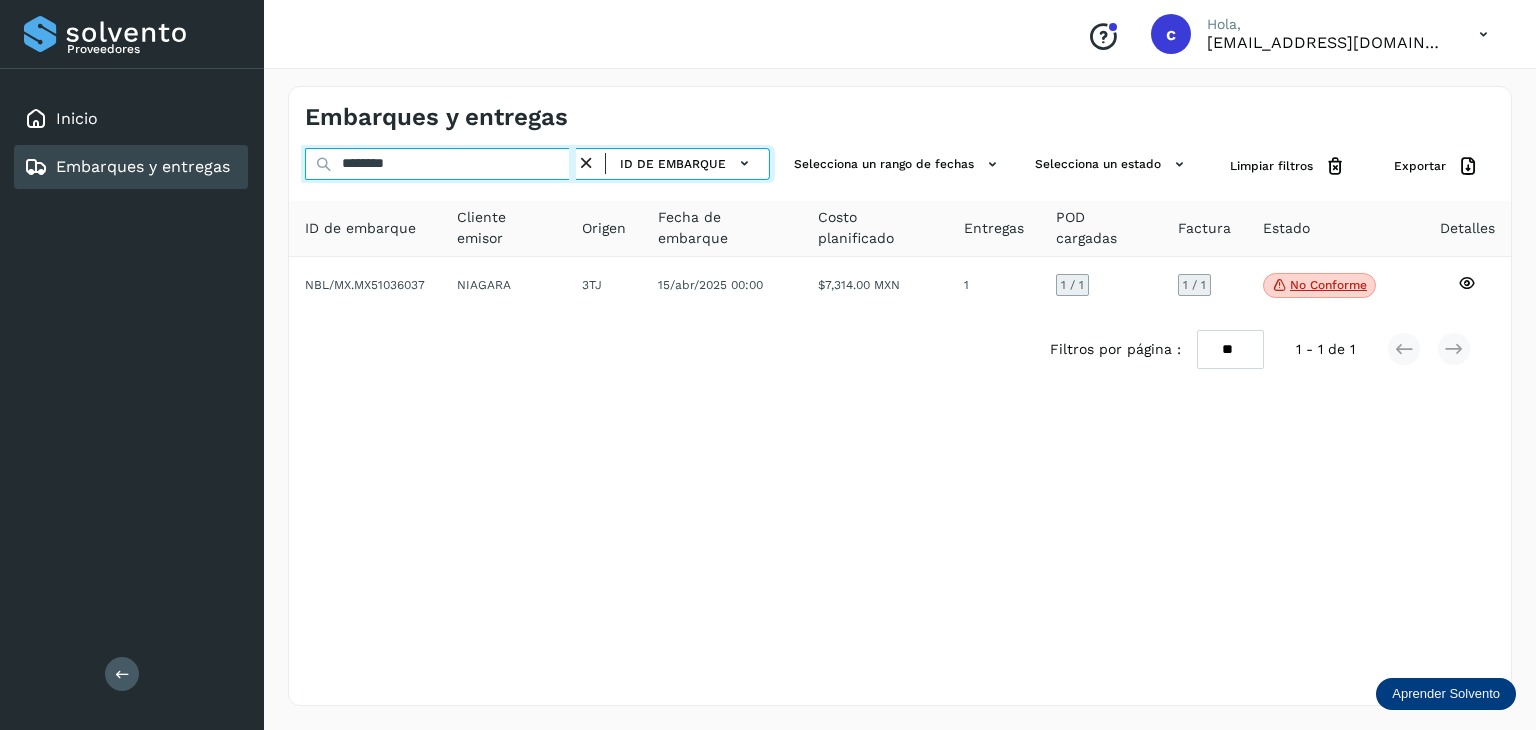 drag, startPoint x: 400, startPoint y: 165, endPoint x: 246, endPoint y: 167, distance: 154.01299 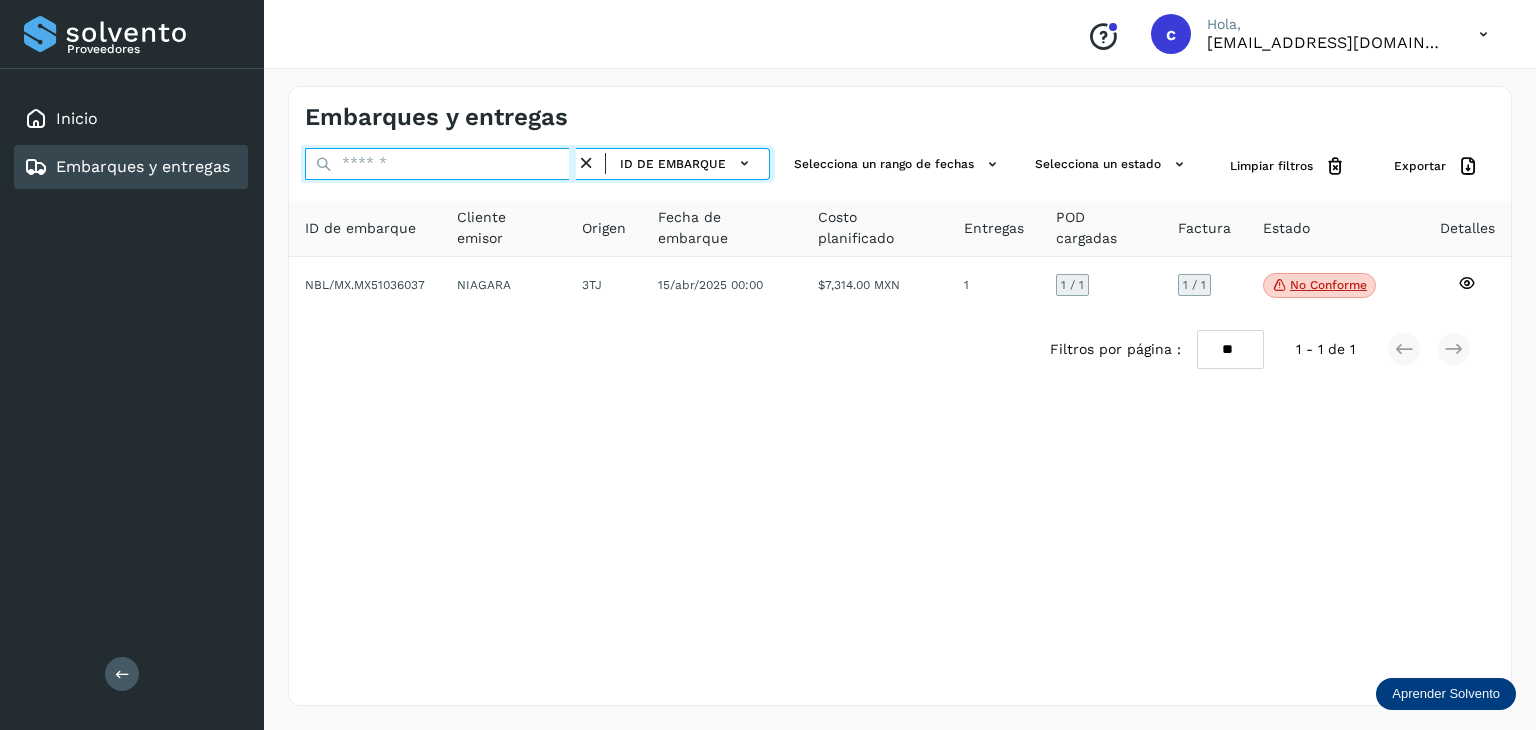 paste on "********" 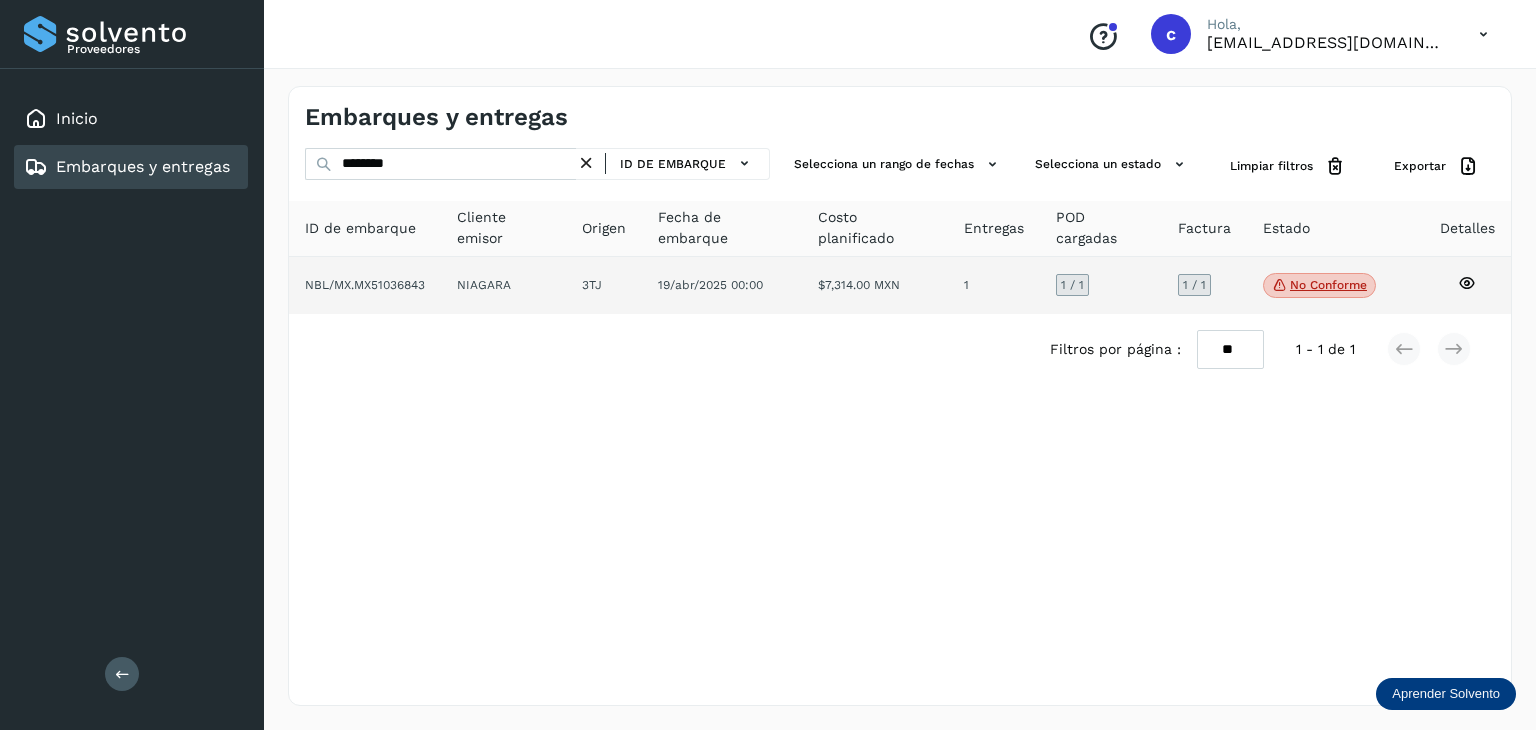 click on "No conforme" 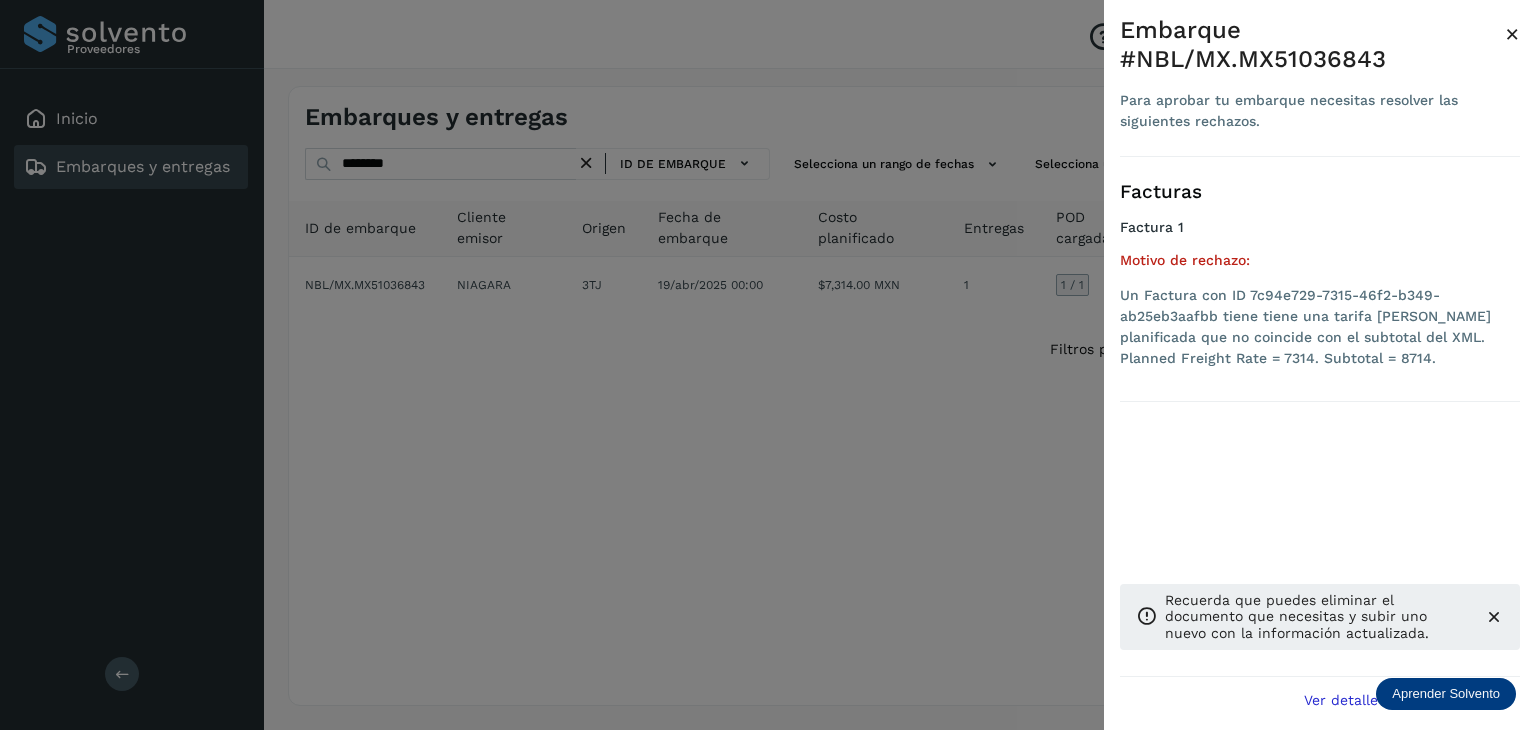 click at bounding box center [768, 365] 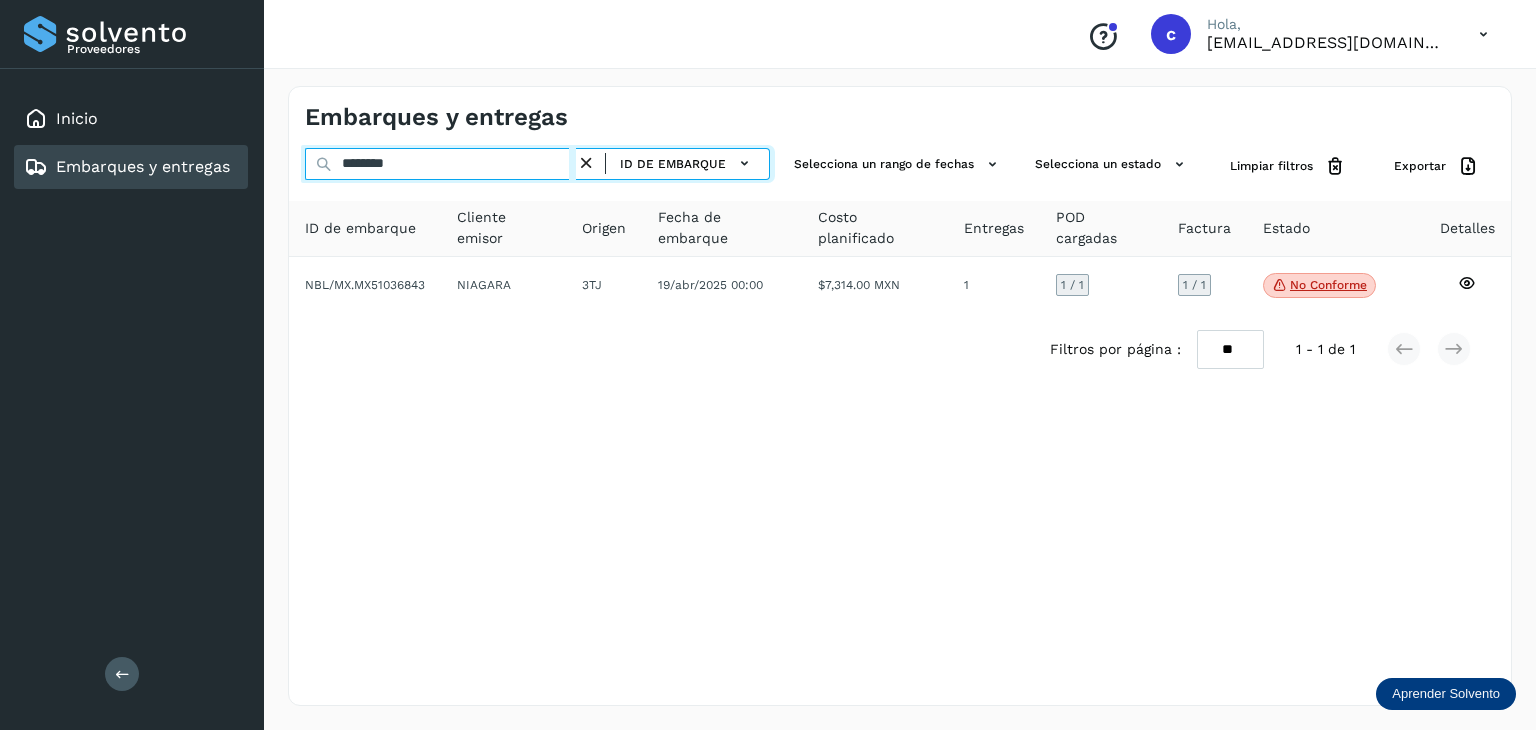 drag, startPoint x: 397, startPoint y: 159, endPoint x: 346, endPoint y: 151, distance: 51.62364 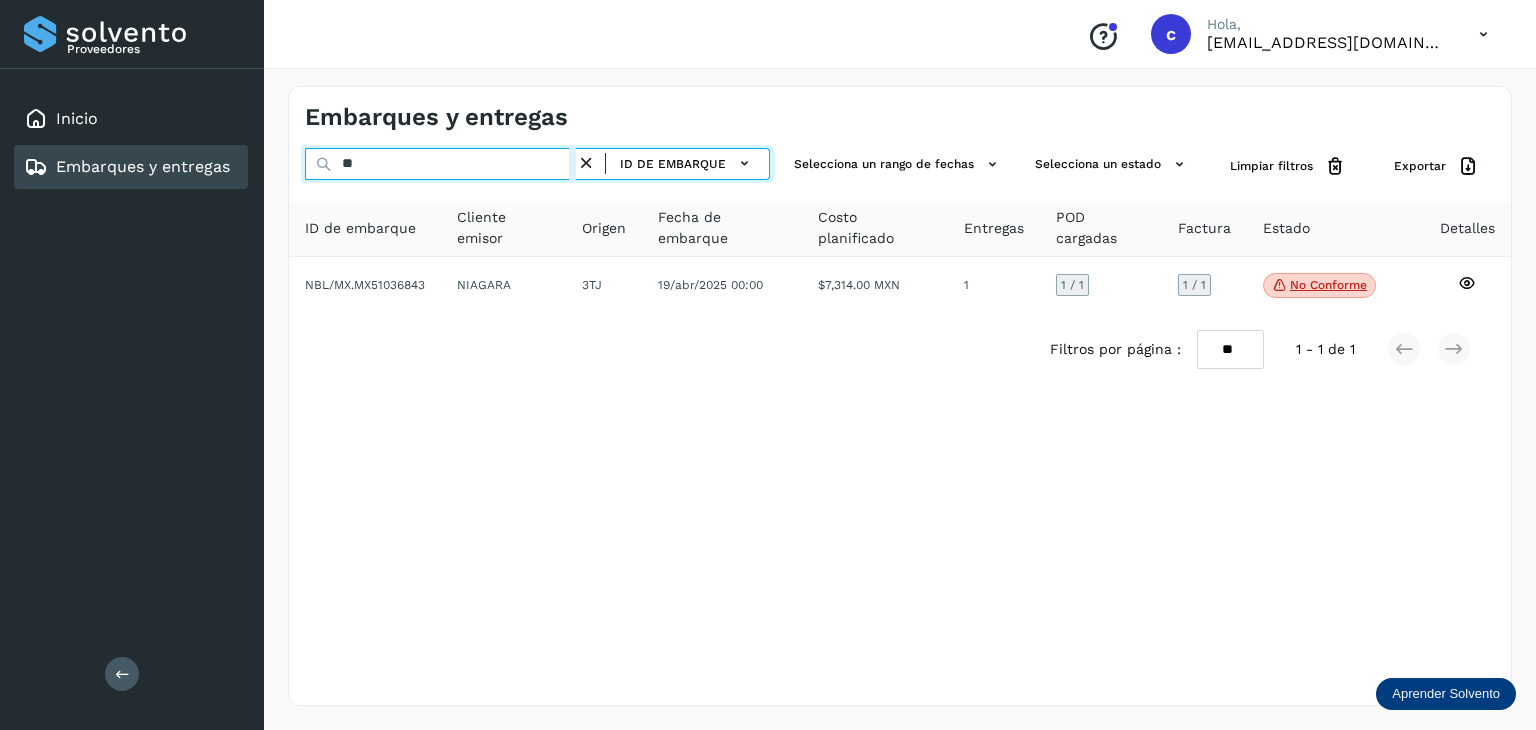 type on "*" 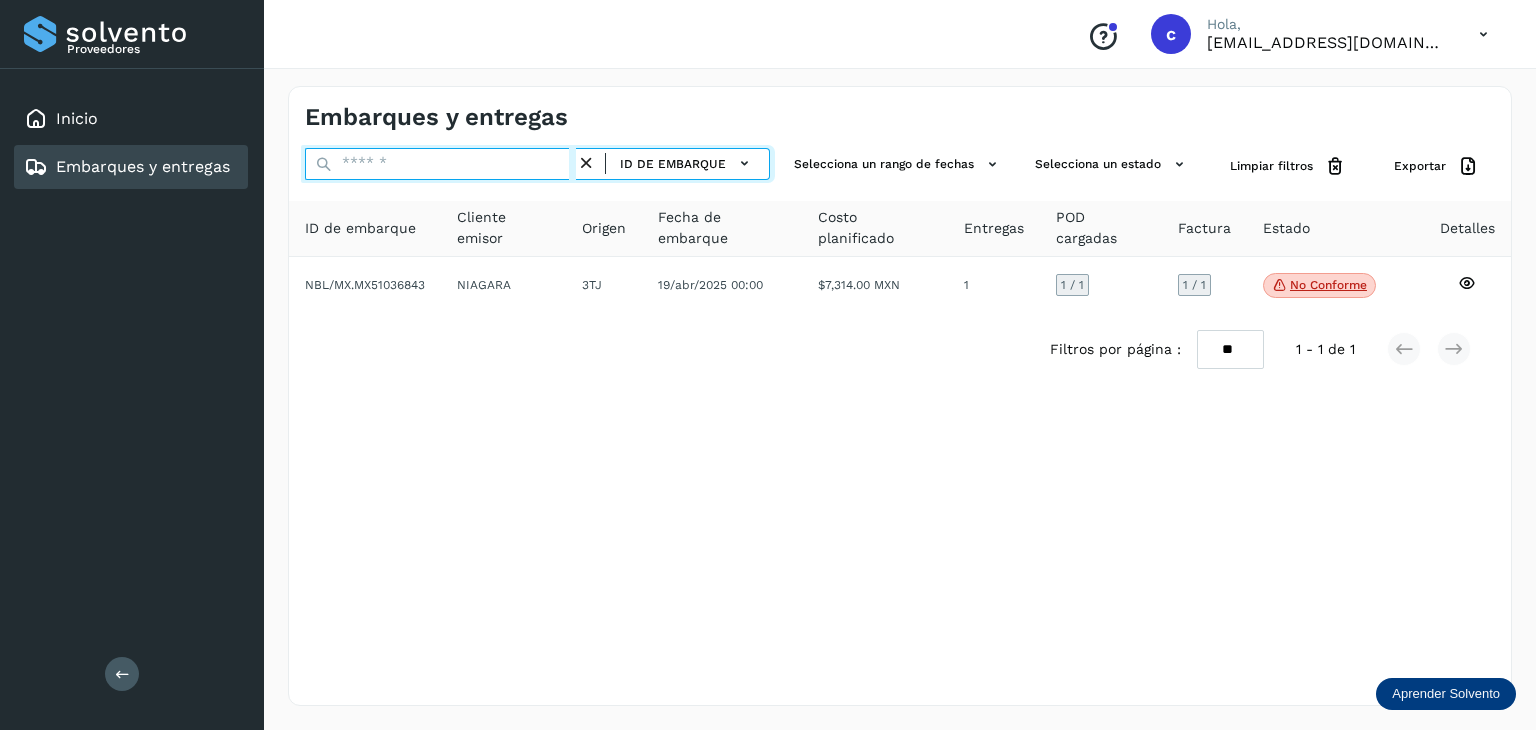 paste on "********" 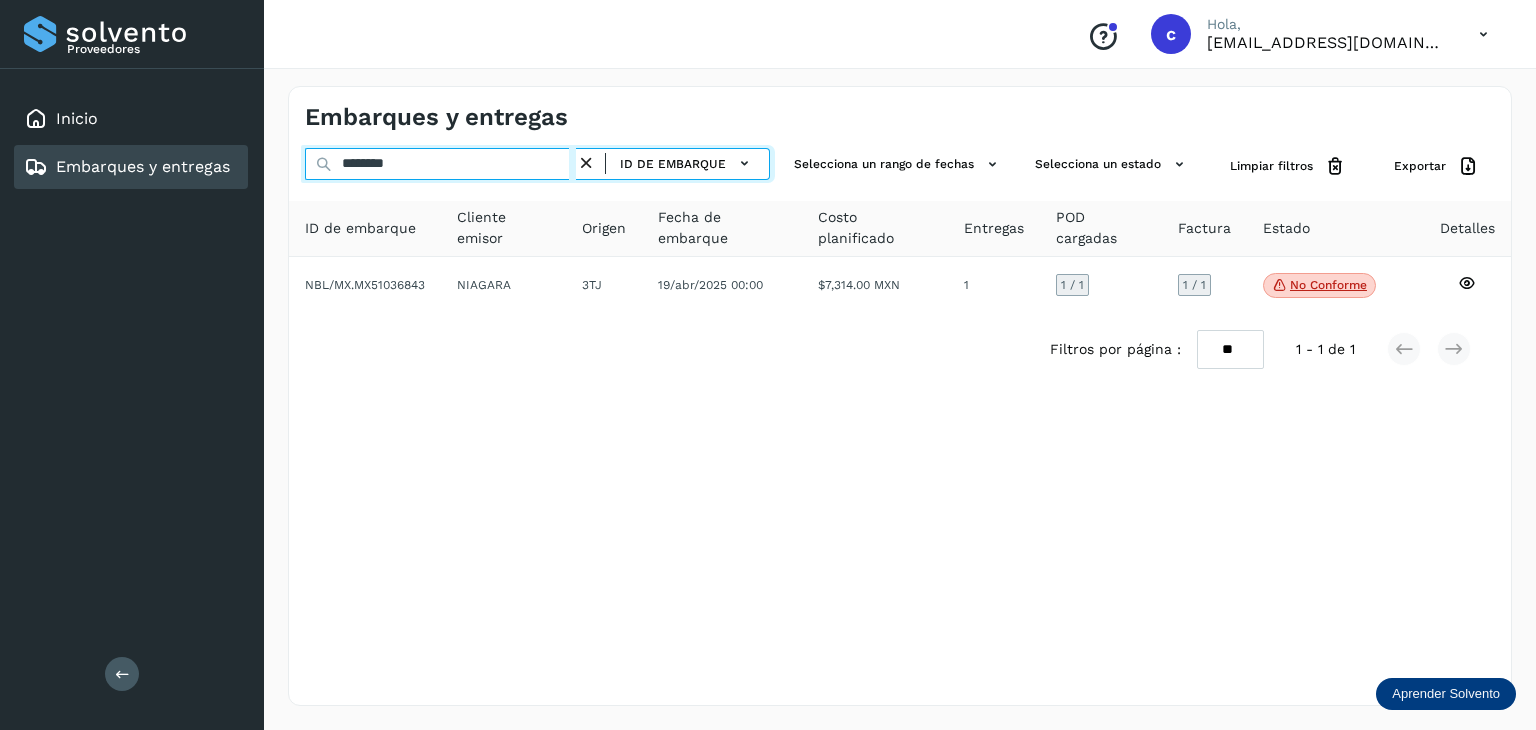 type on "********" 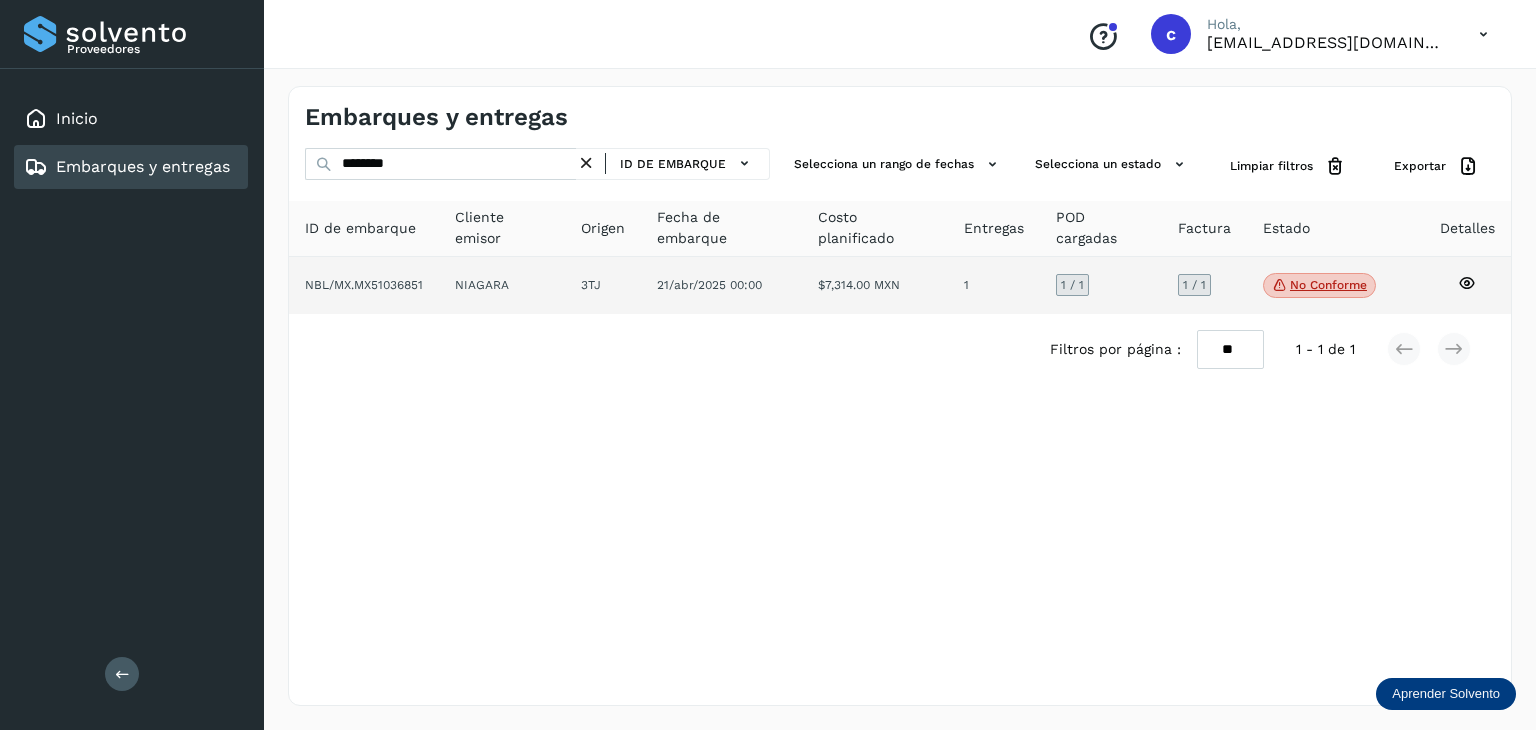 click on "No conforme" 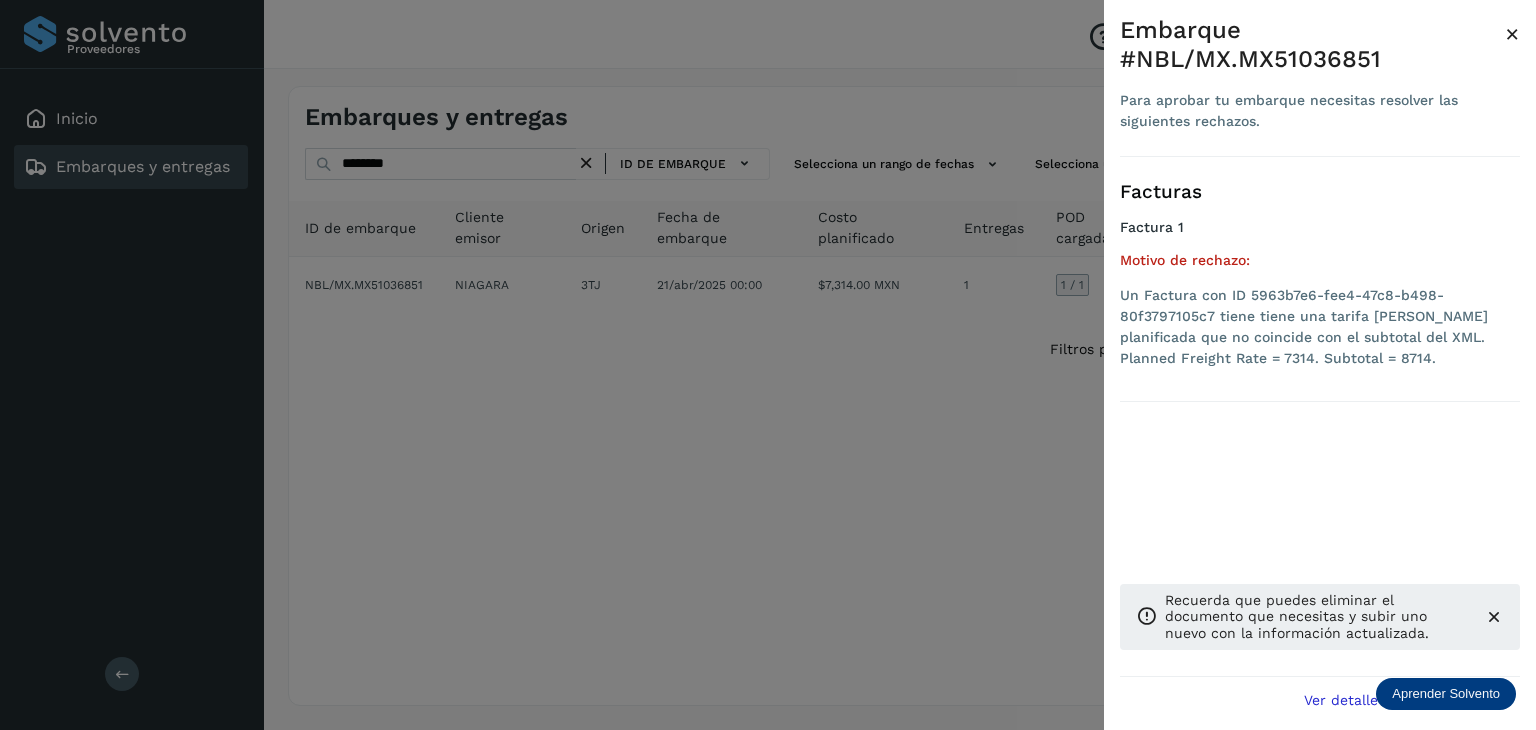 click at bounding box center [768, 365] 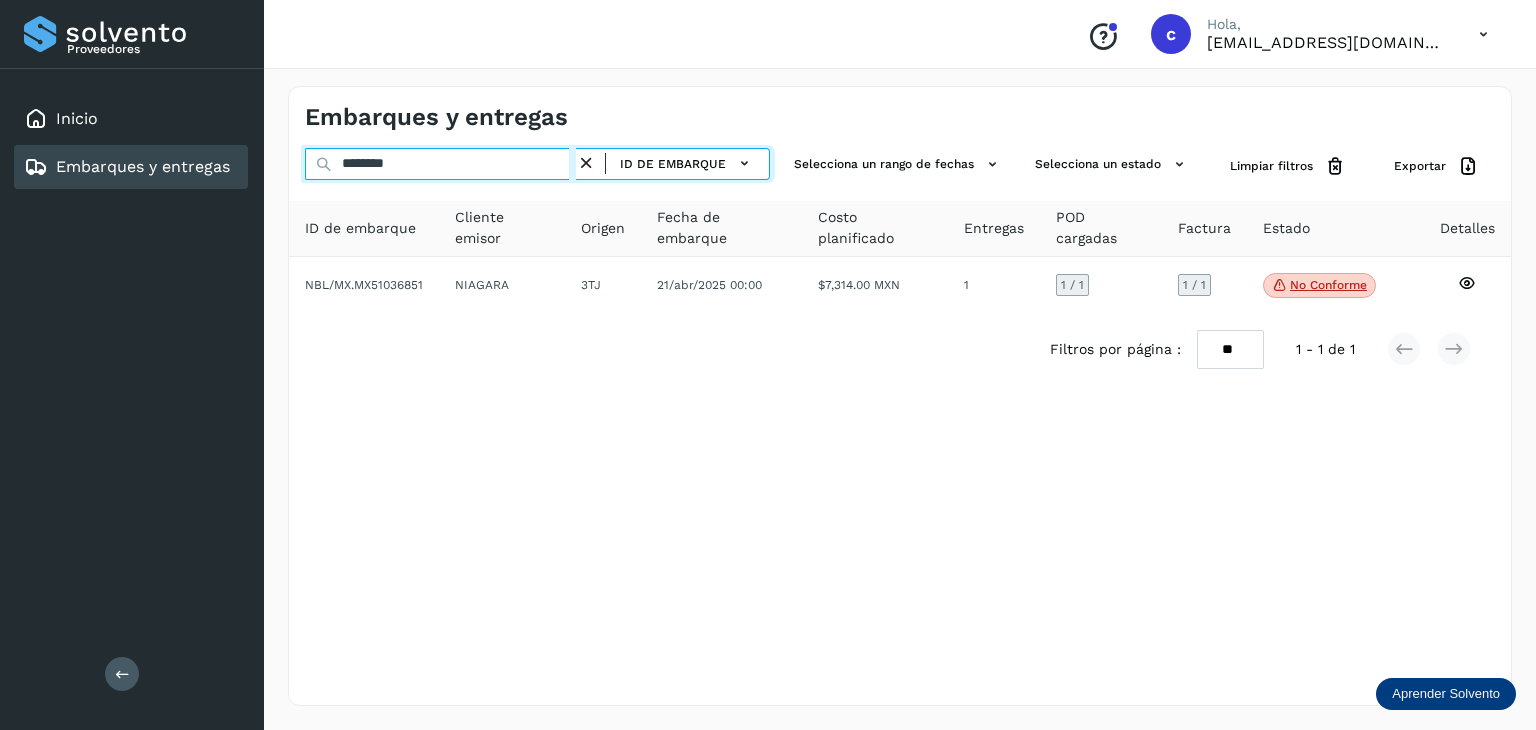 drag, startPoint x: 407, startPoint y: 170, endPoint x: 280, endPoint y: 159, distance: 127.47549 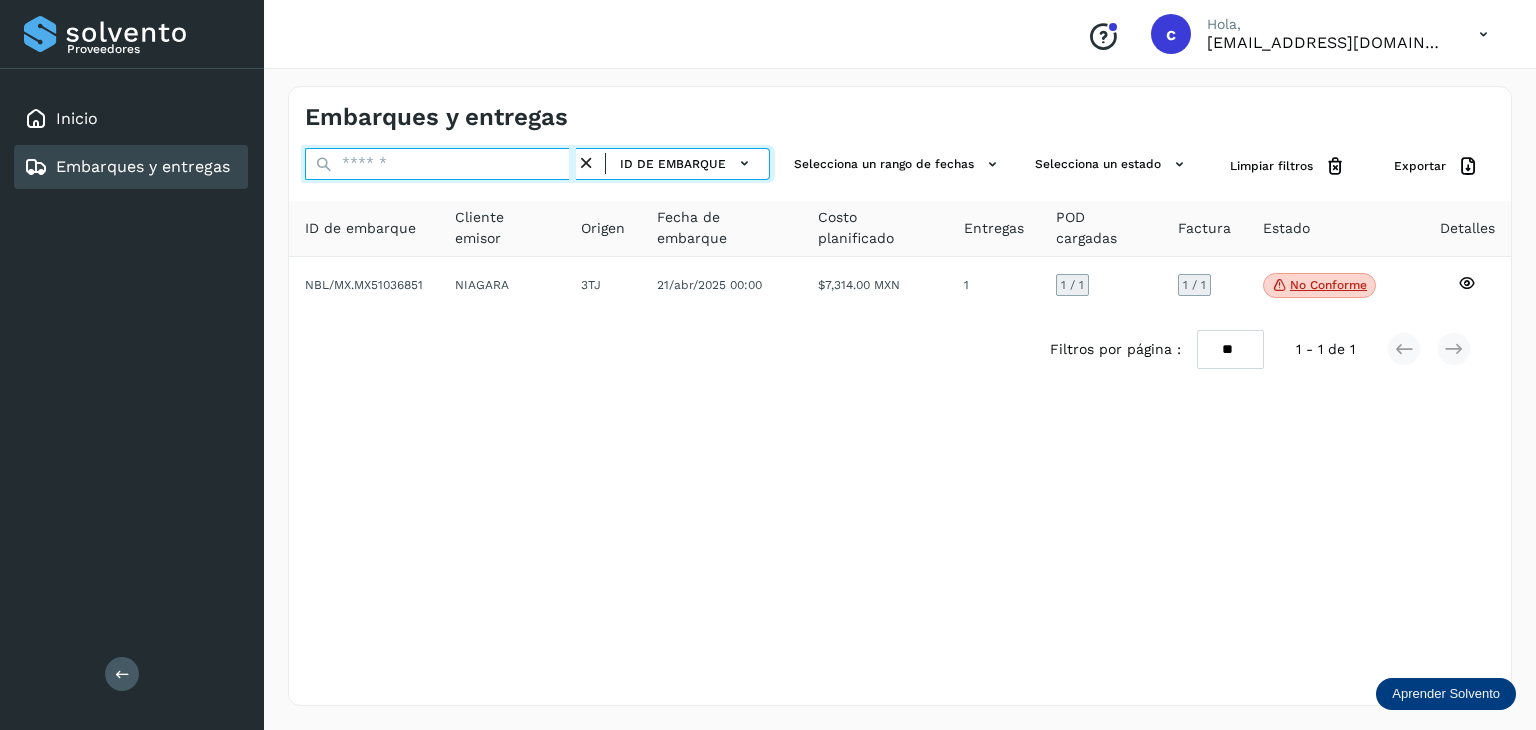 paste on "********" 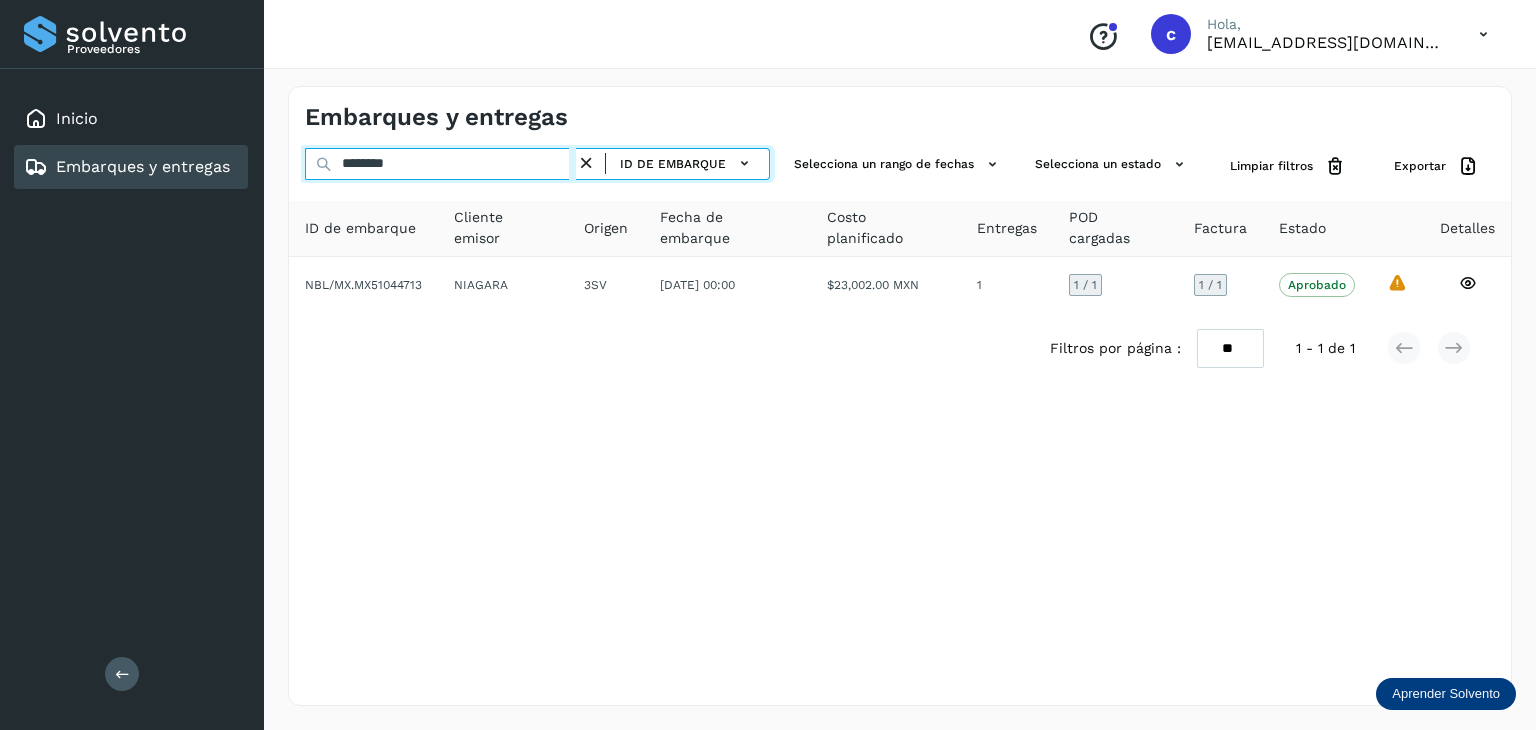 drag, startPoint x: 418, startPoint y: 164, endPoint x: 332, endPoint y: 145, distance: 88.07383 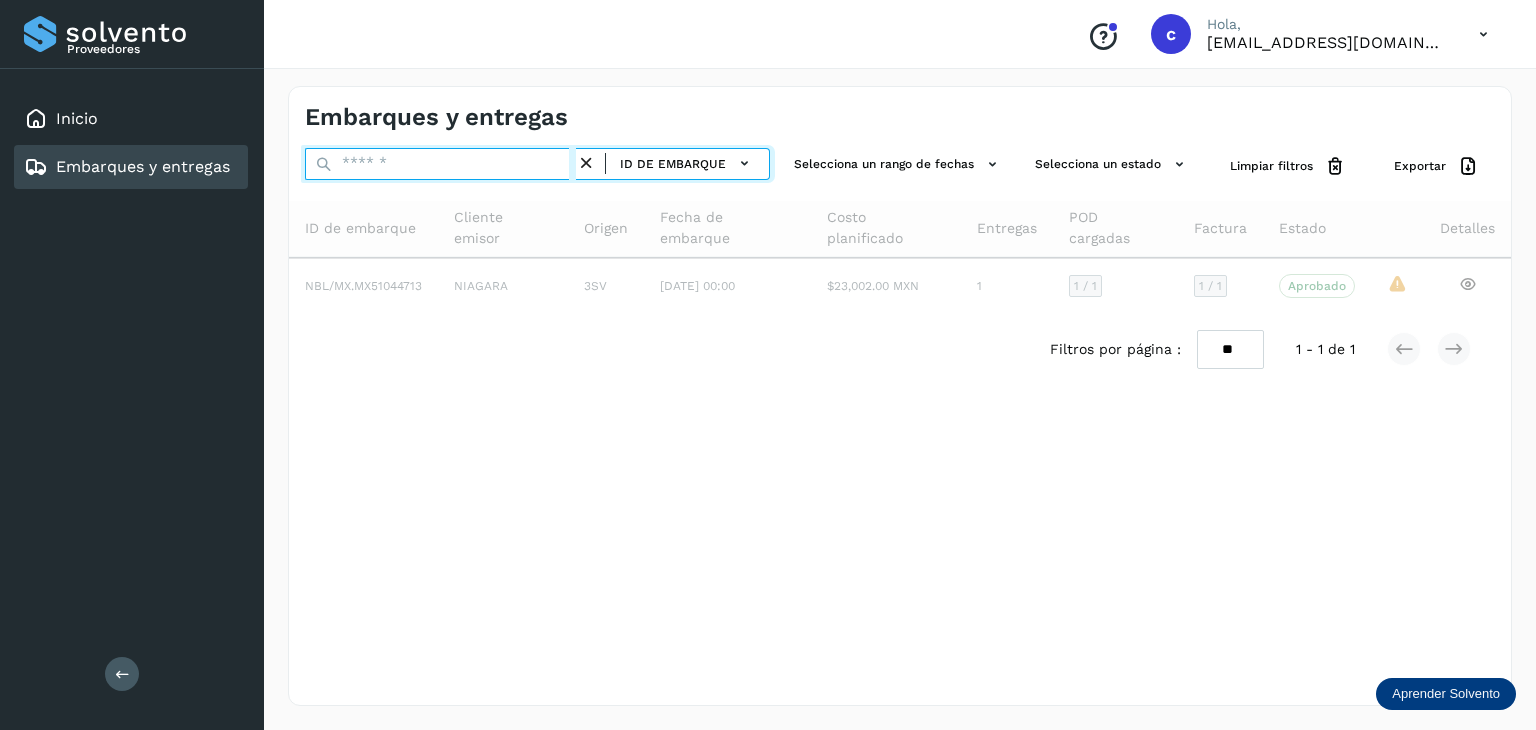 paste on "********" 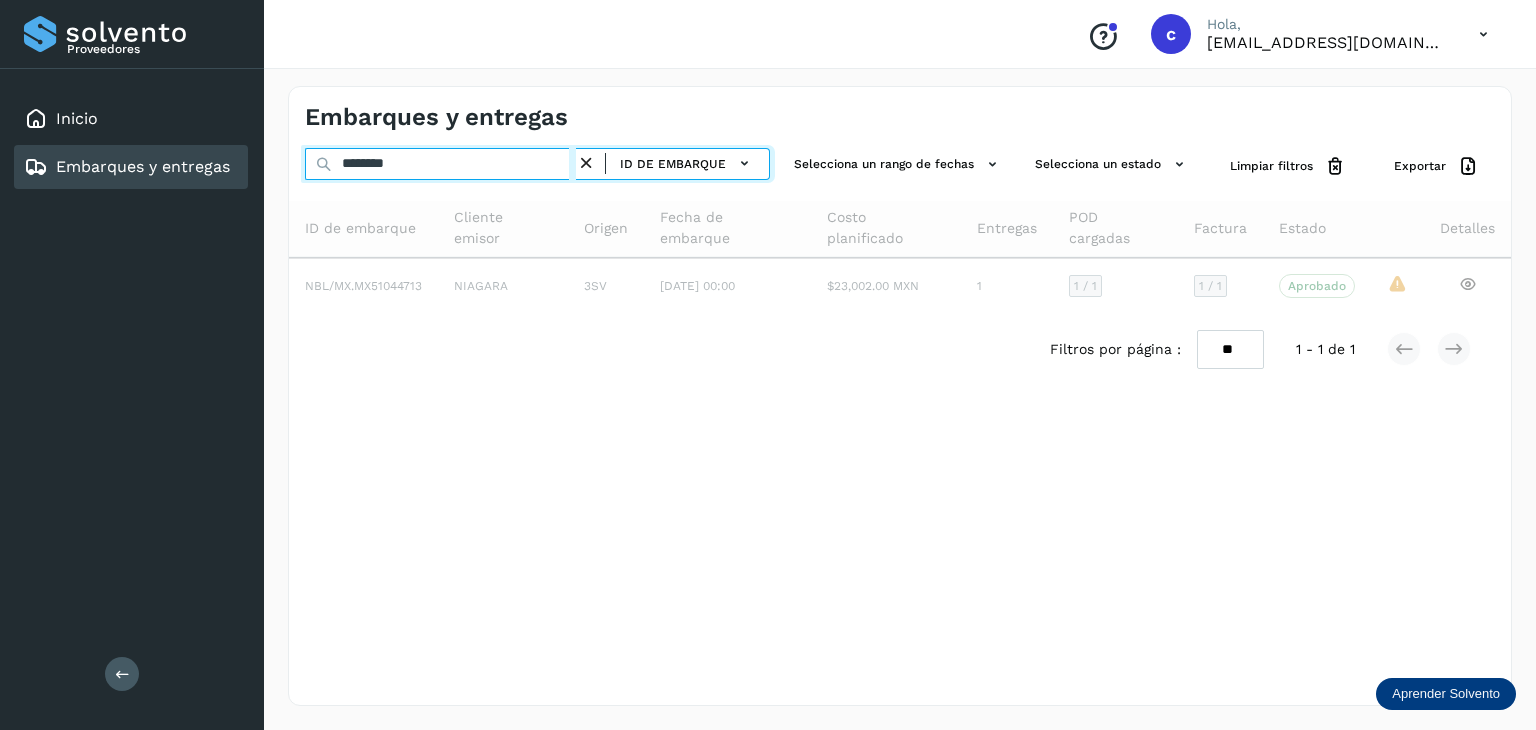 type on "********" 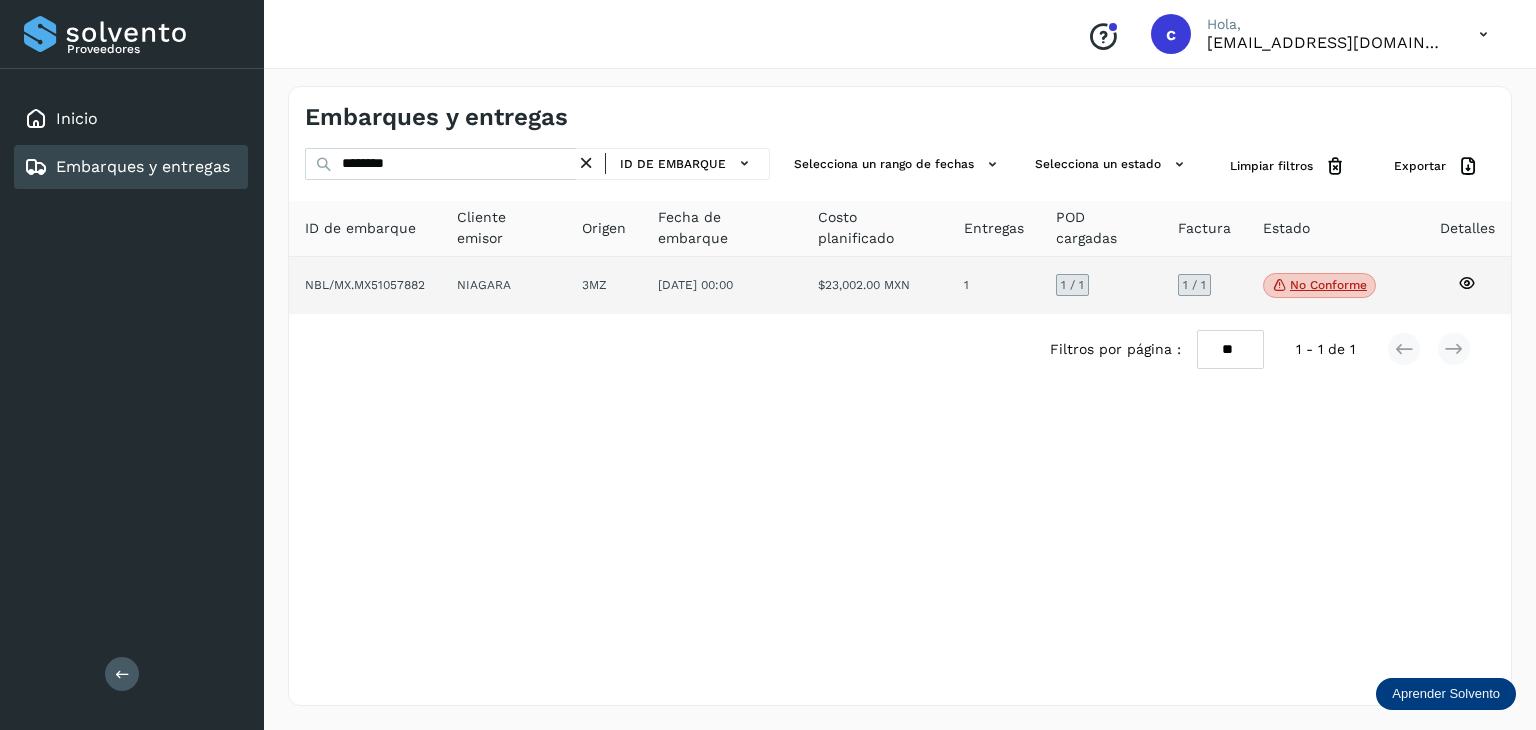 click on "No conforme" 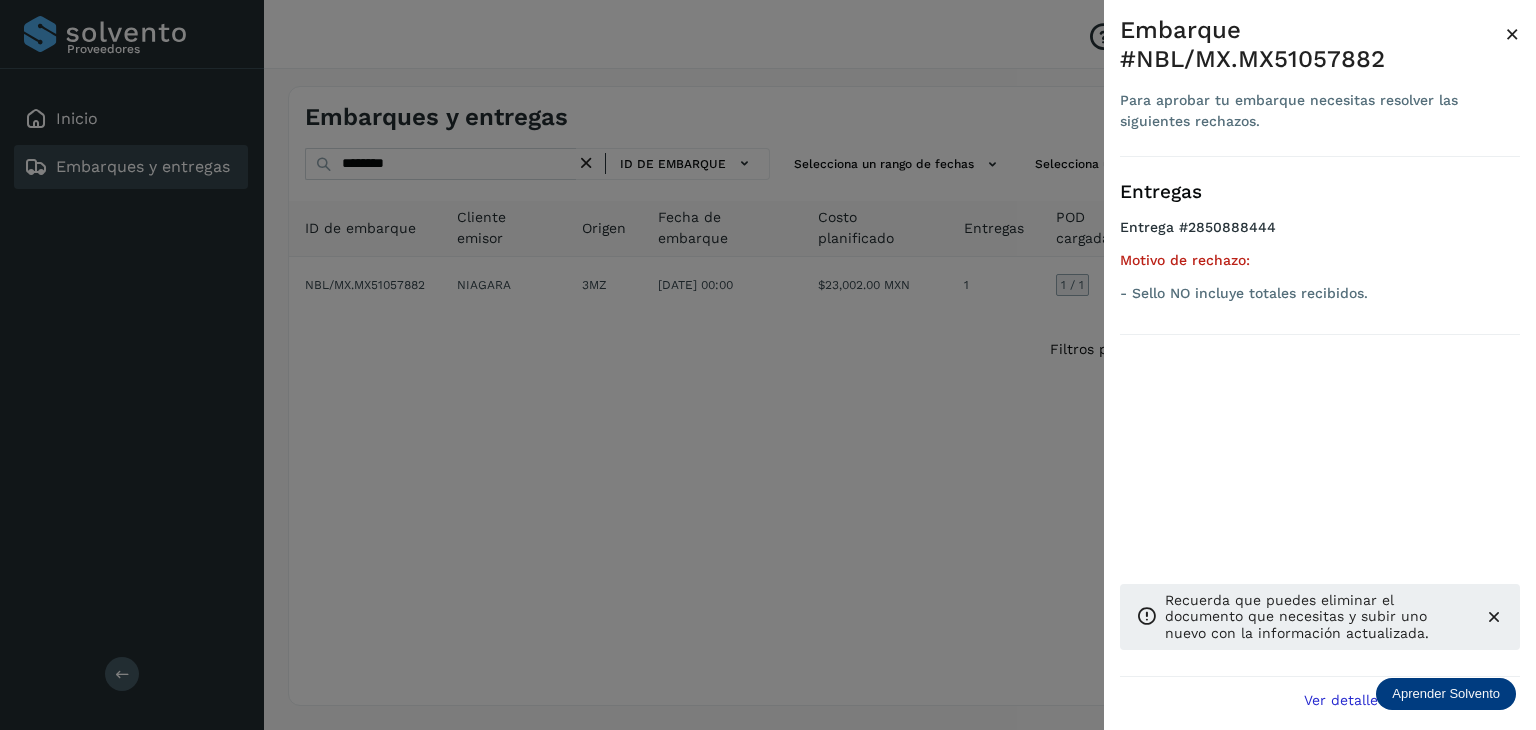 click at bounding box center [768, 365] 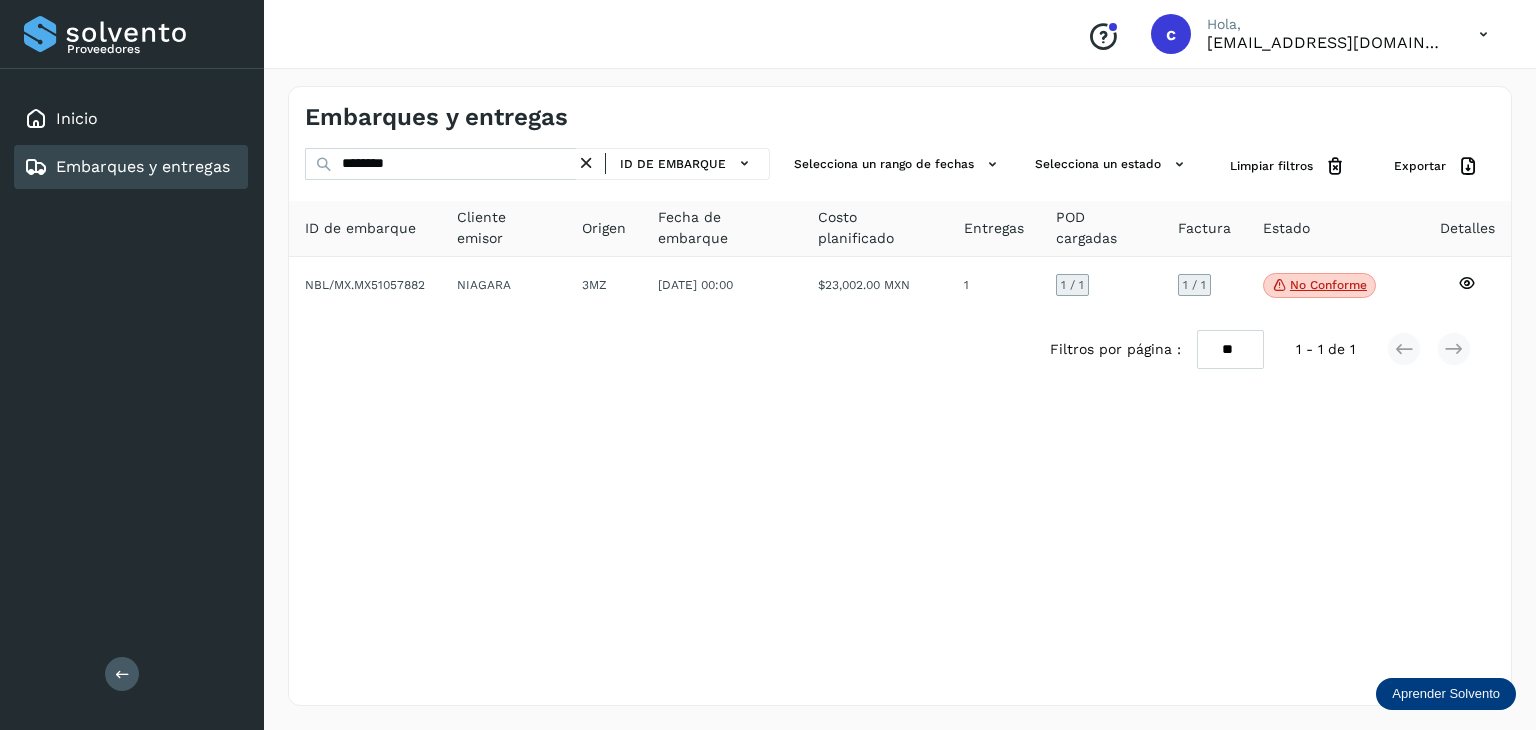 drag, startPoint x: 485, startPoint y: 182, endPoint x: 229, endPoint y: 157, distance: 257.2178 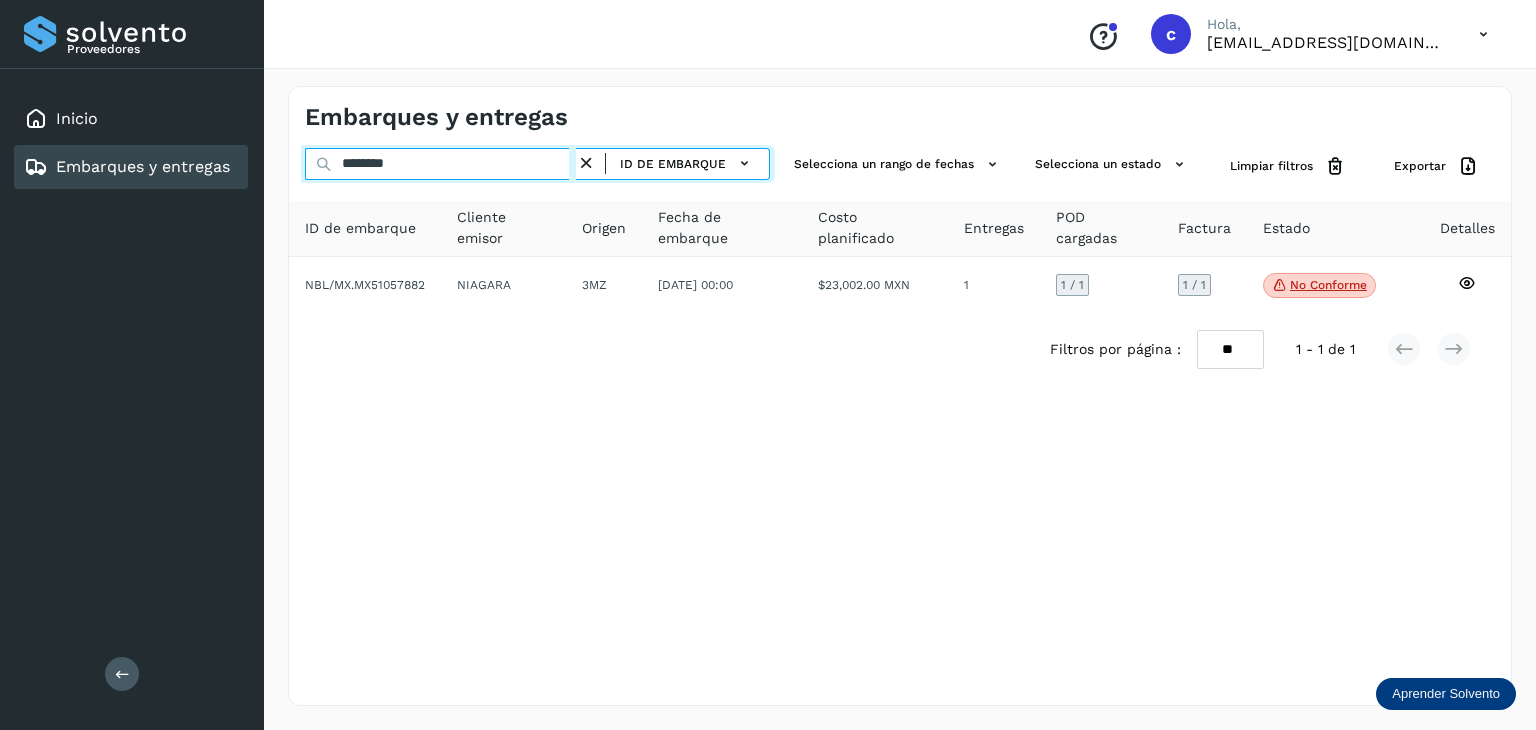 drag, startPoint x: 400, startPoint y: 169, endPoint x: 313, endPoint y: 158, distance: 87.69264 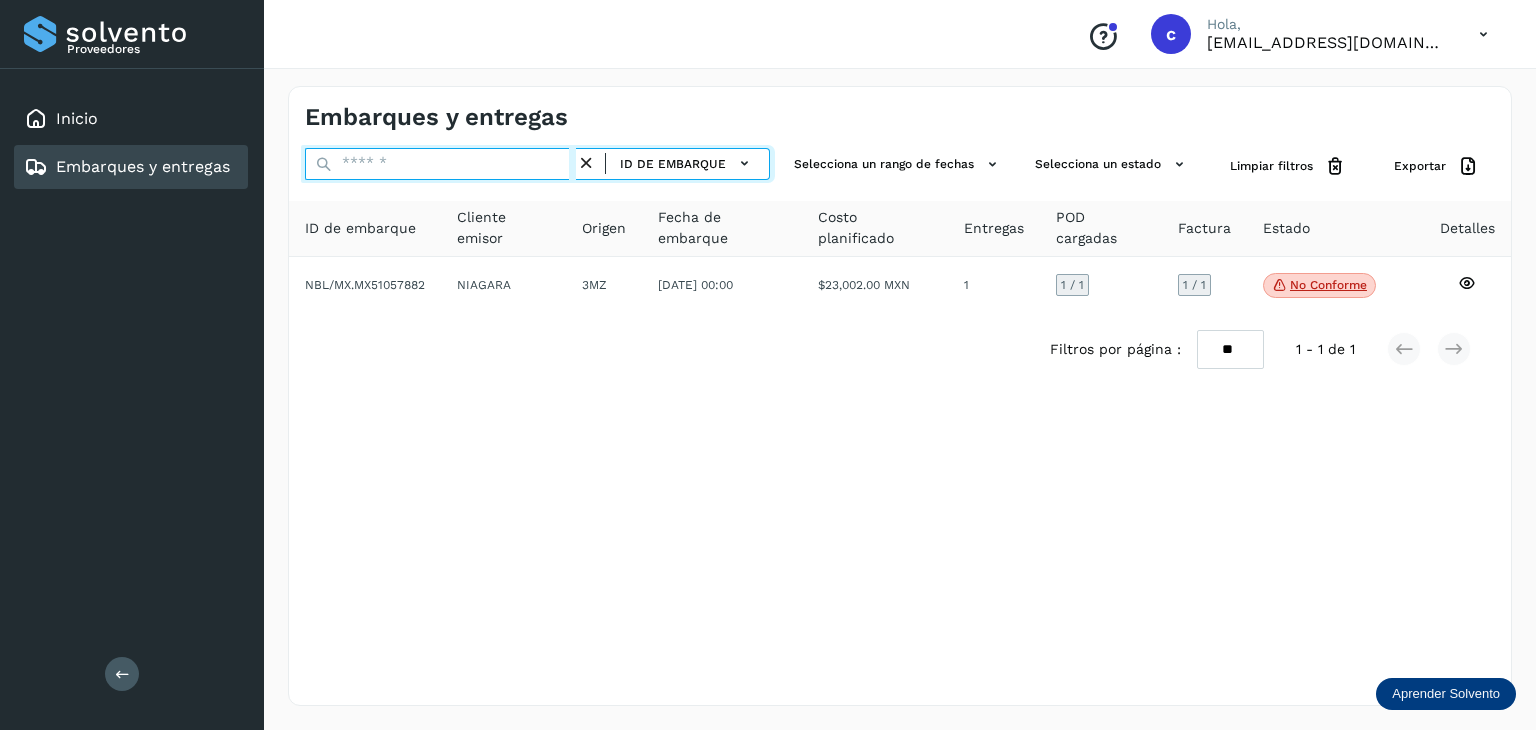 paste on "********" 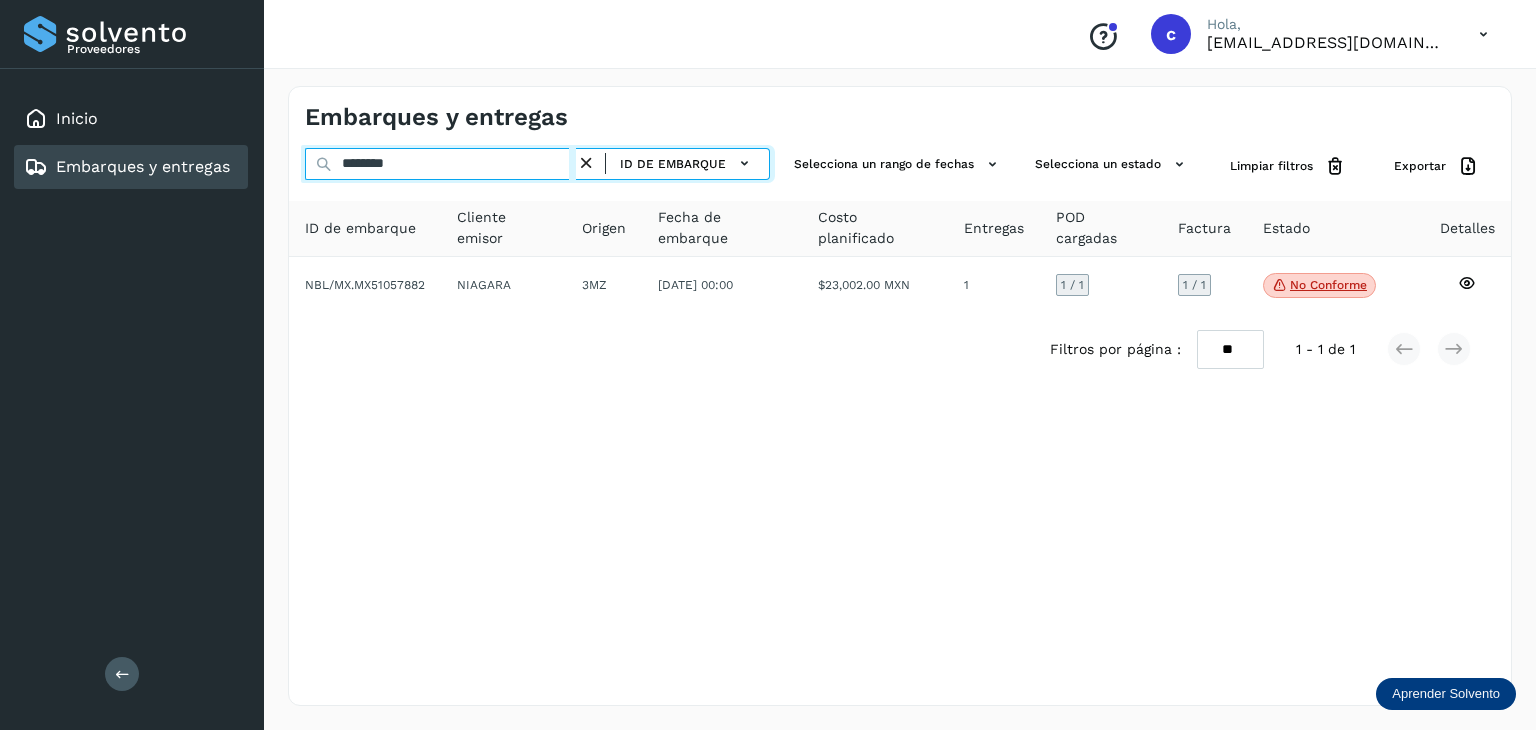 type on "********" 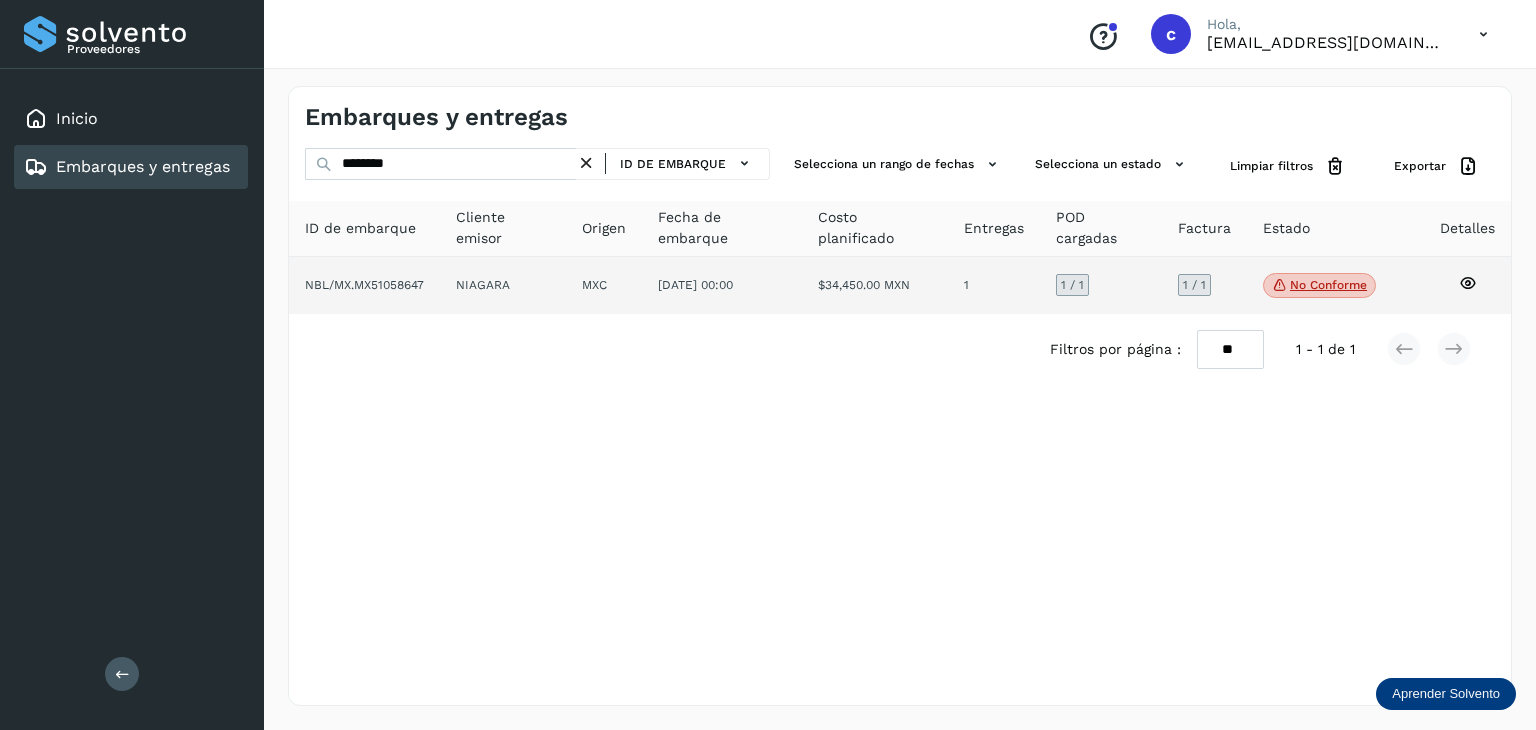 click on "No conforme" 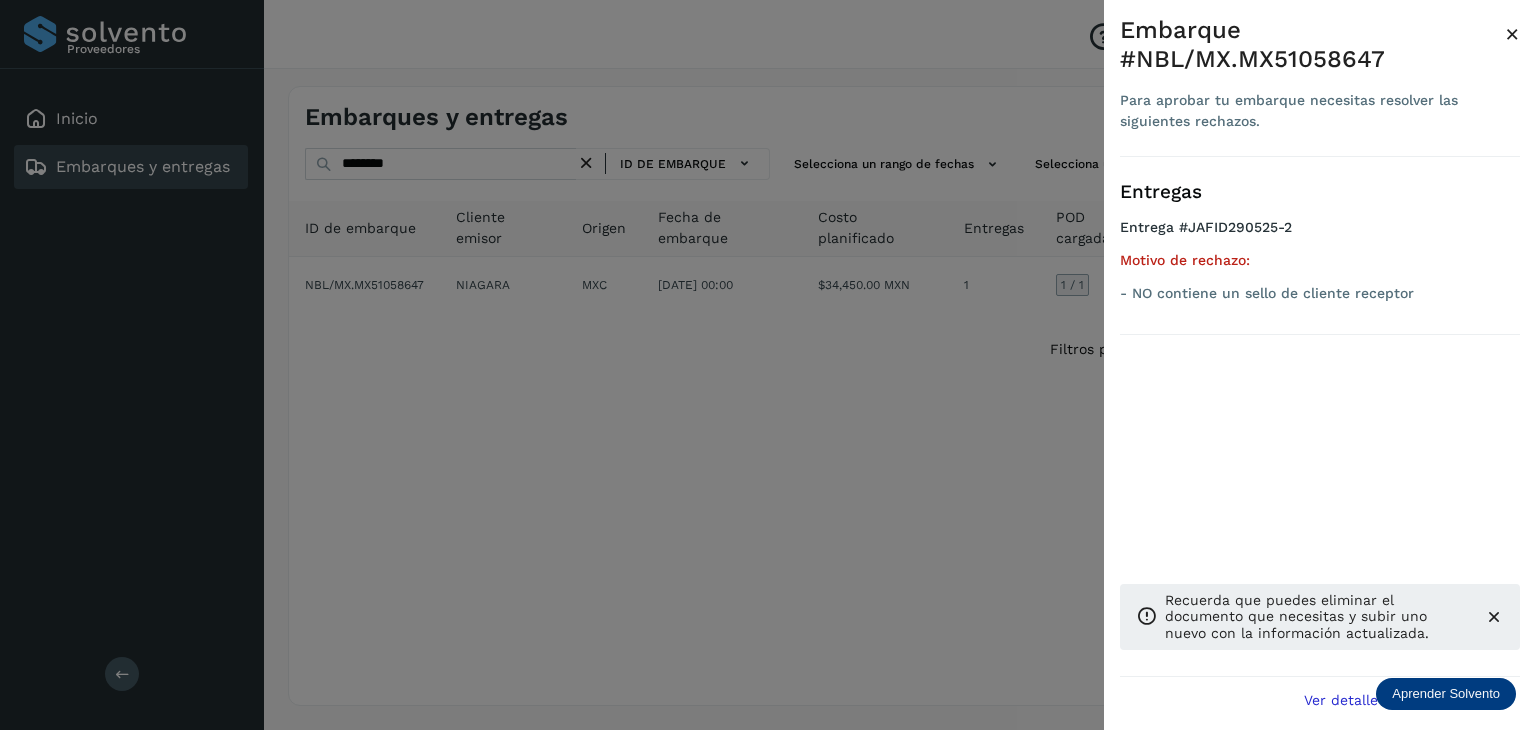 click at bounding box center (768, 365) 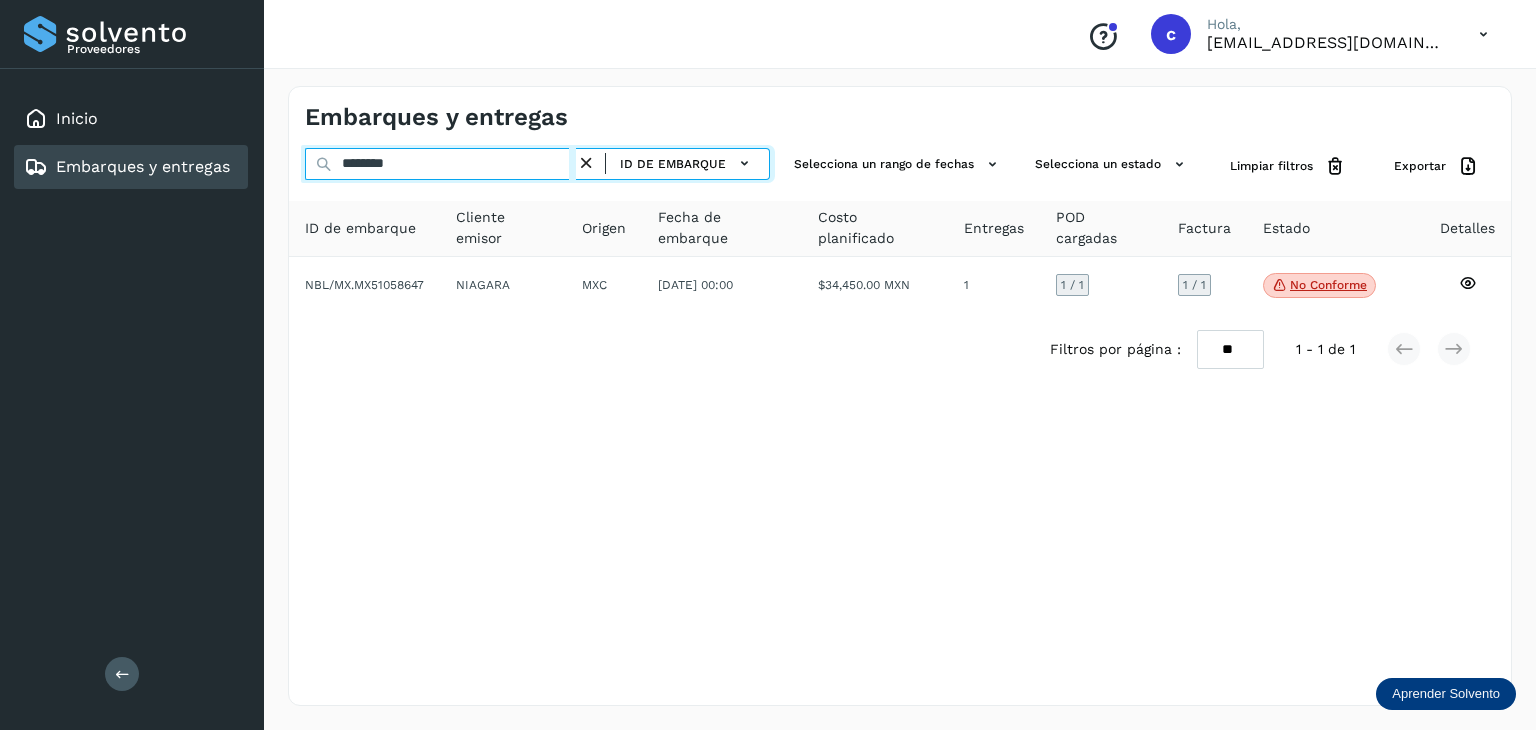 drag, startPoint x: 432, startPoint y: 166, endPoint x: 202, endPoint y: 154, distance: 230.31284 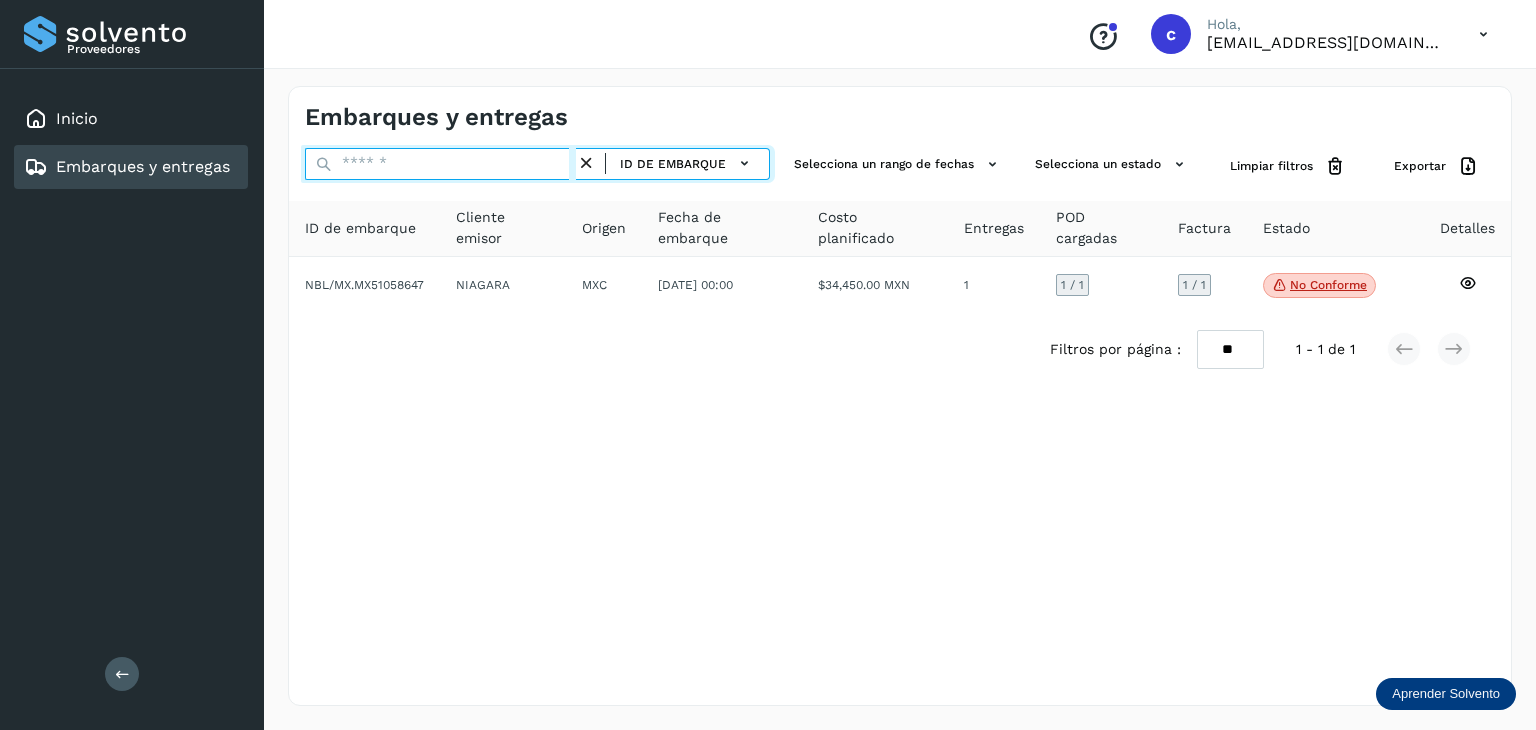 paste on "********" 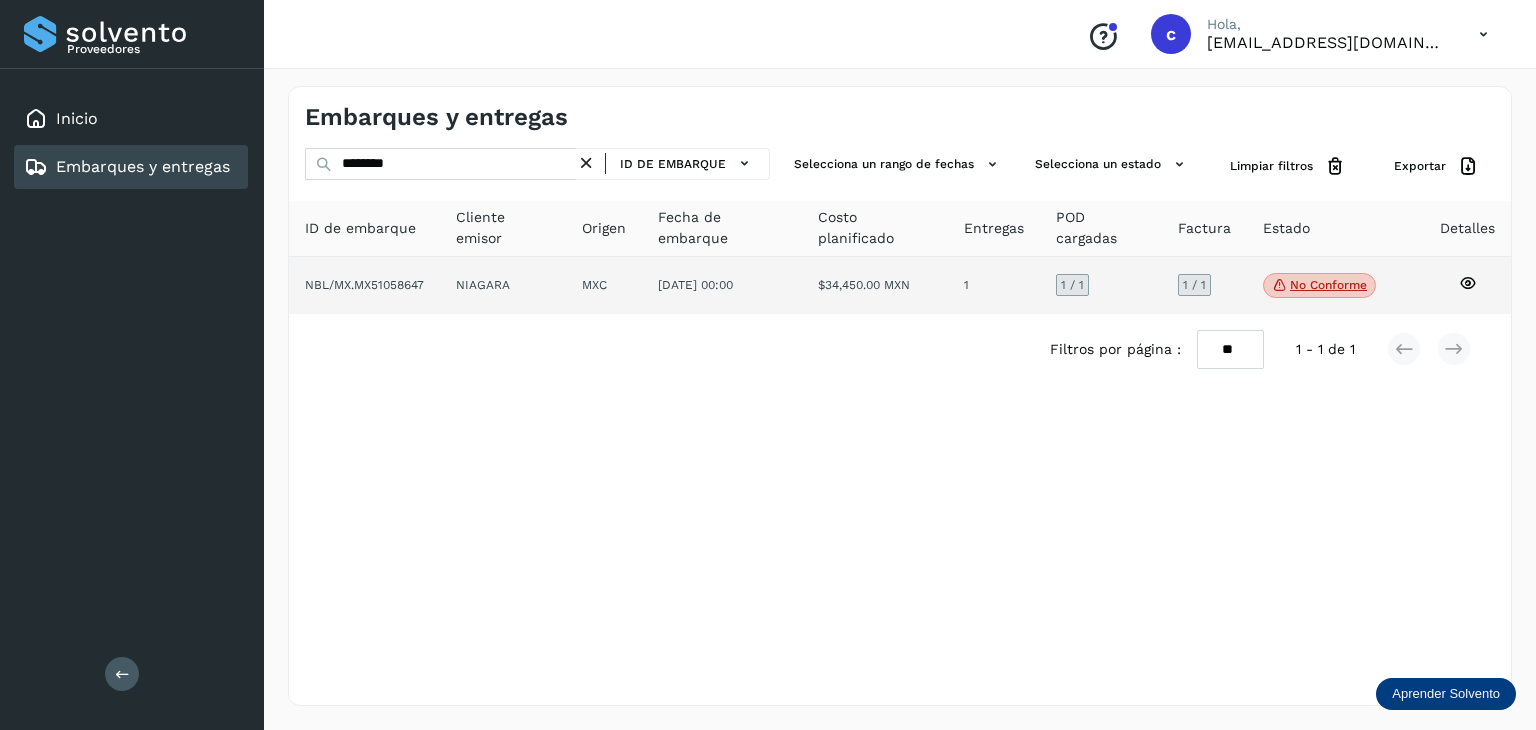 click 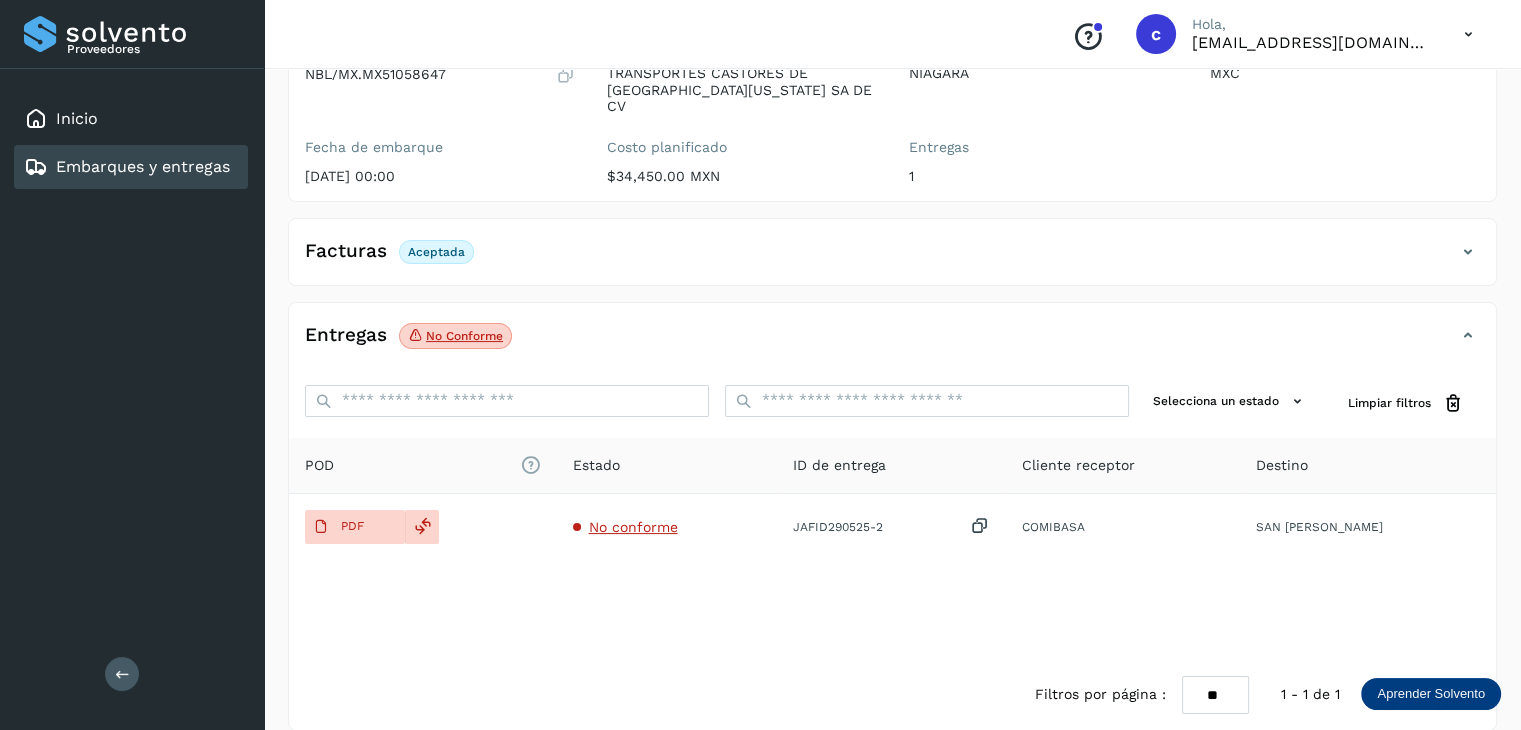 scroll, scrollTop: 229, scrollLeft: 0, axis: vertical 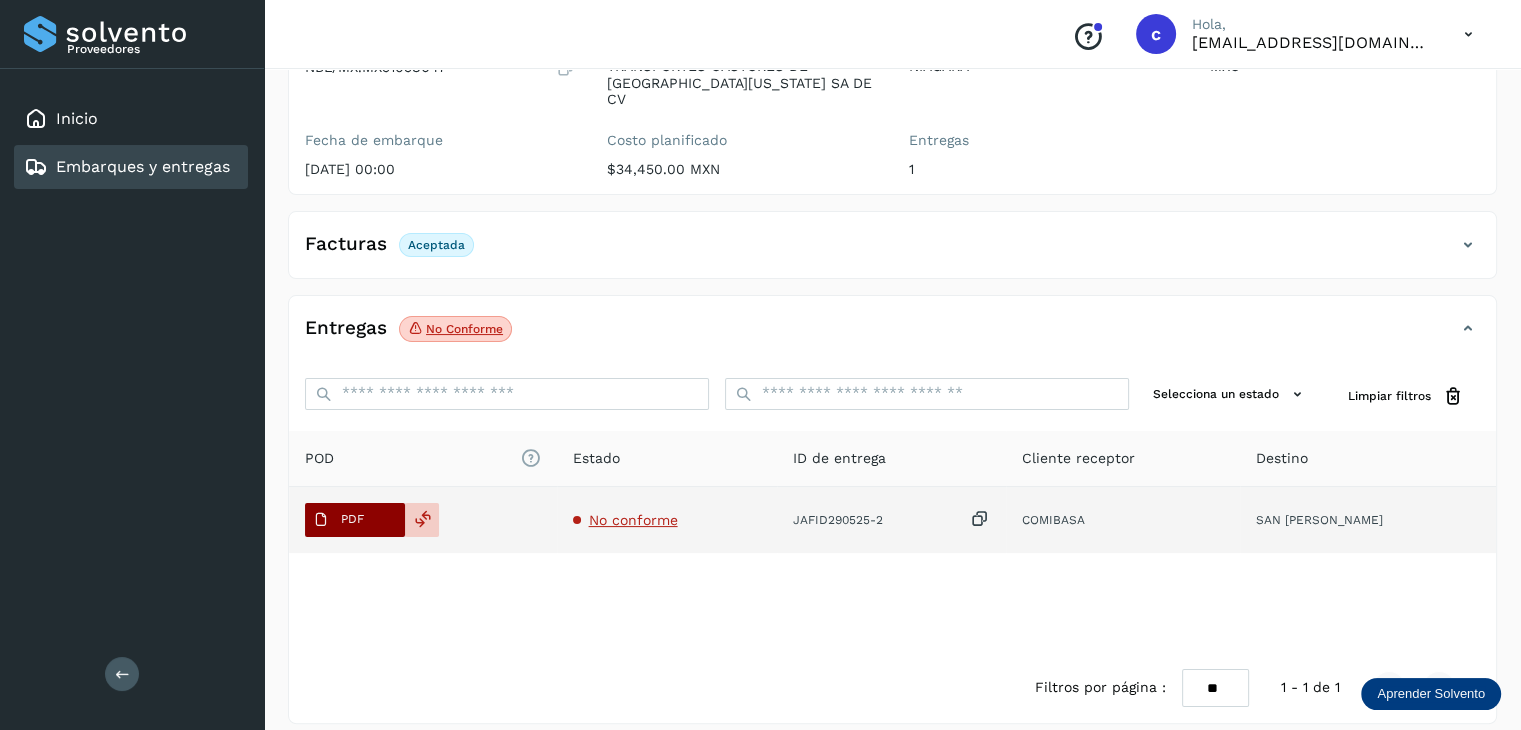 click on "PDF" at bounding box center (338, 520) 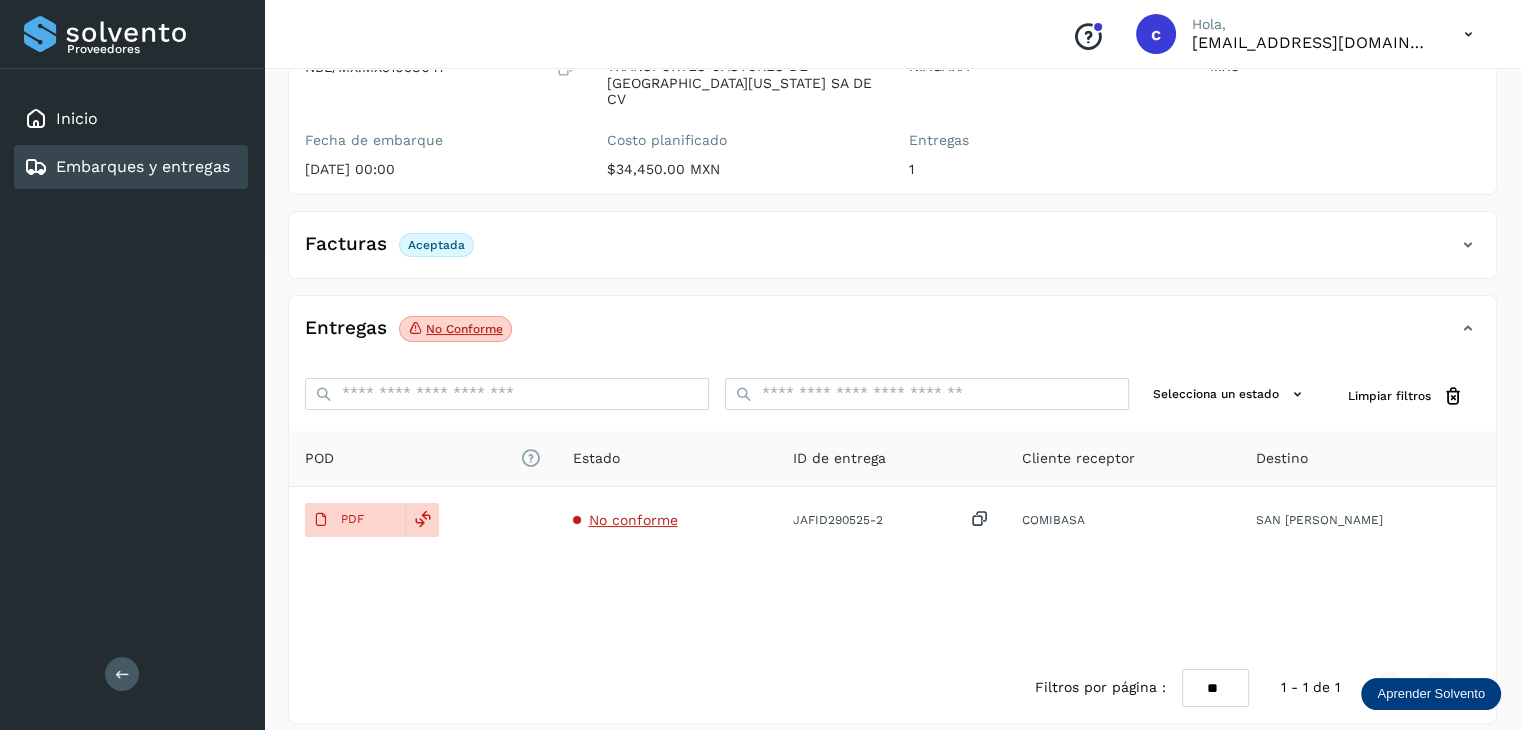 click on "Embarques y entregas" 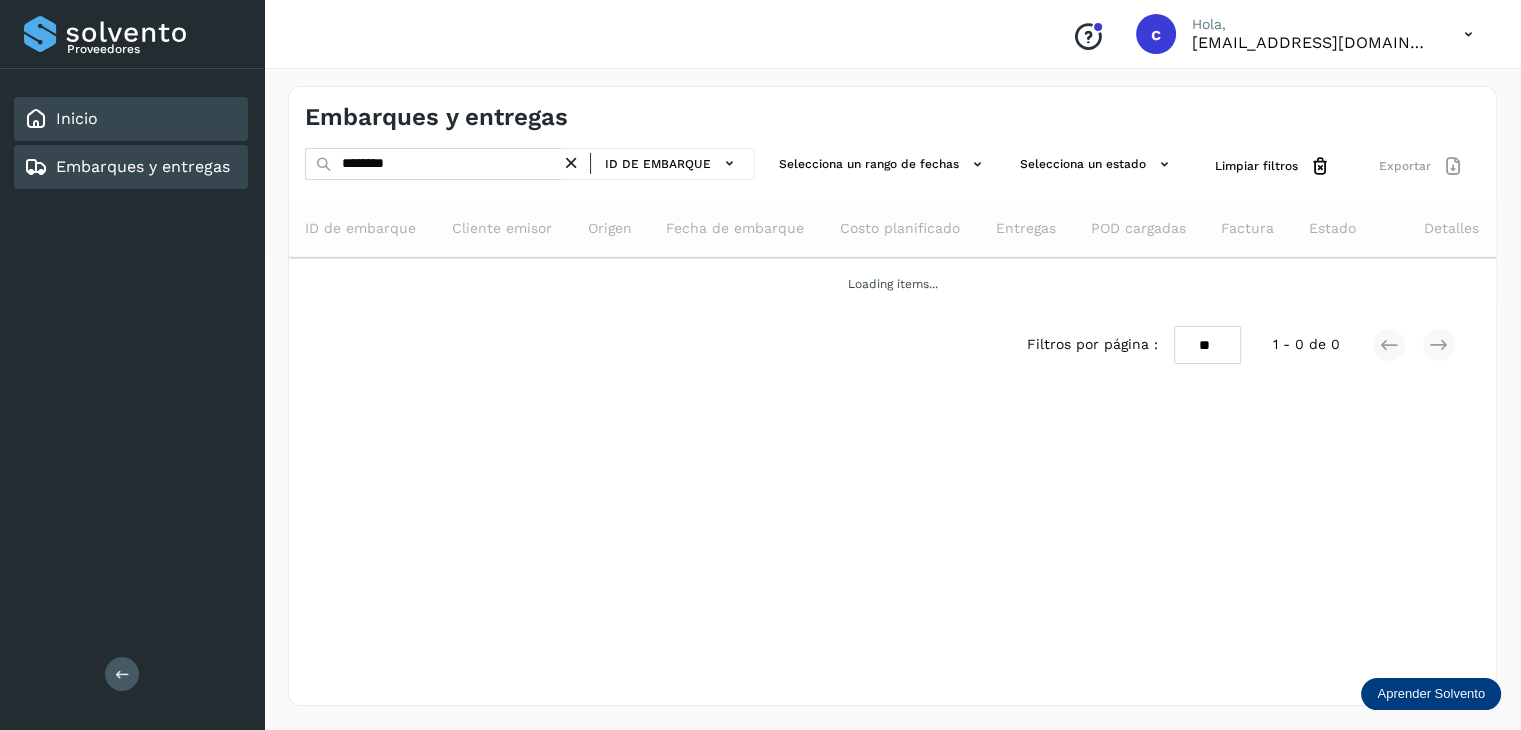 scroll, scrollTop: 0, scrollLeft: 0, axis: both 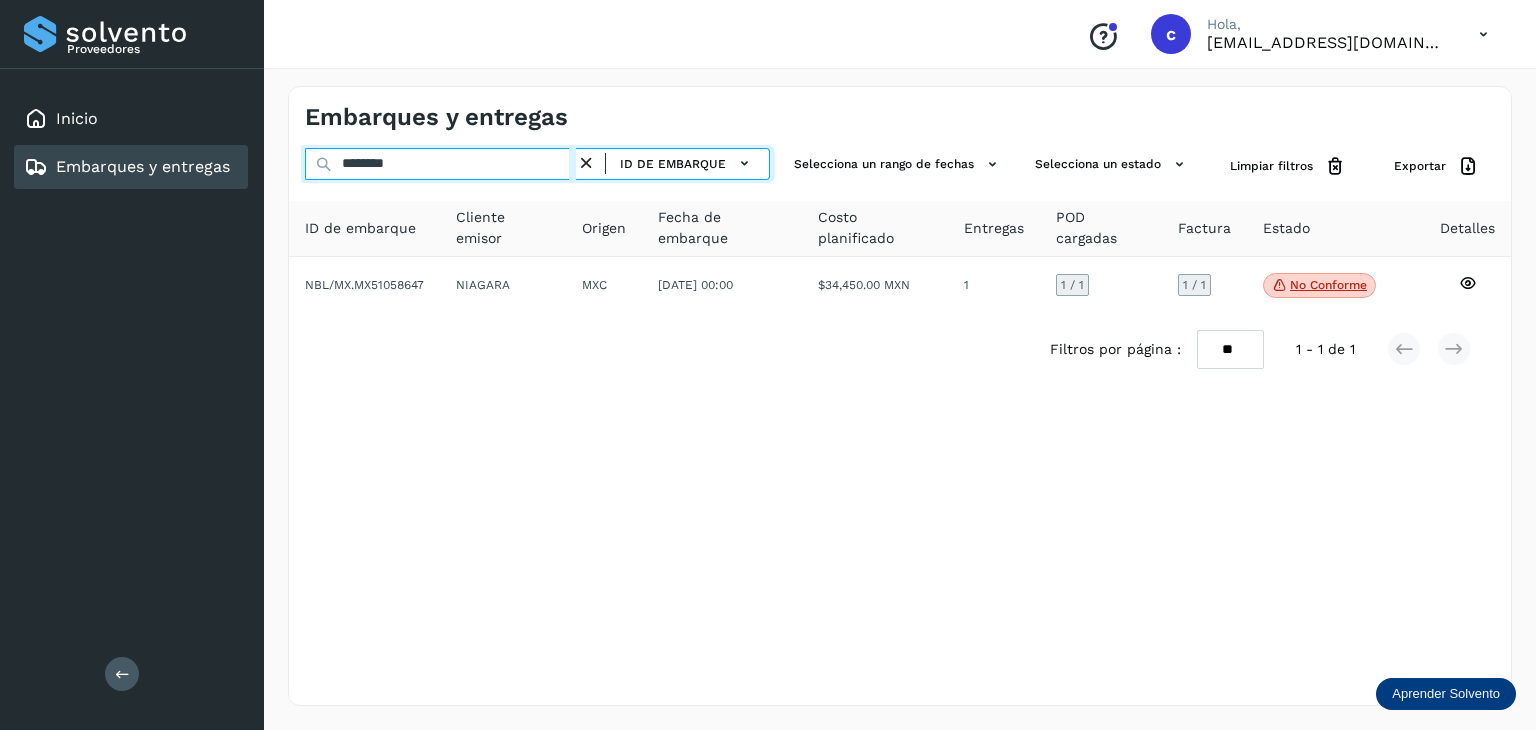 drag, startPoint x: 361, startPoint y: 161, endPoint x: 291, endPoint y: 157, distance: 70.11419 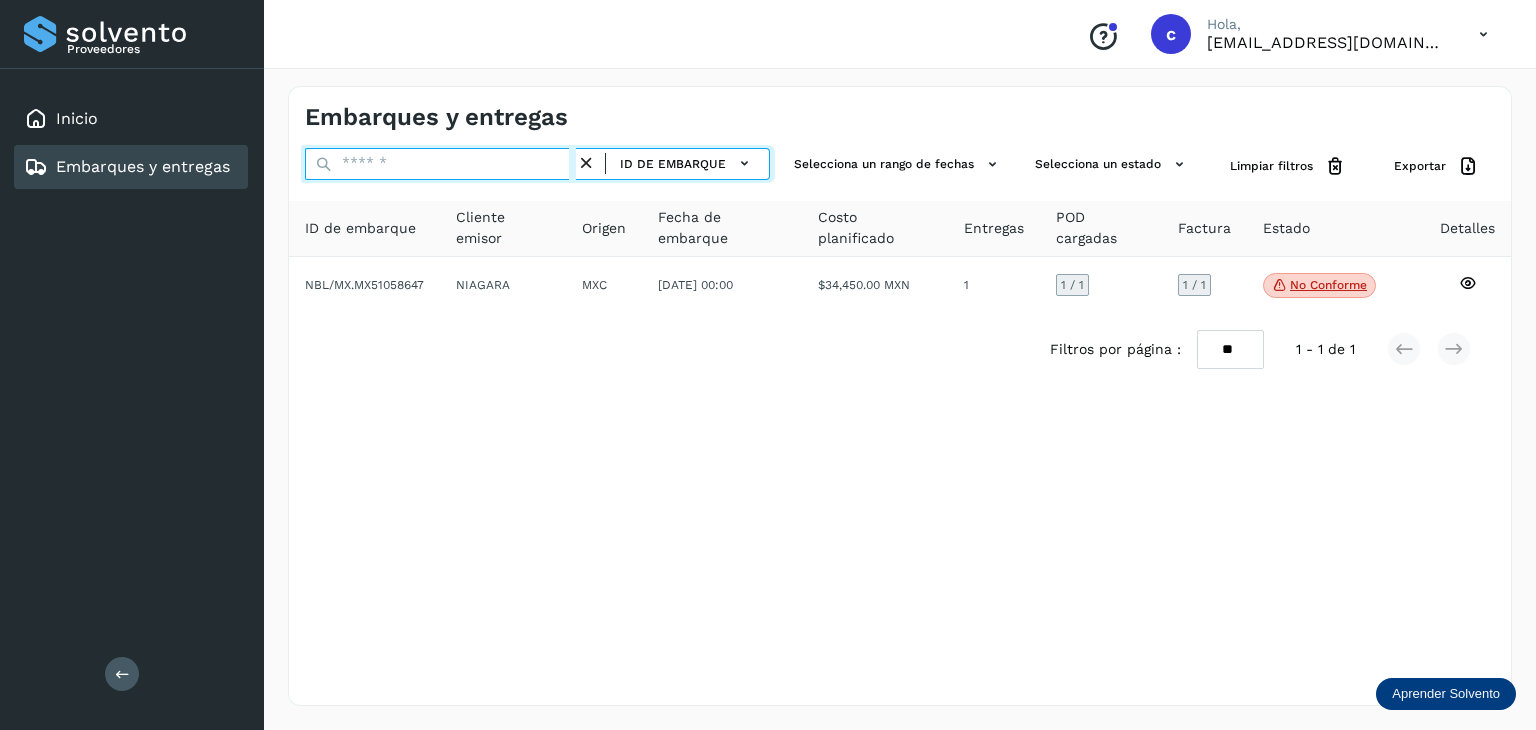 paste on "********" 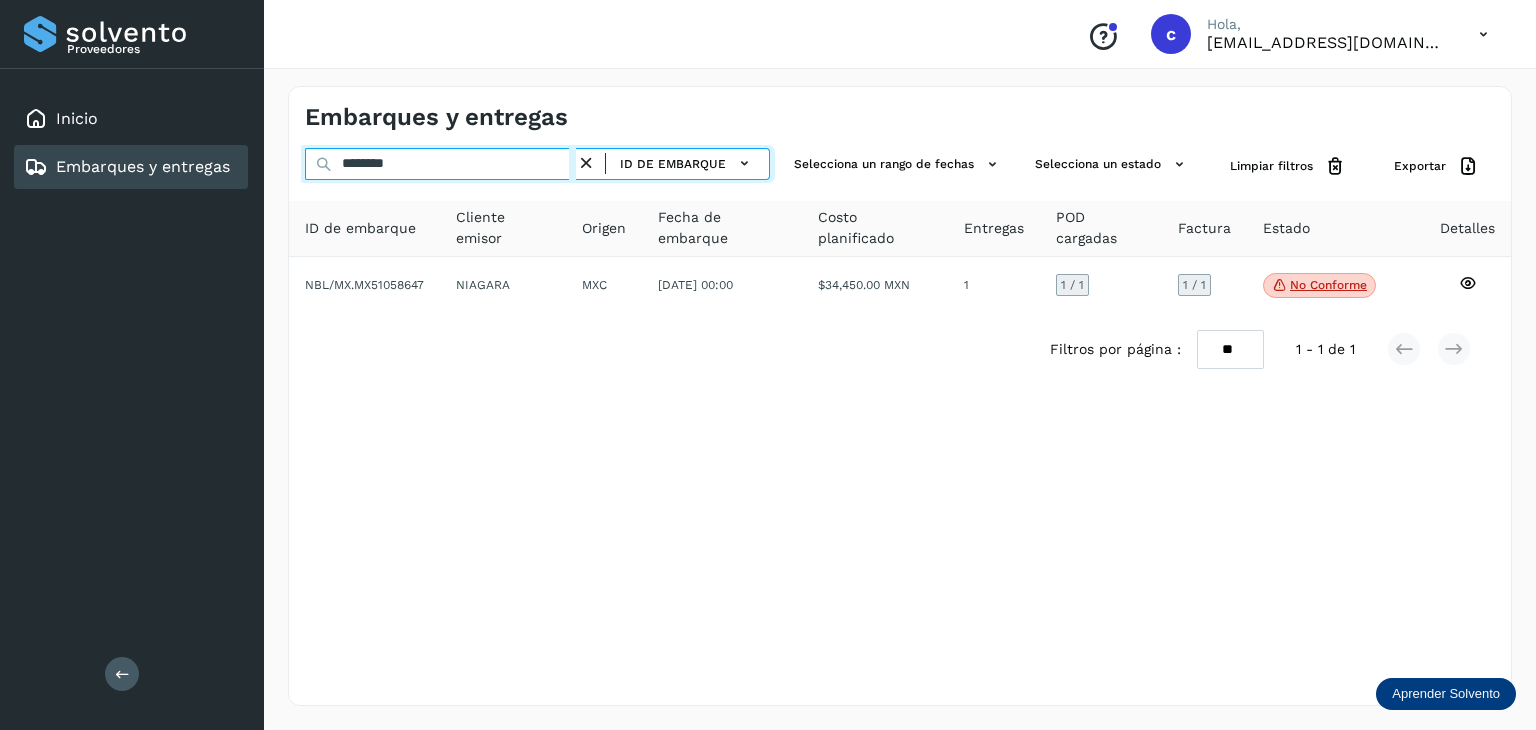 type on "********" 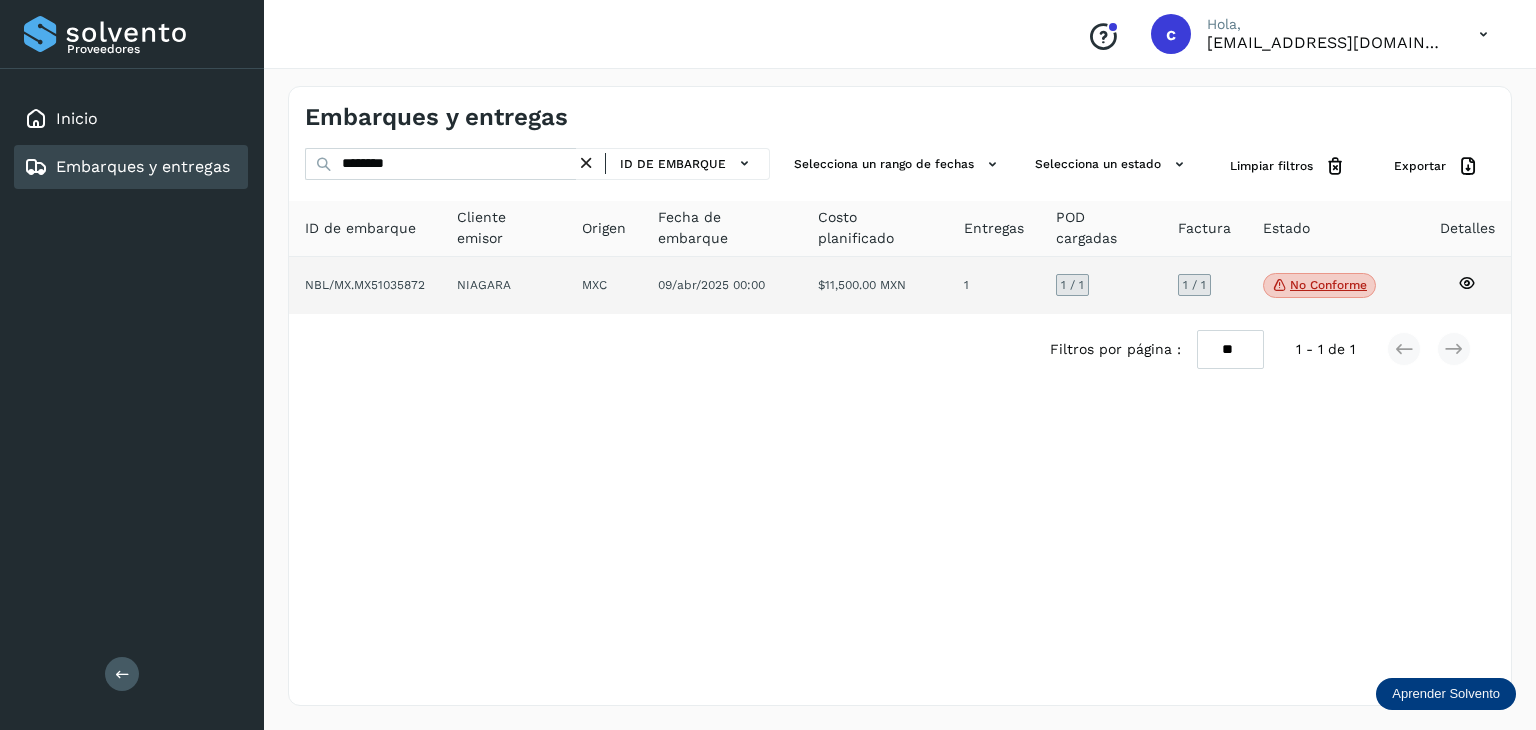 click 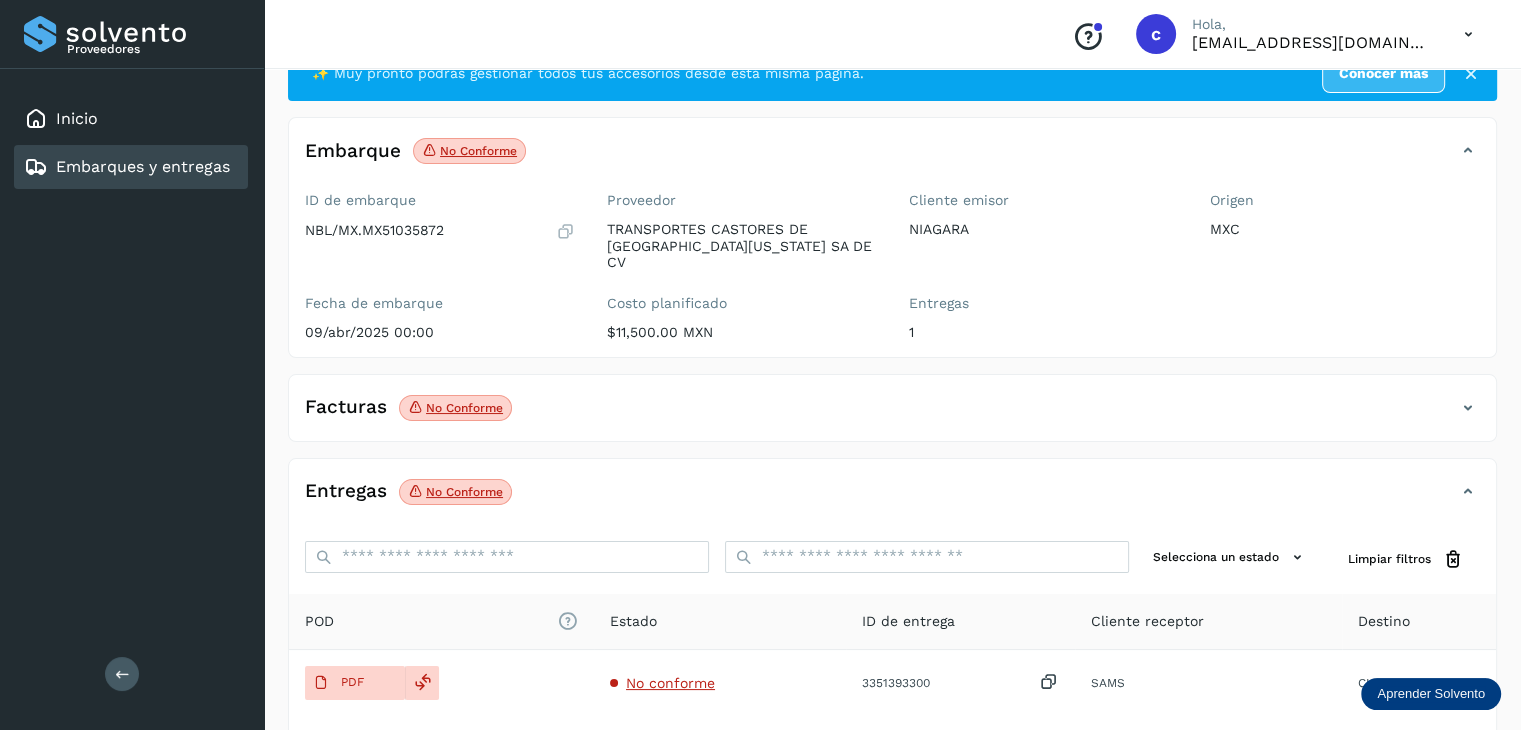 scroll, scrollTop: 100, scrollLeft: 0, axis: vertical 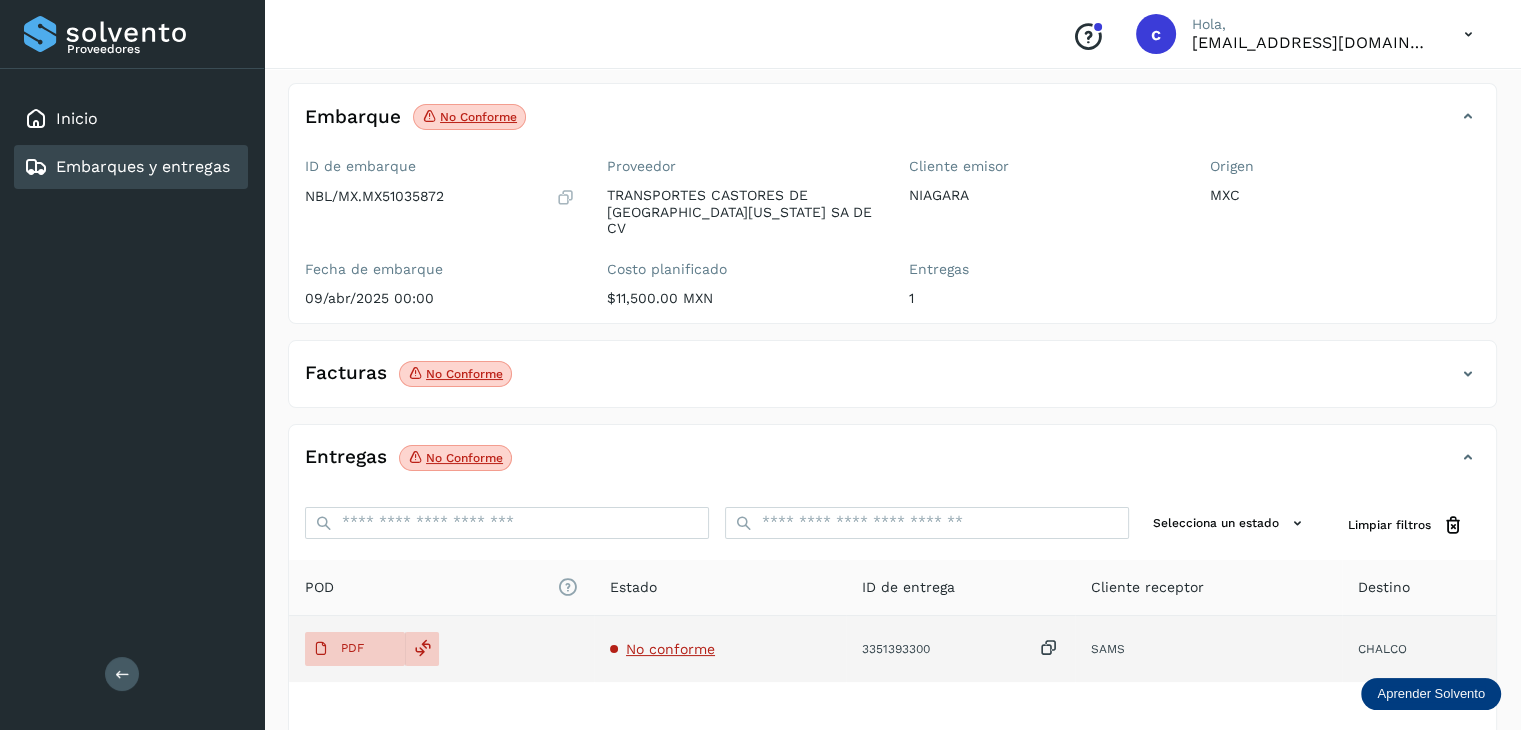 click on "No conforme" 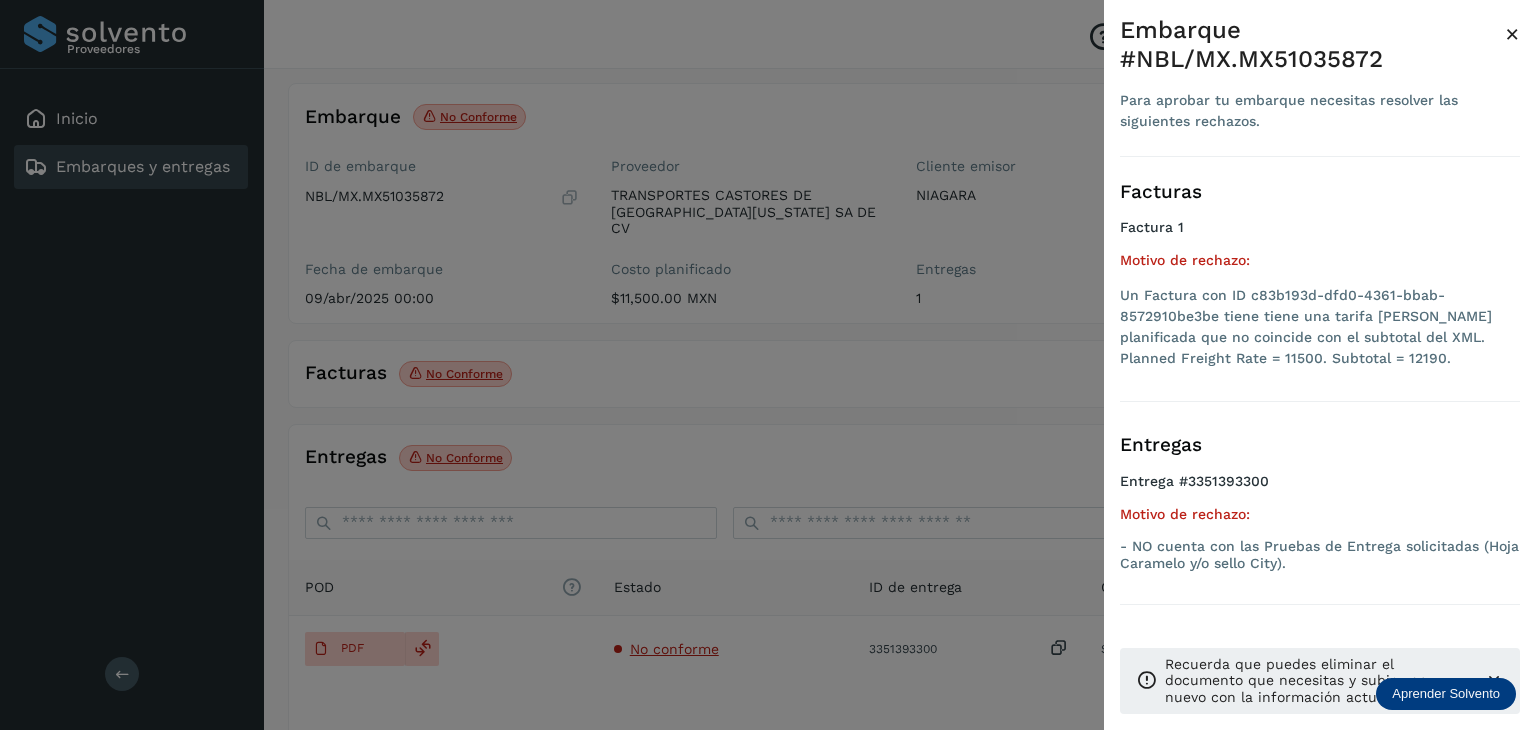 click at bounding box center (768, 365) 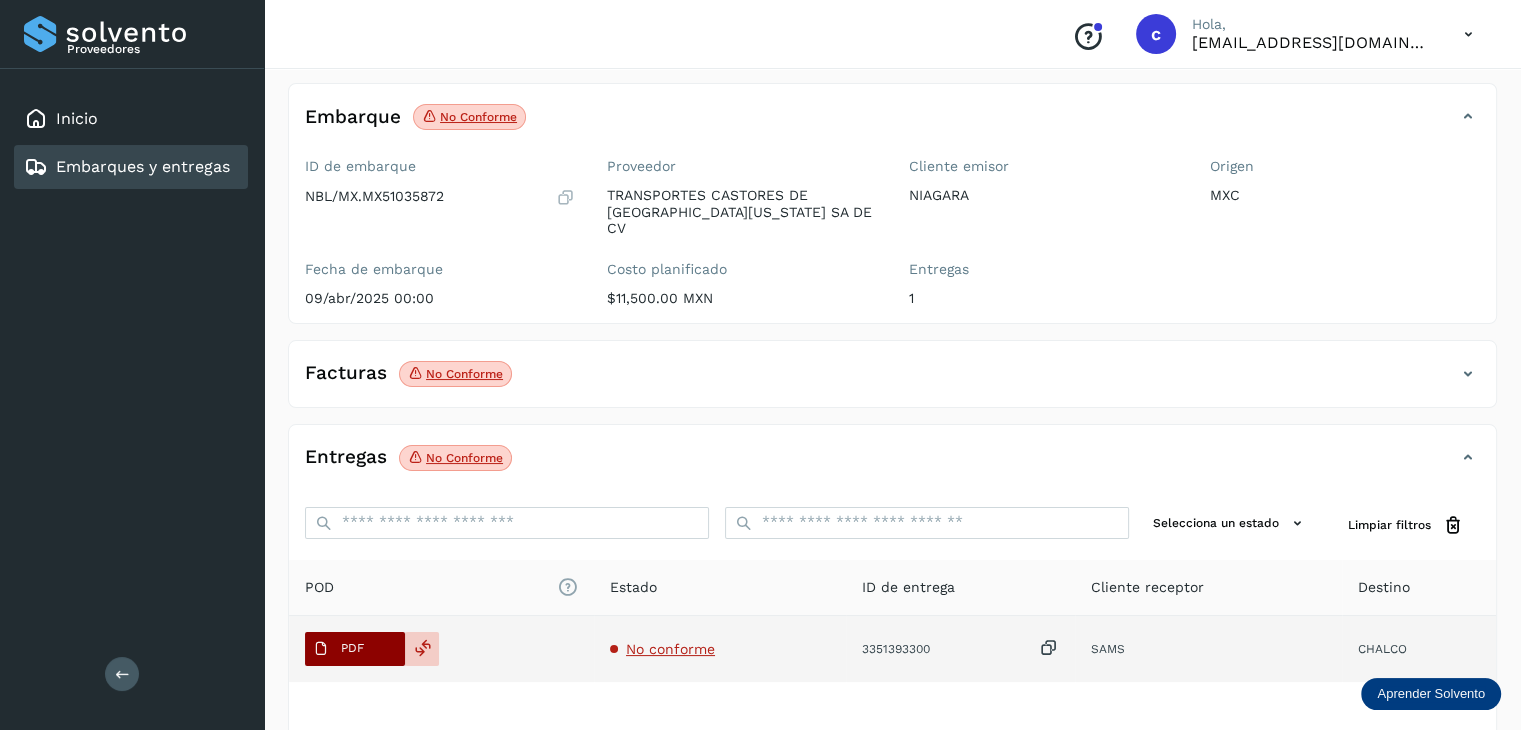 click on "PDF" at bounding box center (352, 648) 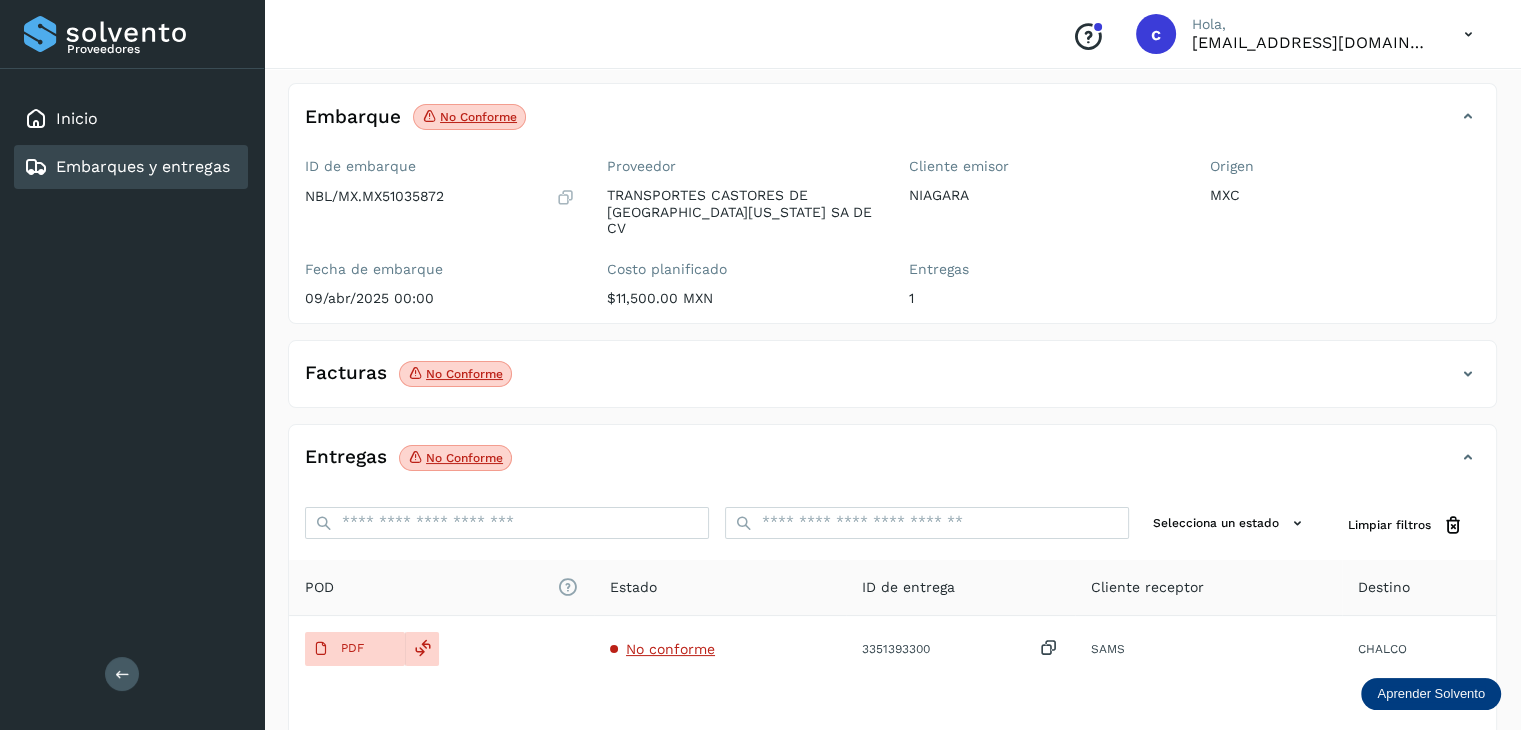 click on "Facturas No conforme" at bounding box center [892, 382] 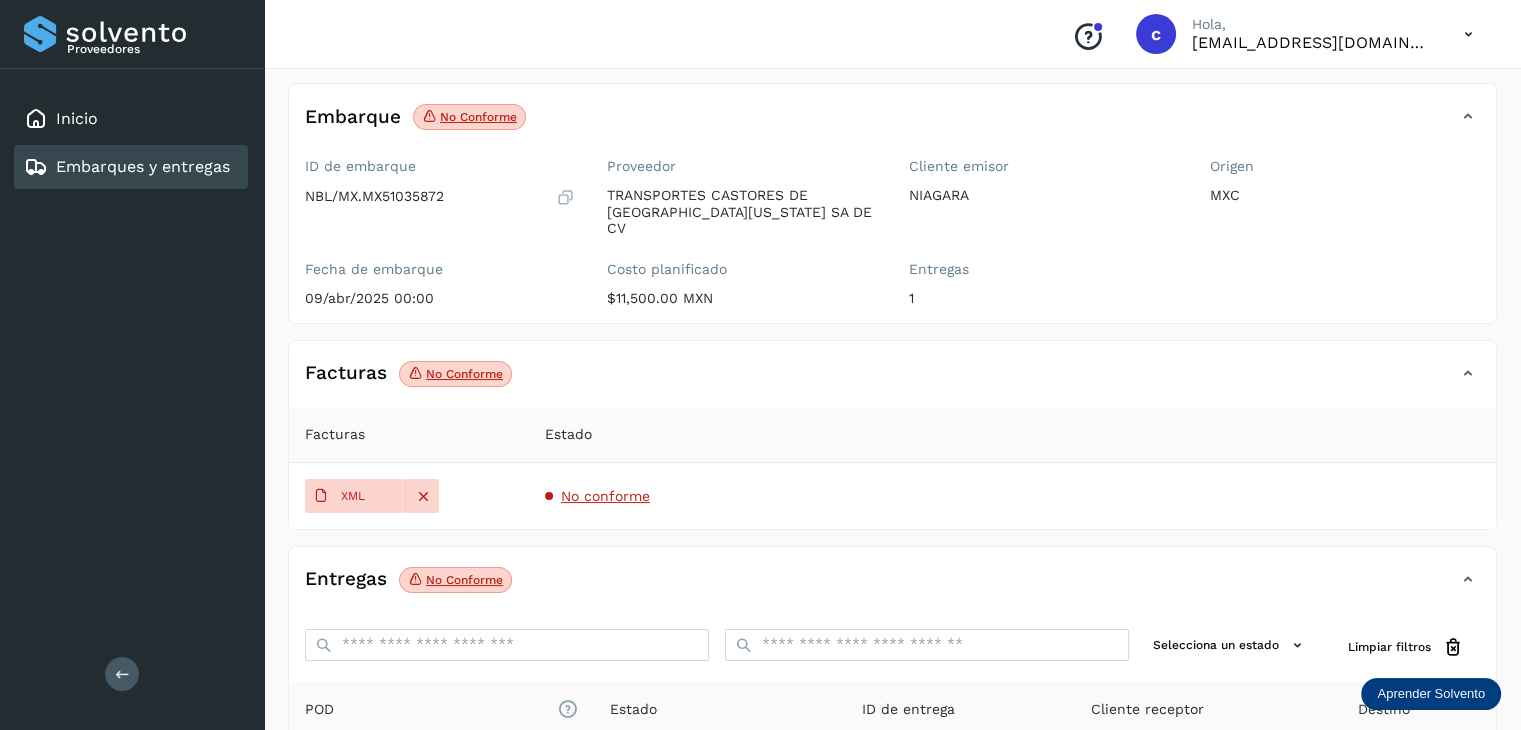 click on "Facturas No conforme" 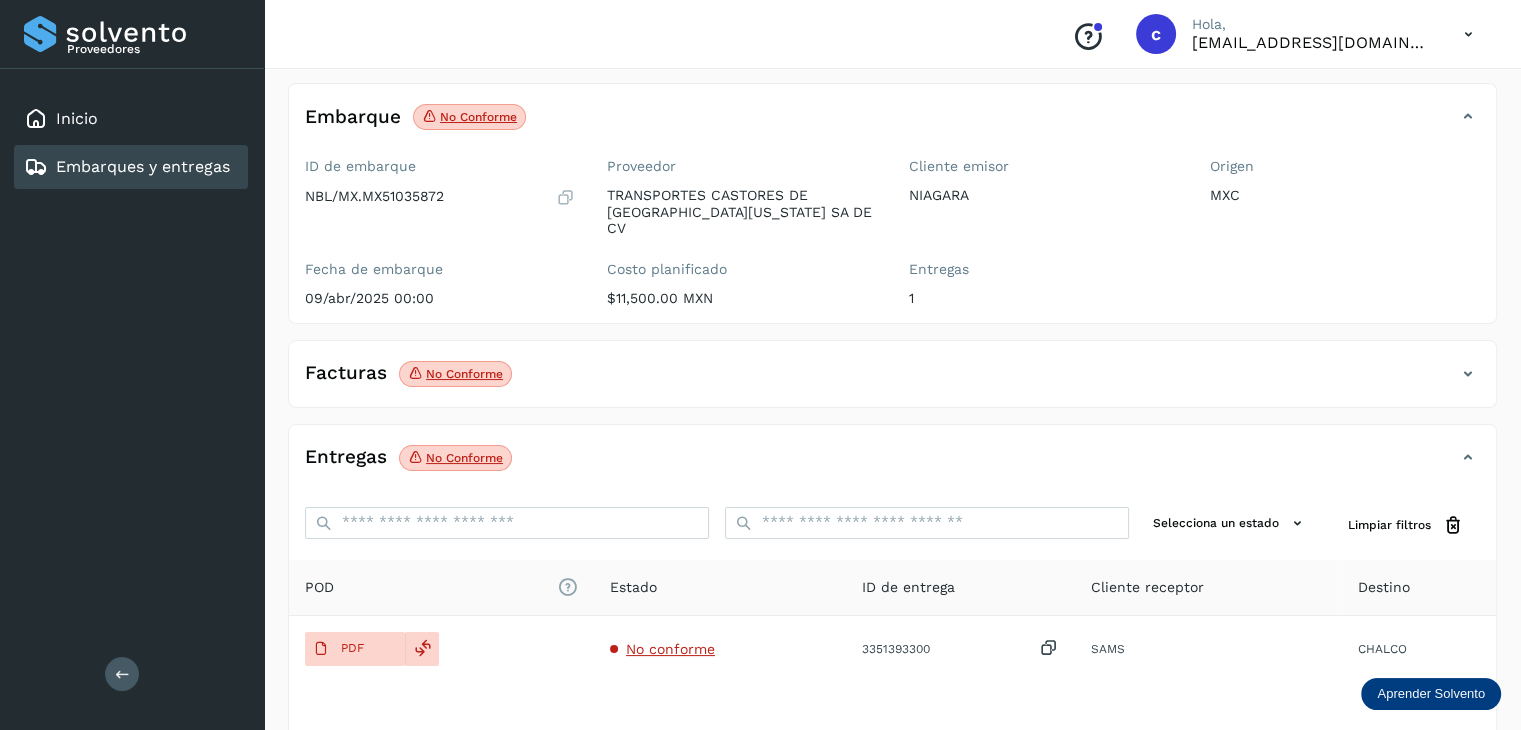 click on "No conforme" 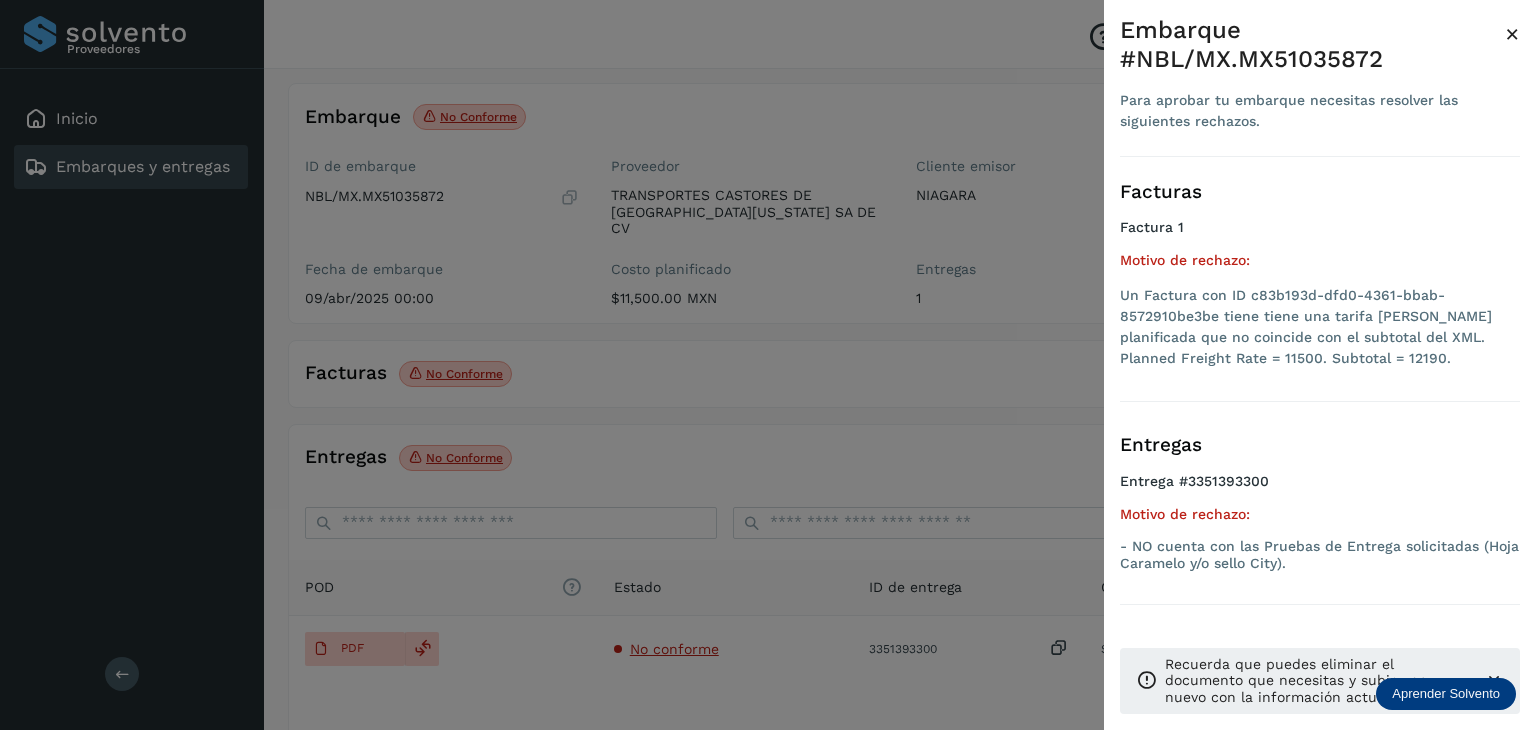 click at bounding box center (768, 365) 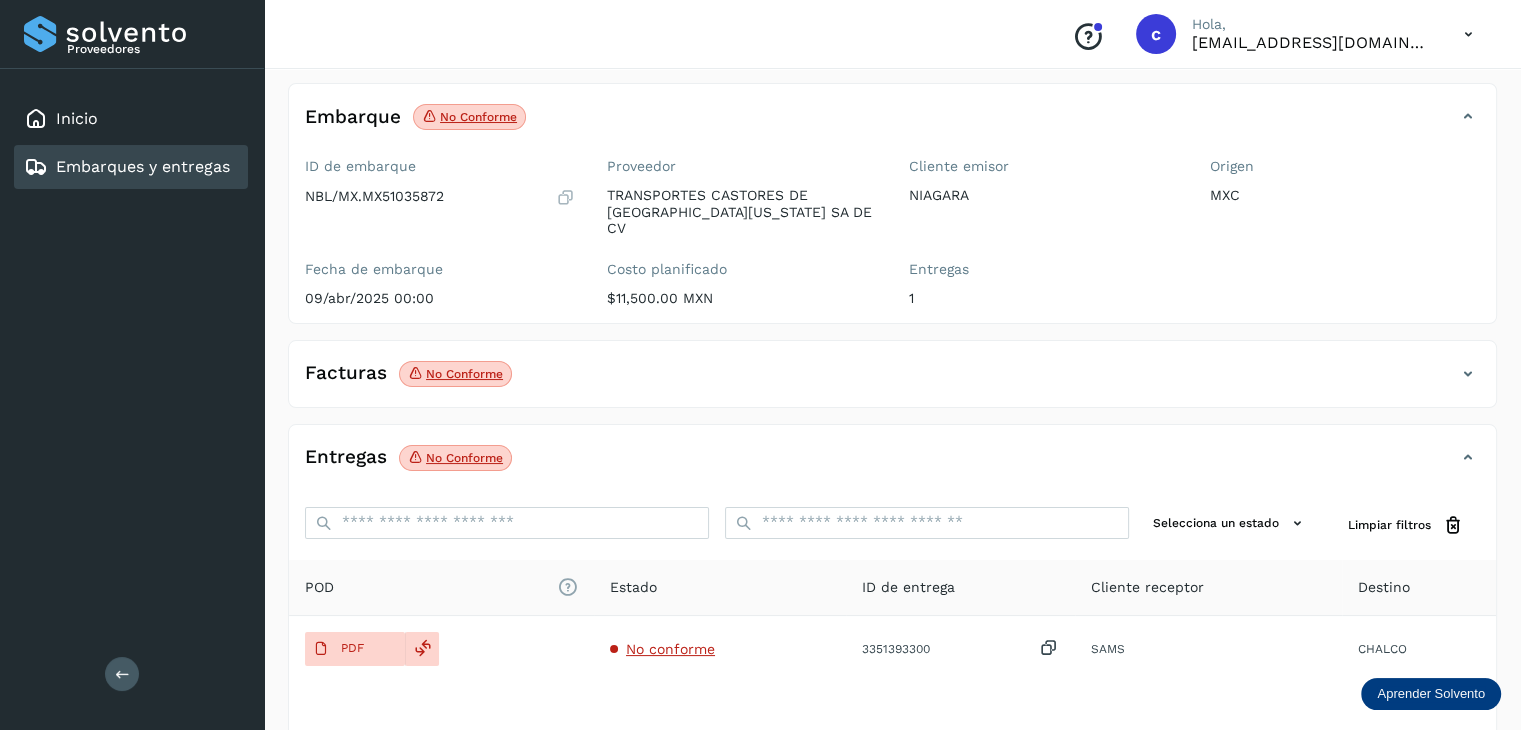 click on "Embarques y entregas" at bounding box center [143, 166] 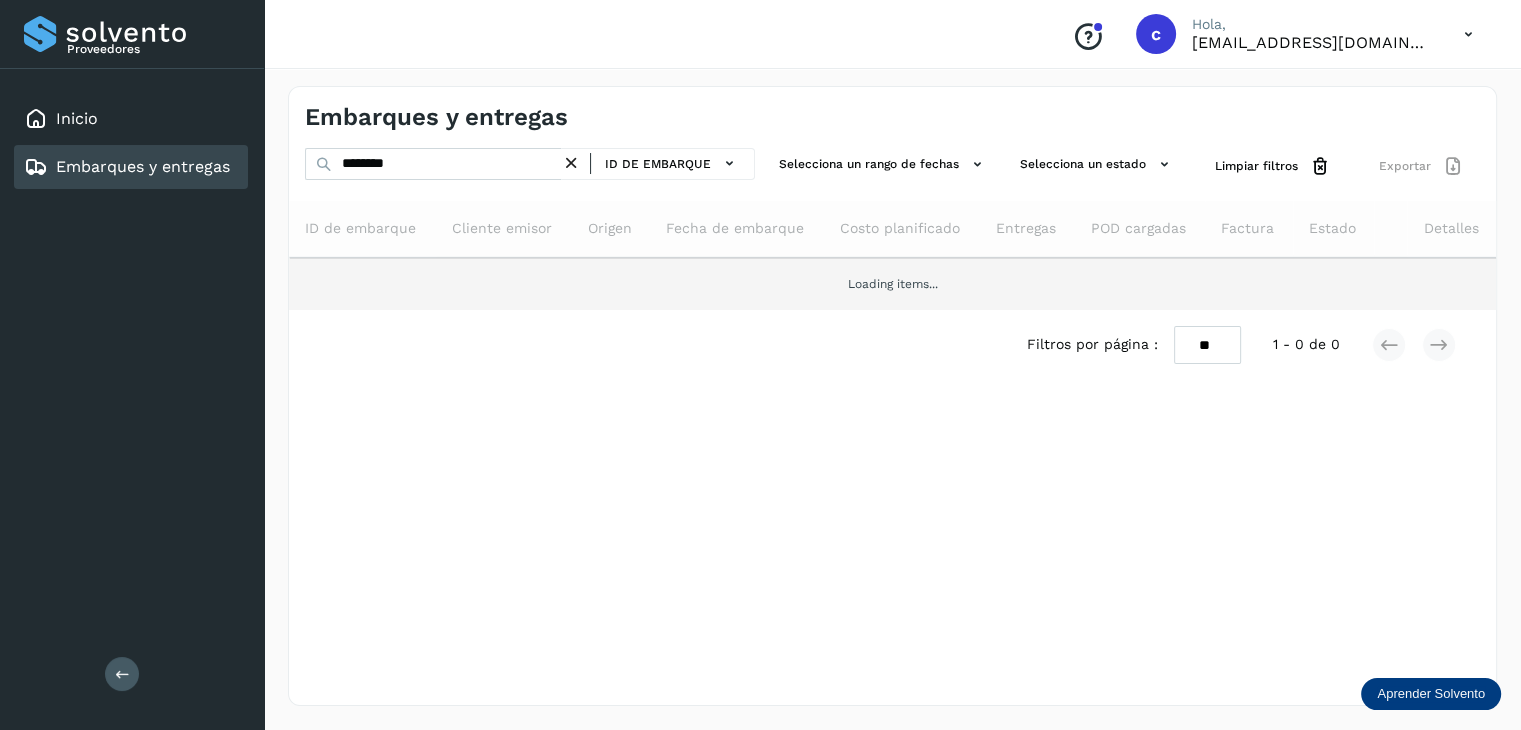 scroll, scrollTop: 0, scrollLeft: 0, axis: both 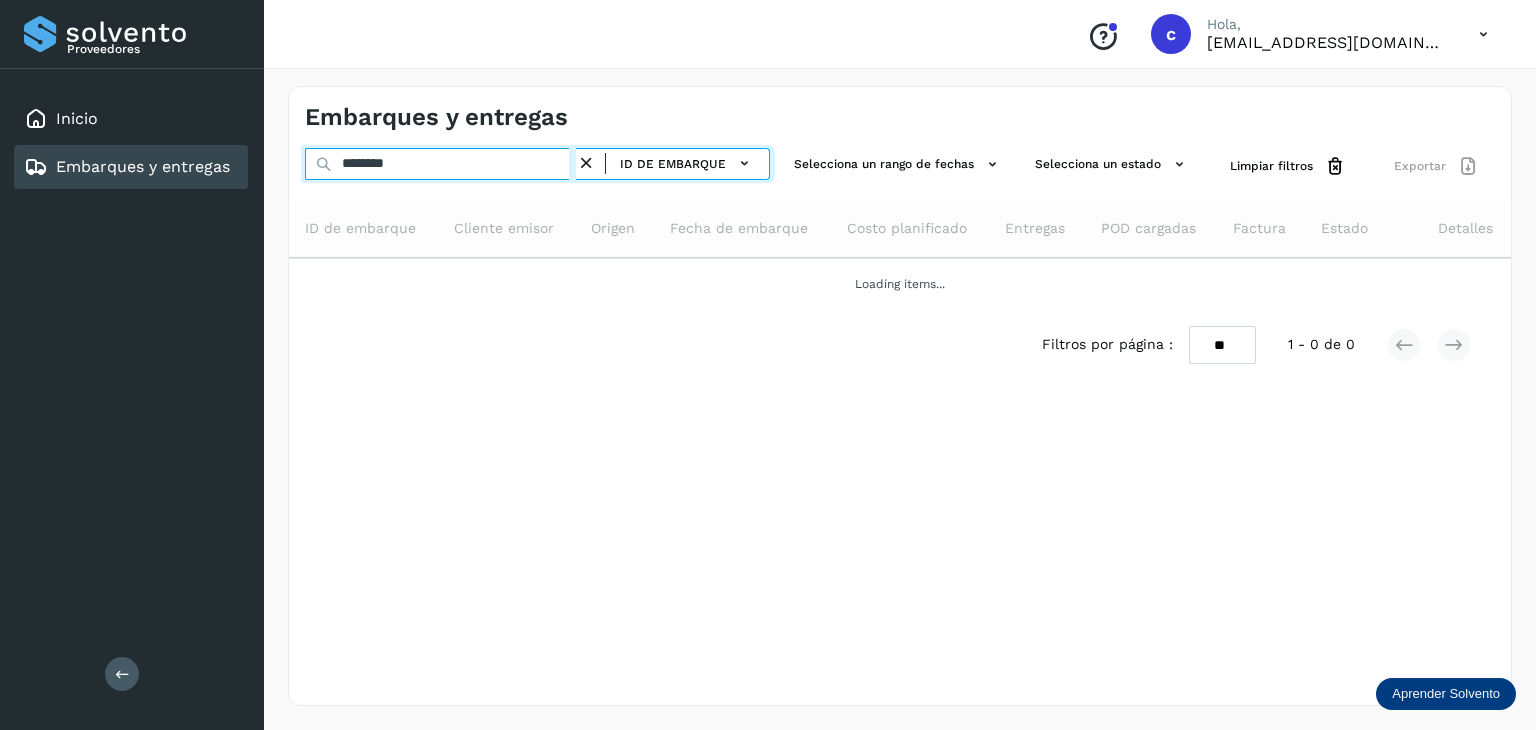 drag, startPoint x: 324, startPoint y: 165, endPoint x: 176, endPoint y: 189, distance: 149.93332 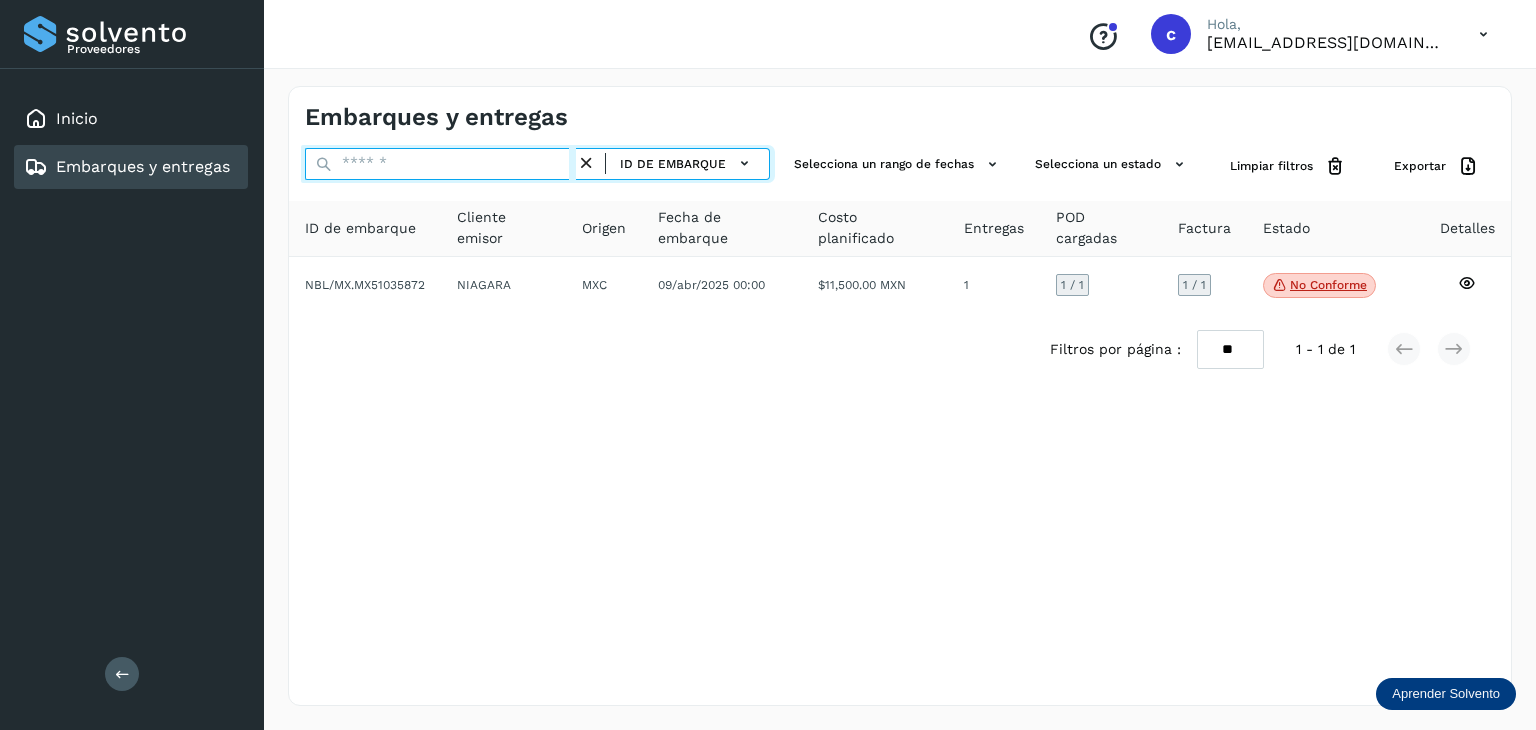 paste on "********" 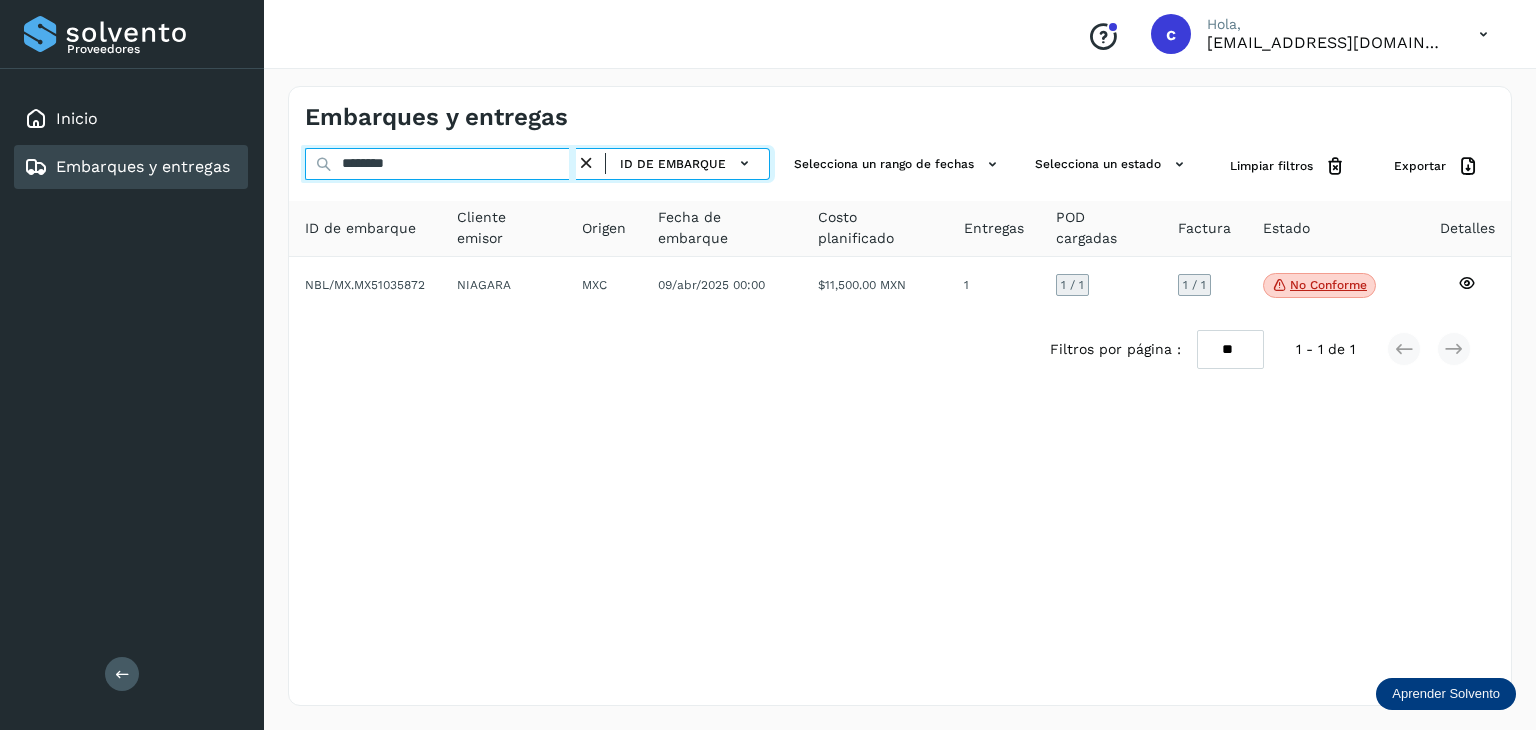 type on "********" 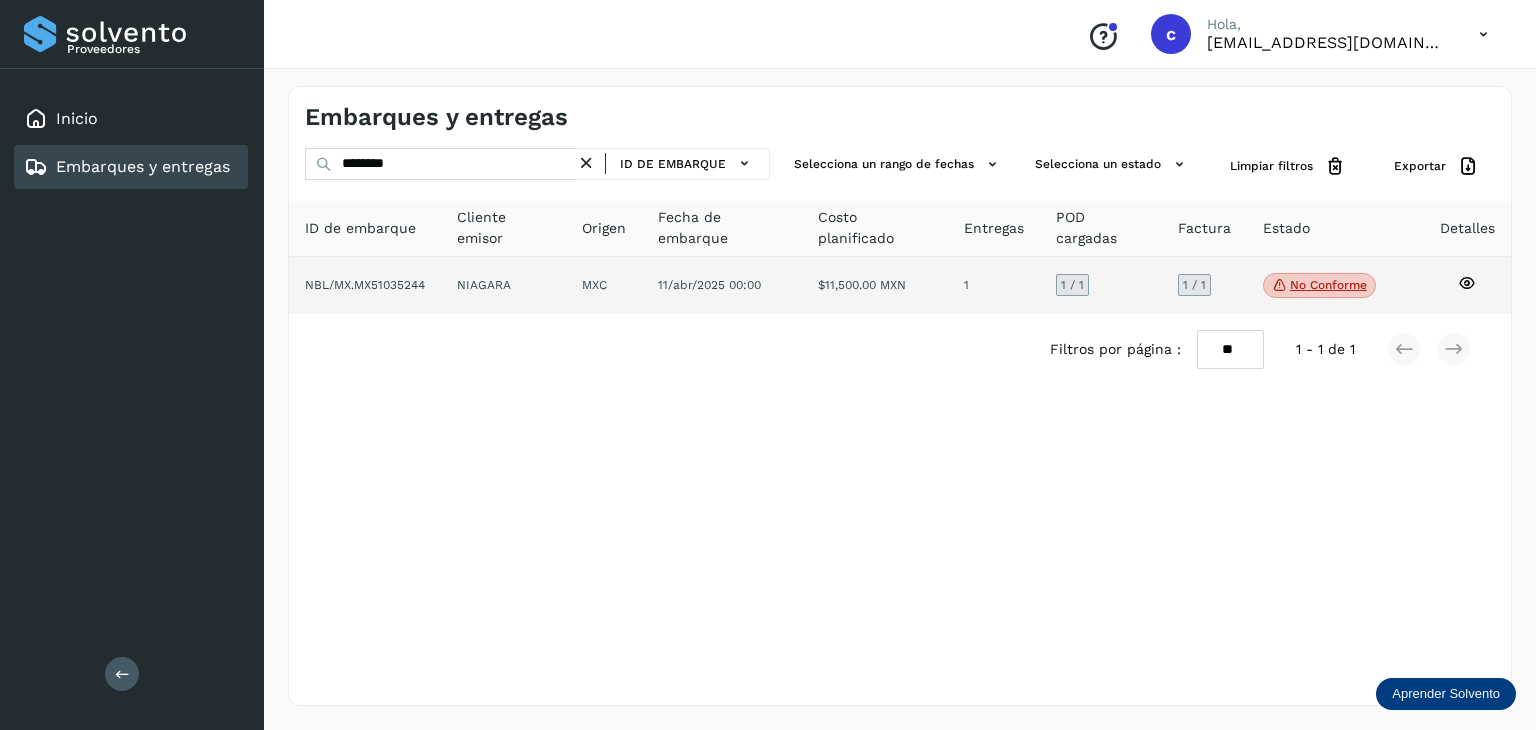 click 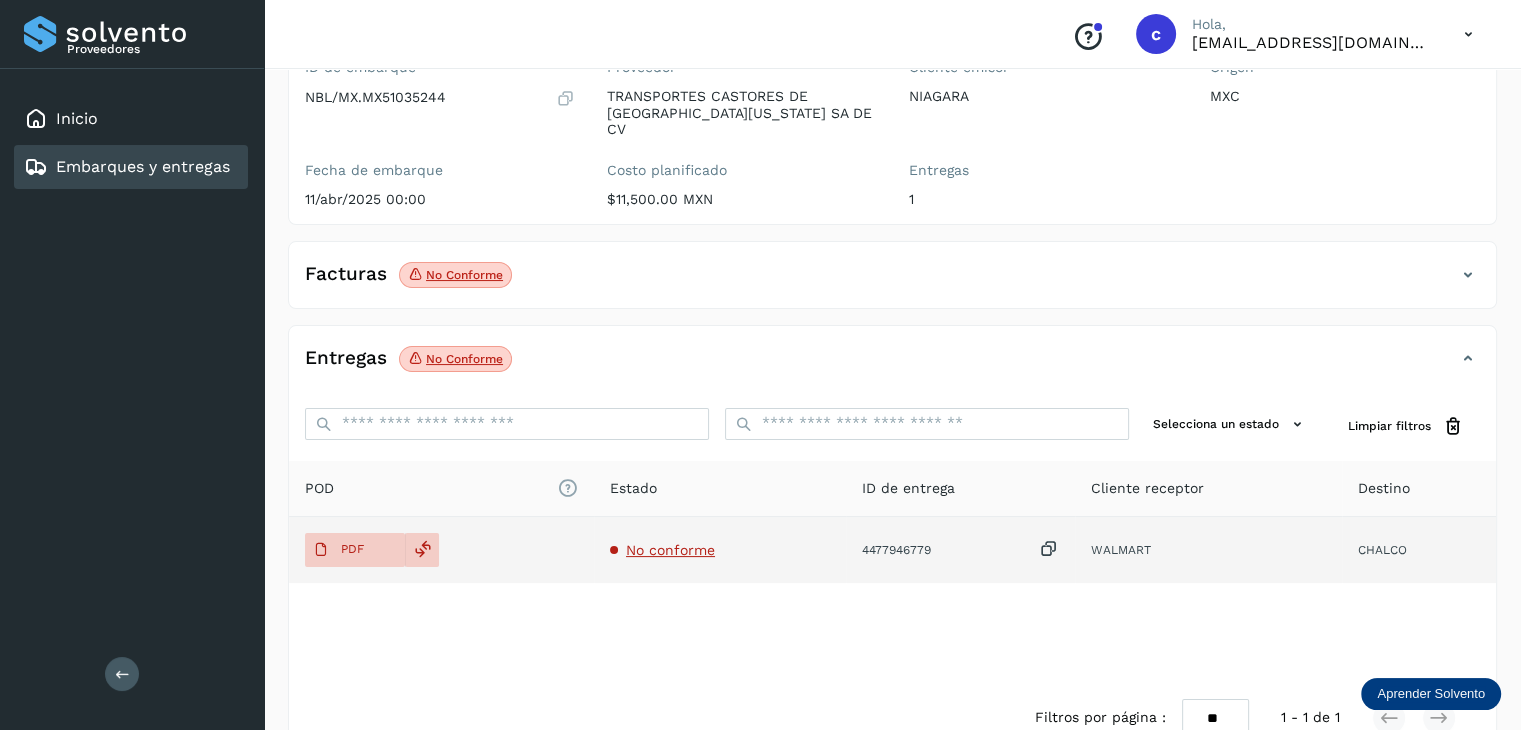 scroll, scrollTop: 229, scrollLeft: 0, axis: vertical 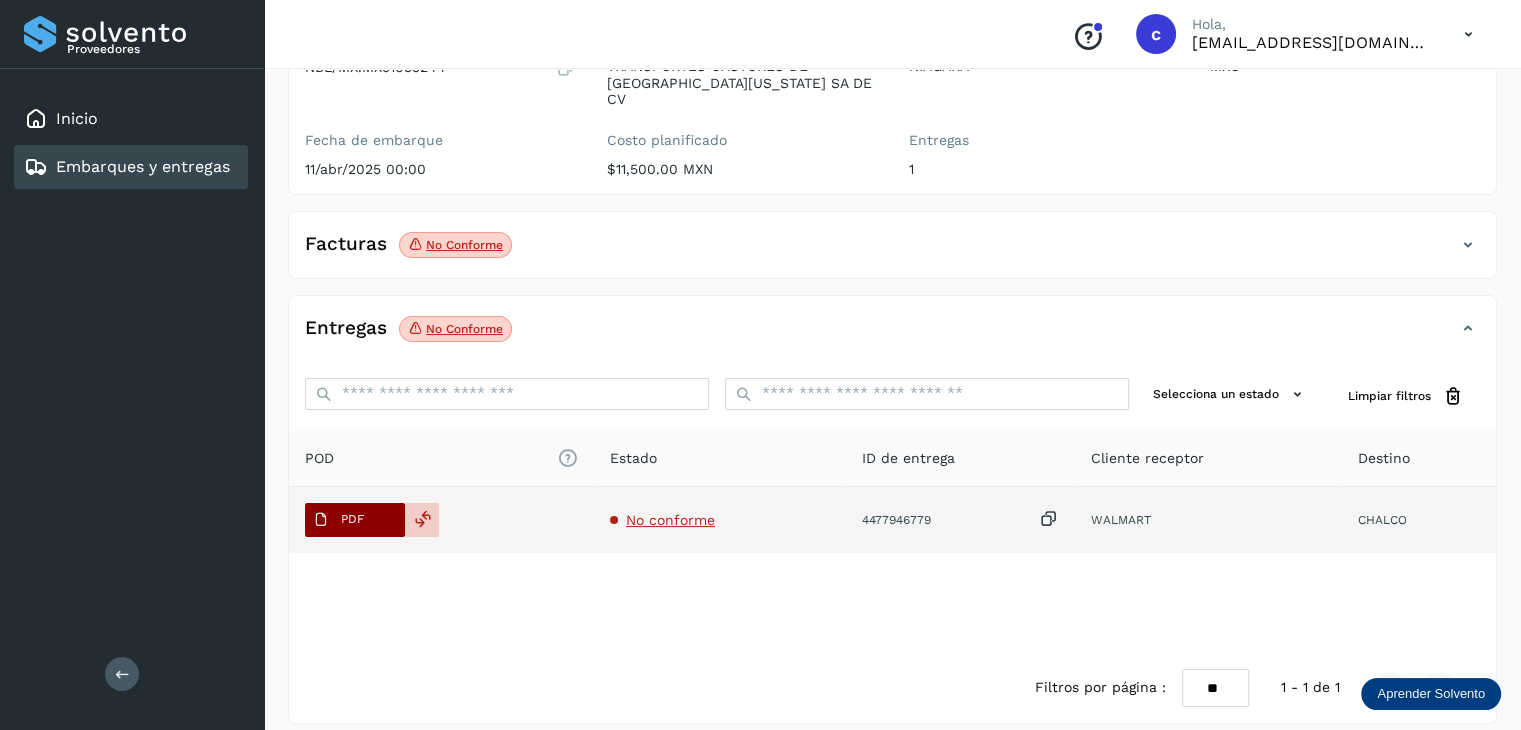 click on "PDF" at bounding box center (355, 520) 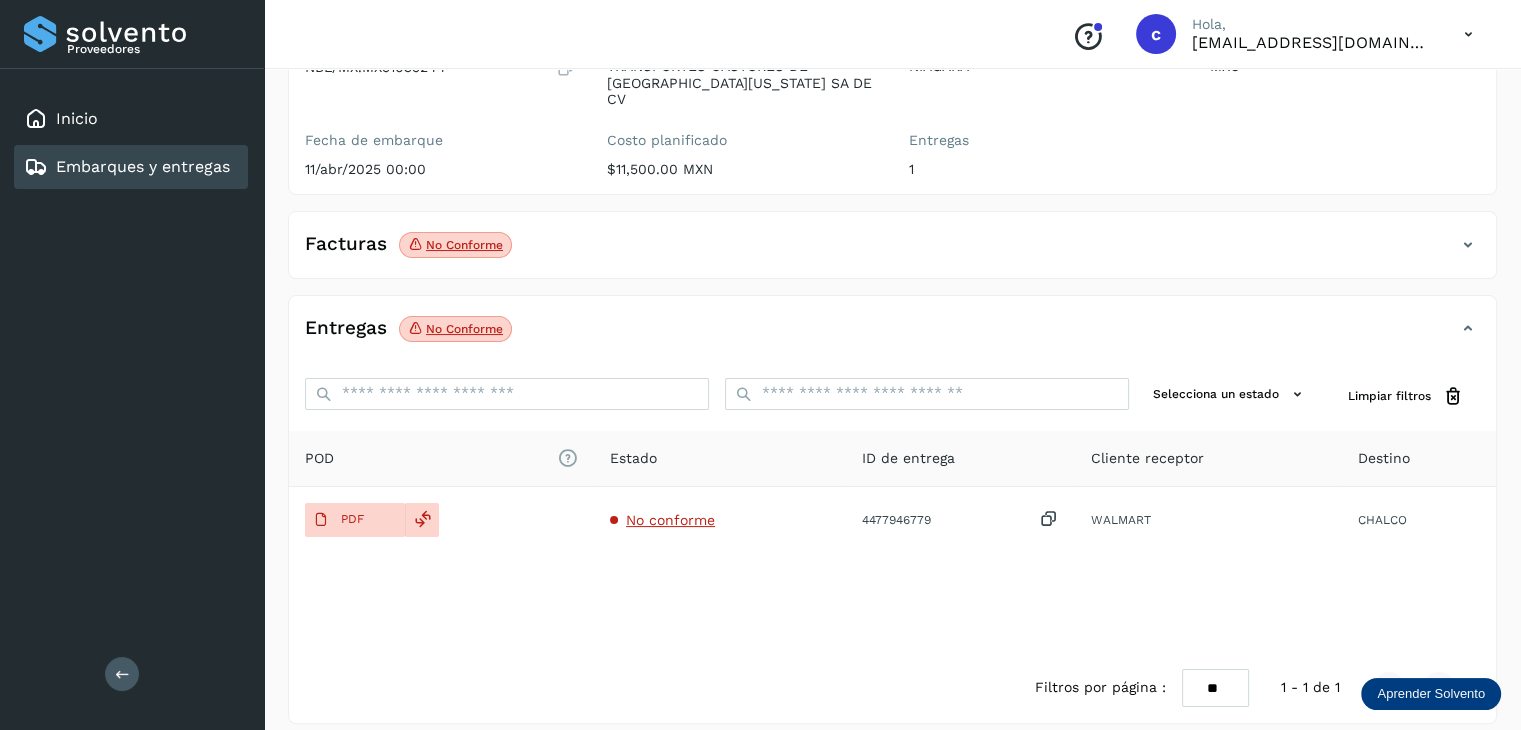 type 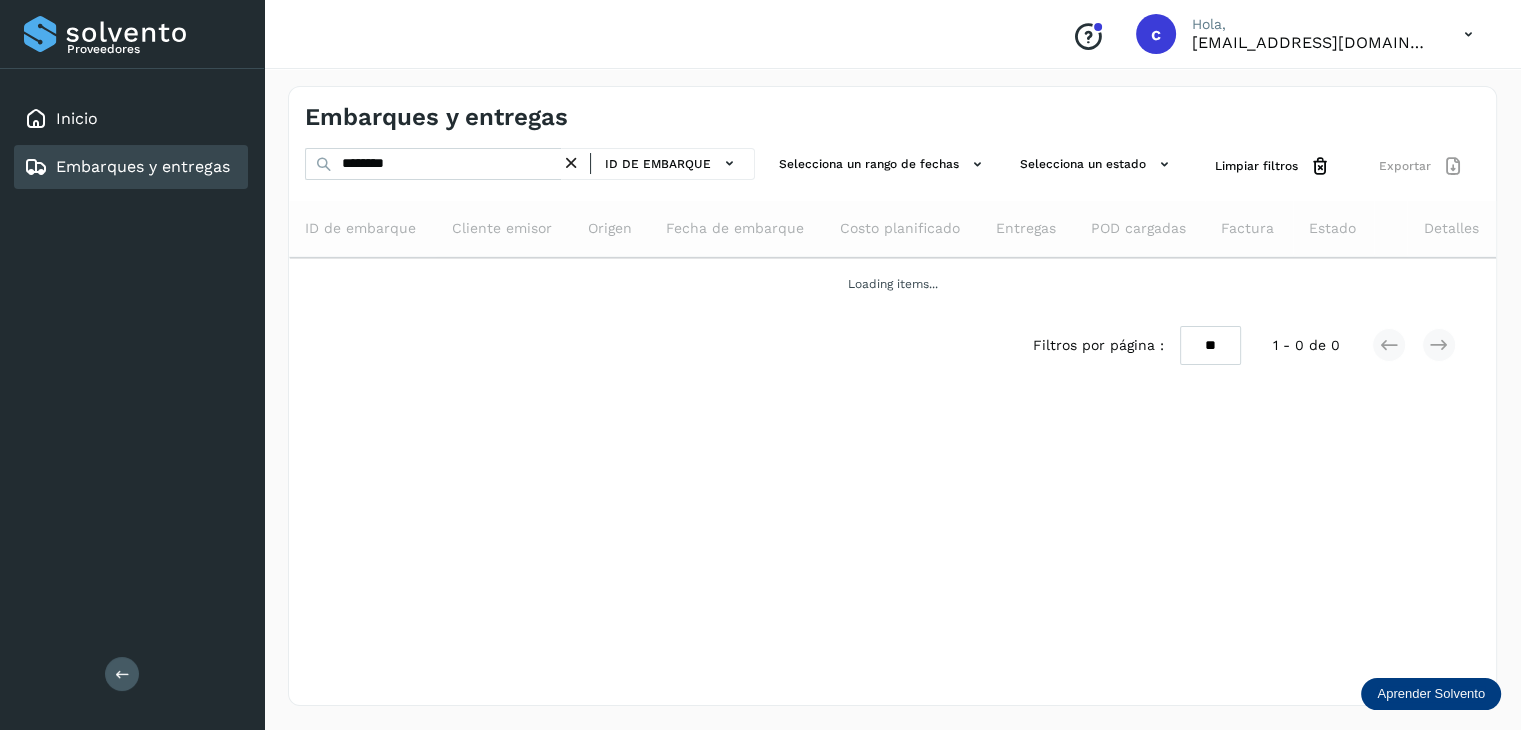 scroll, scrollTop: 0, scrollLeft: 0, axis: both 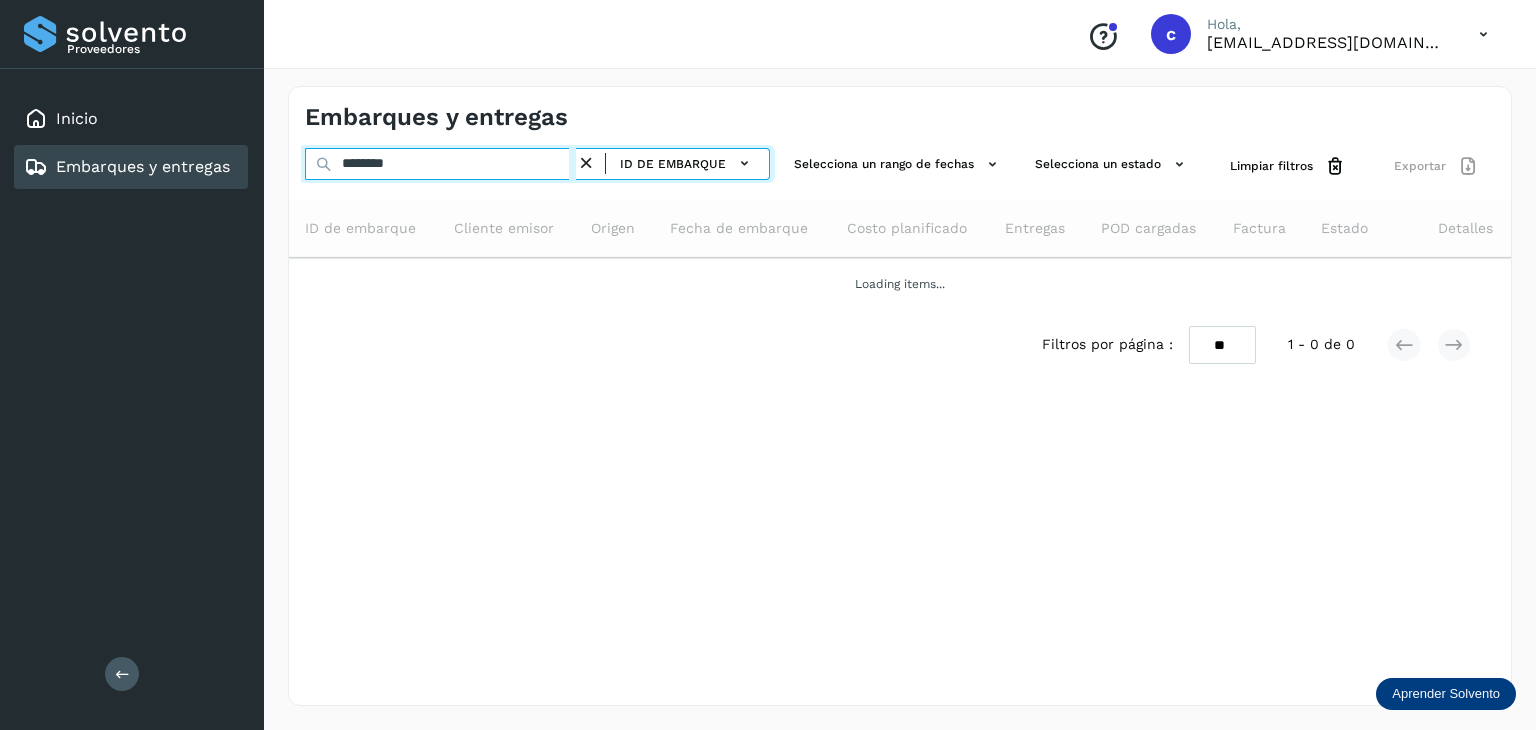 drag, startPoint x: 434, startPoint y: 165, endPoint x: 237, endPoint y: 164, distance: 197.00253 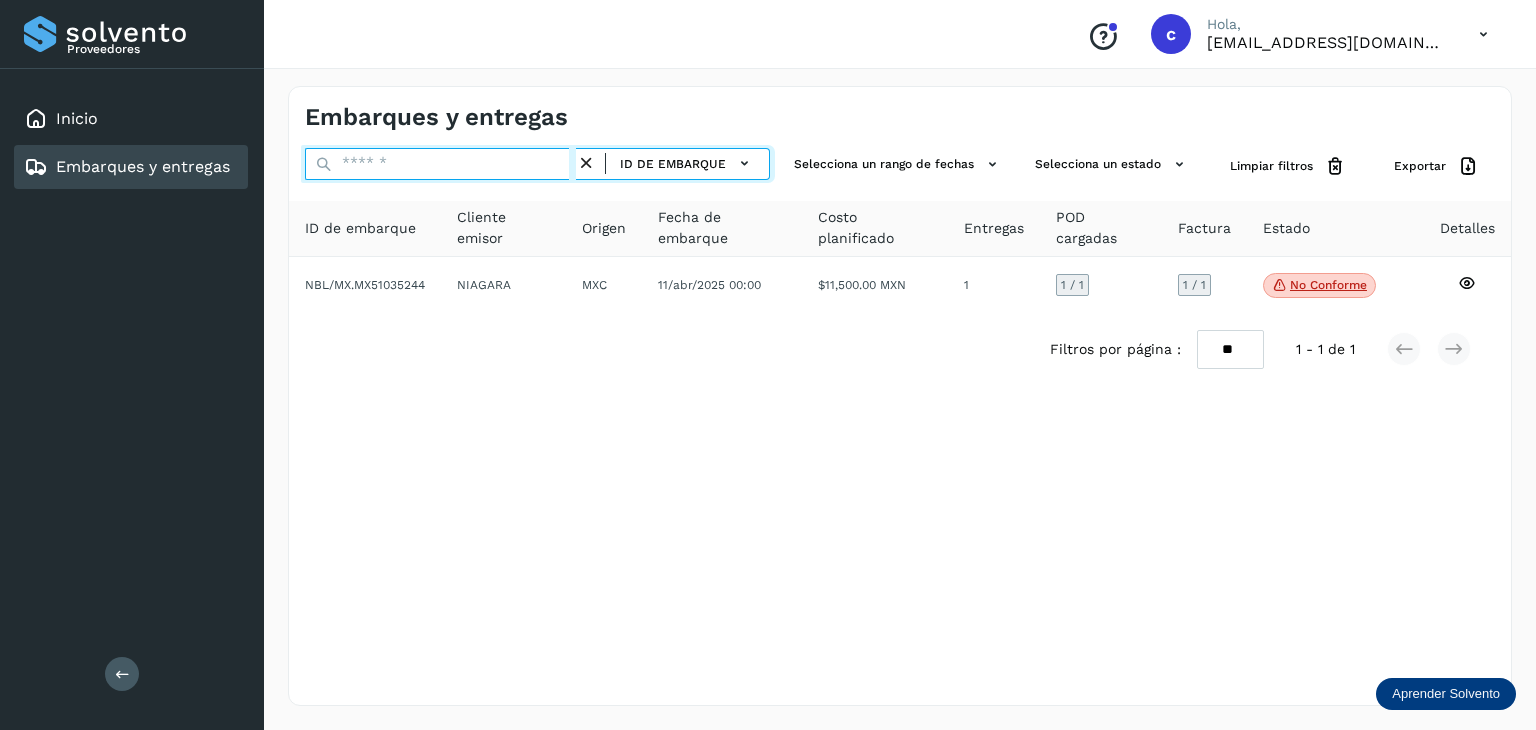 paste on "********" 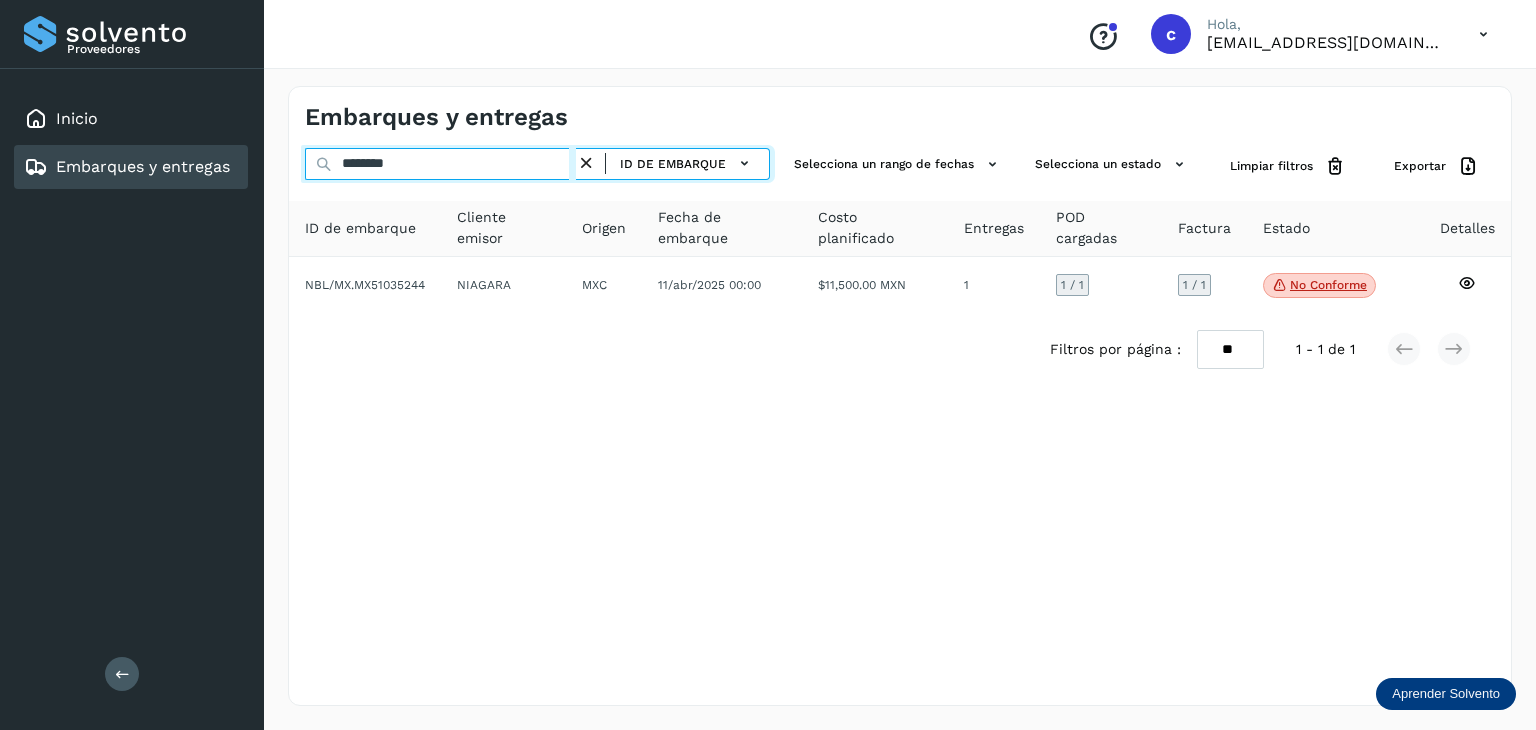 type on "********" 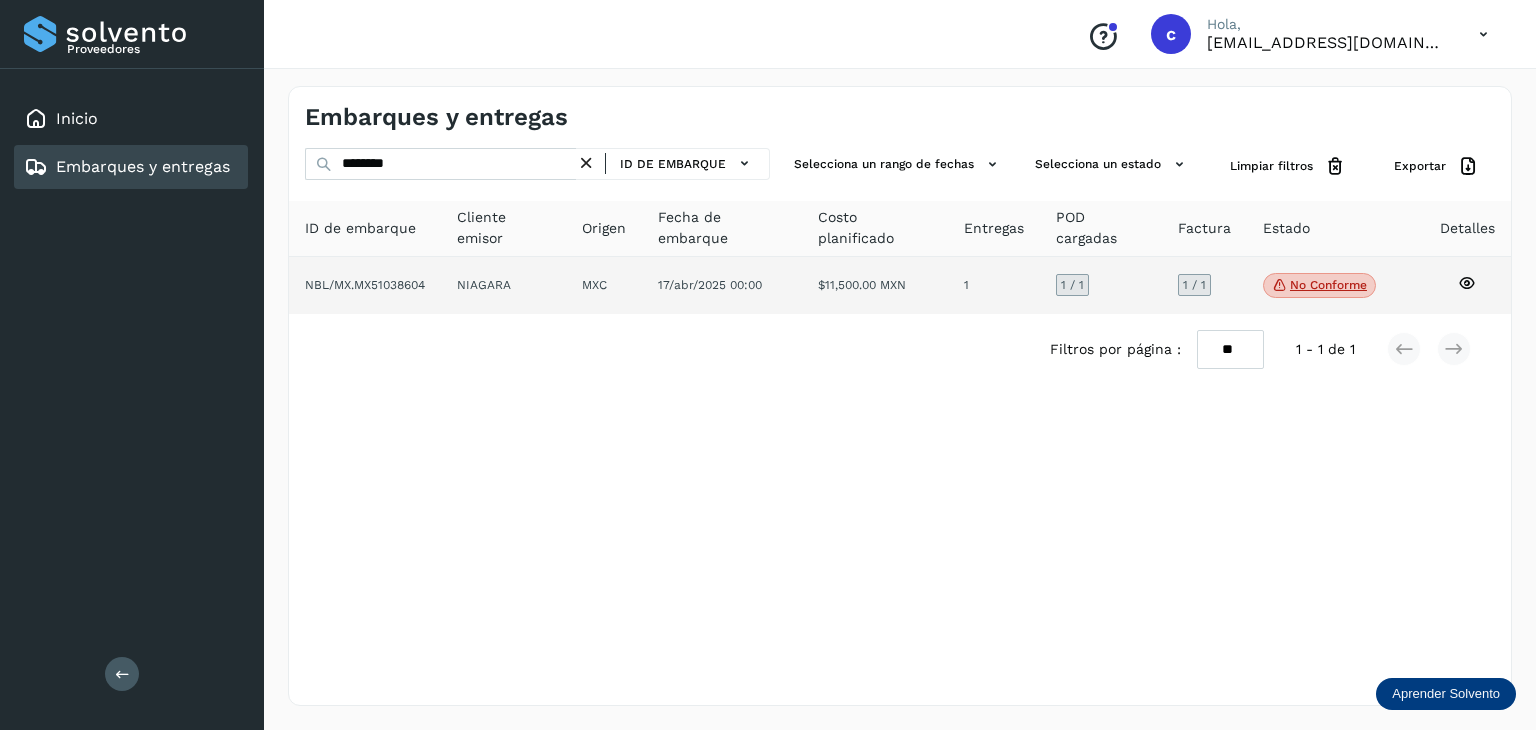click 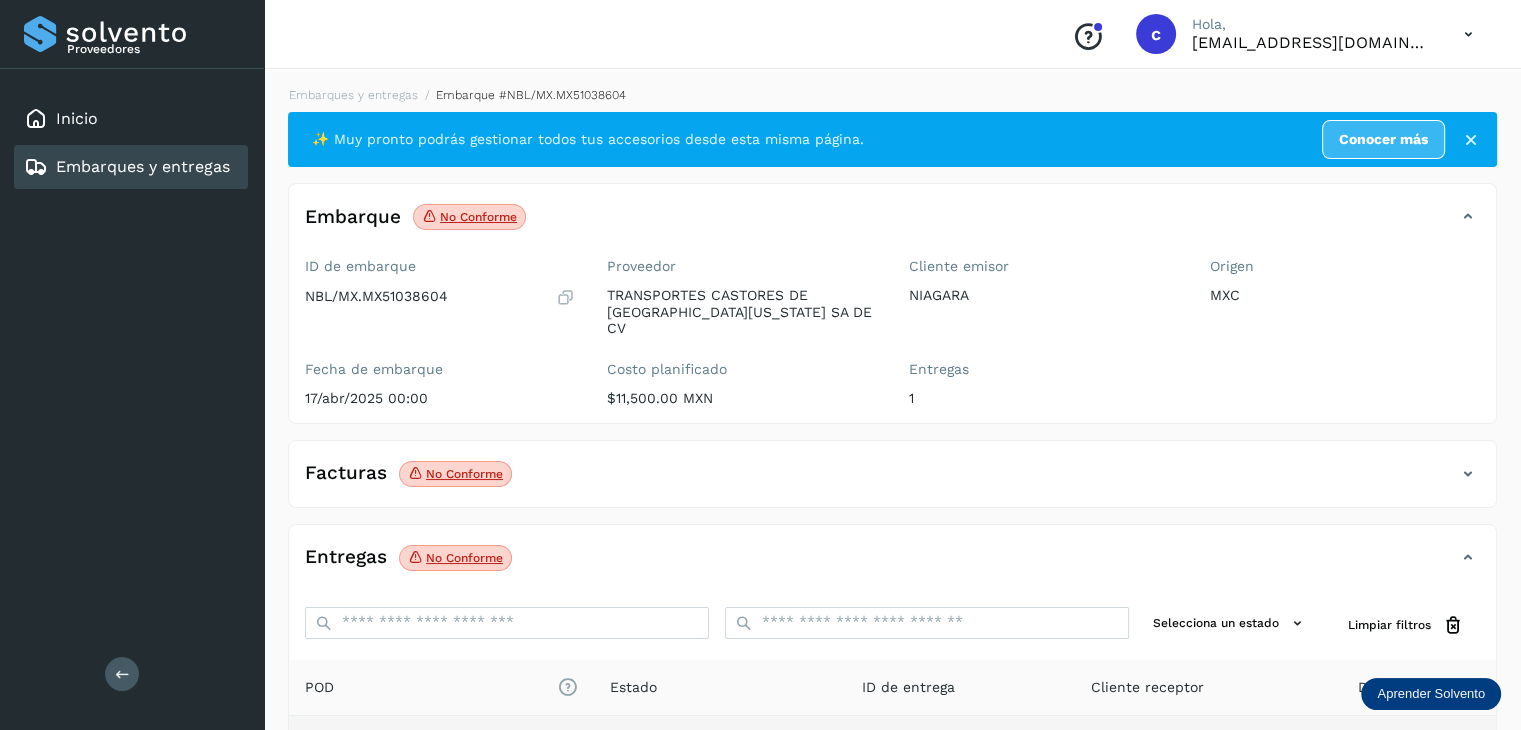 scroll, scrollTop: 200, scrollLeft: 0, axis: vertical 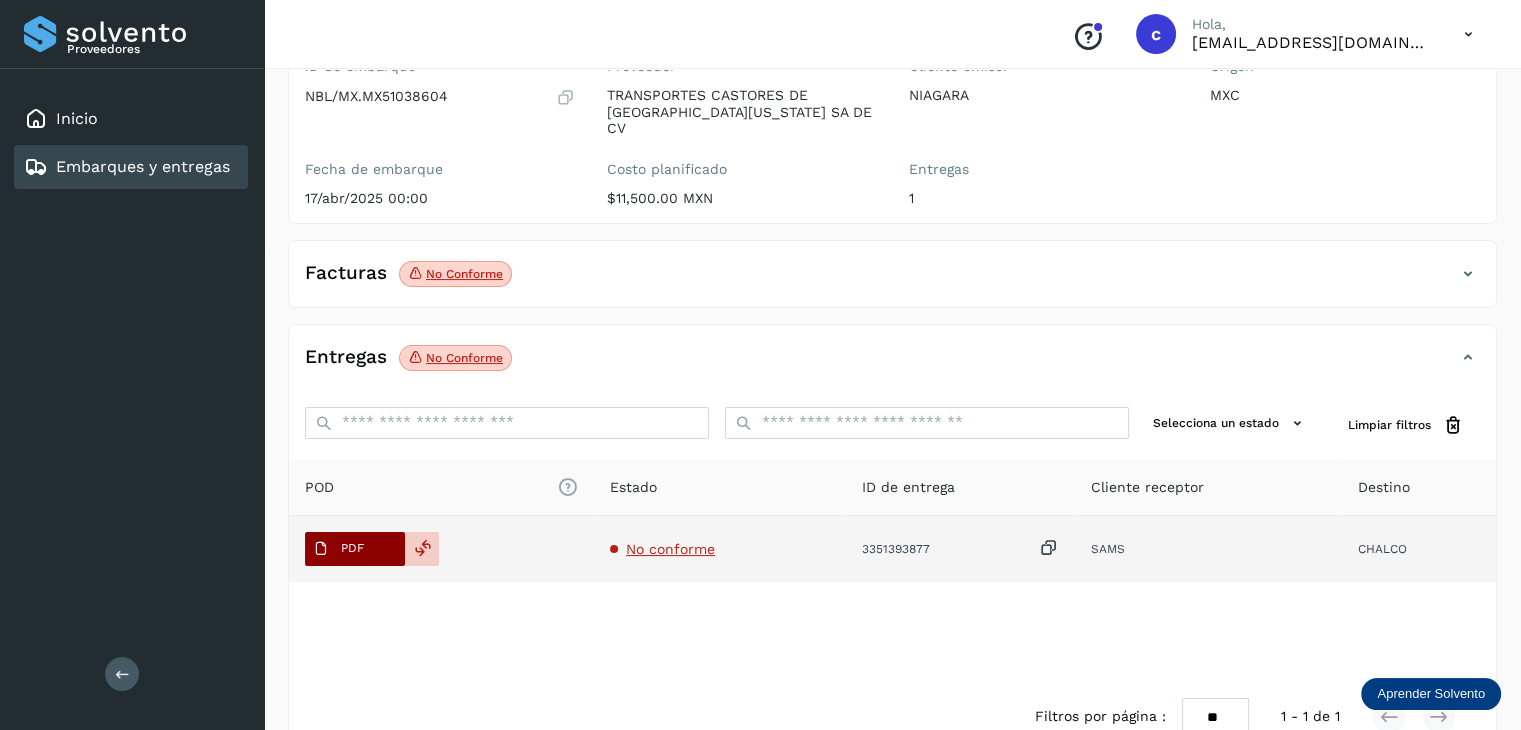 click on "PDF" at bounding box center [352, 548] 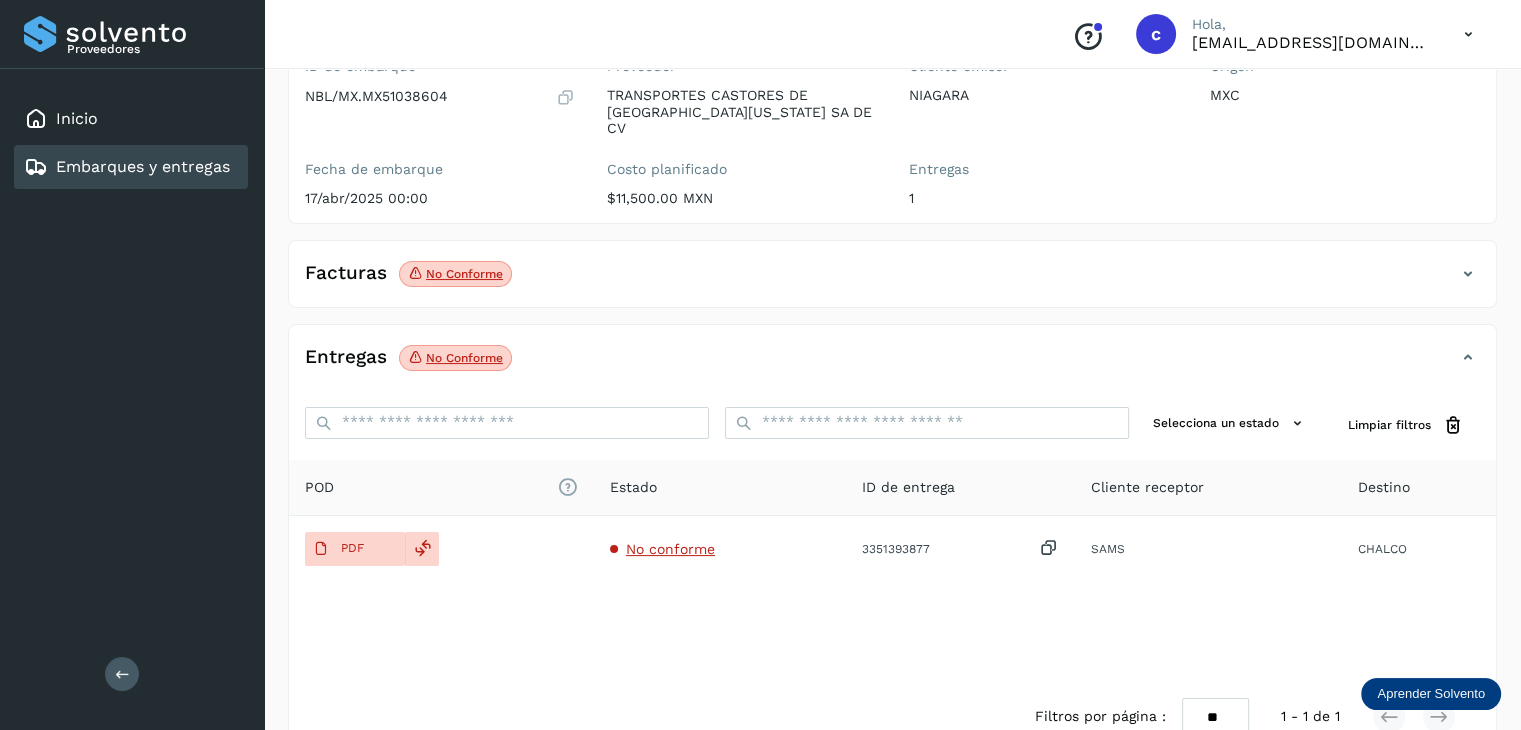 click on "Filtros por página : ** ** ** 1 - 1 de 1" 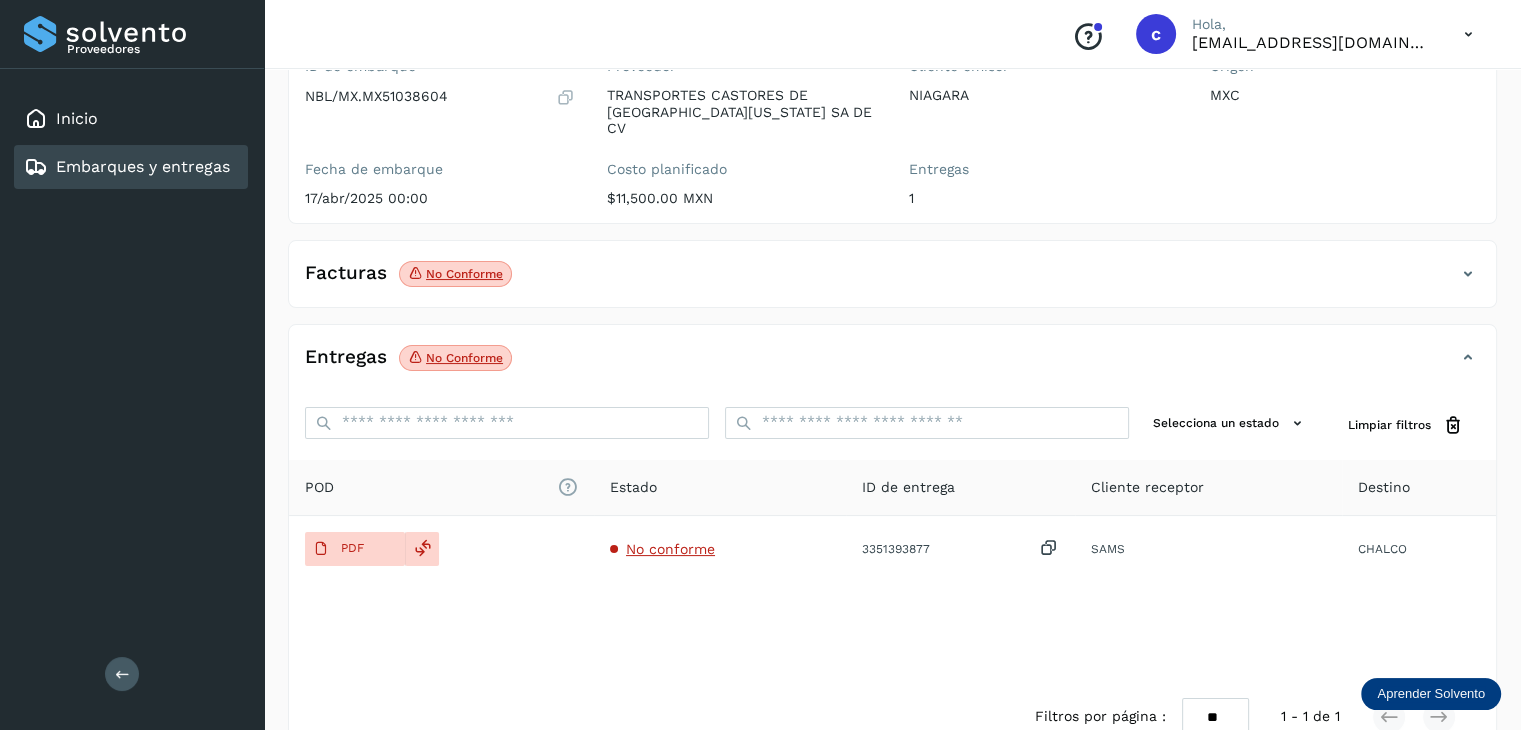 click on "Embarques y entregas" 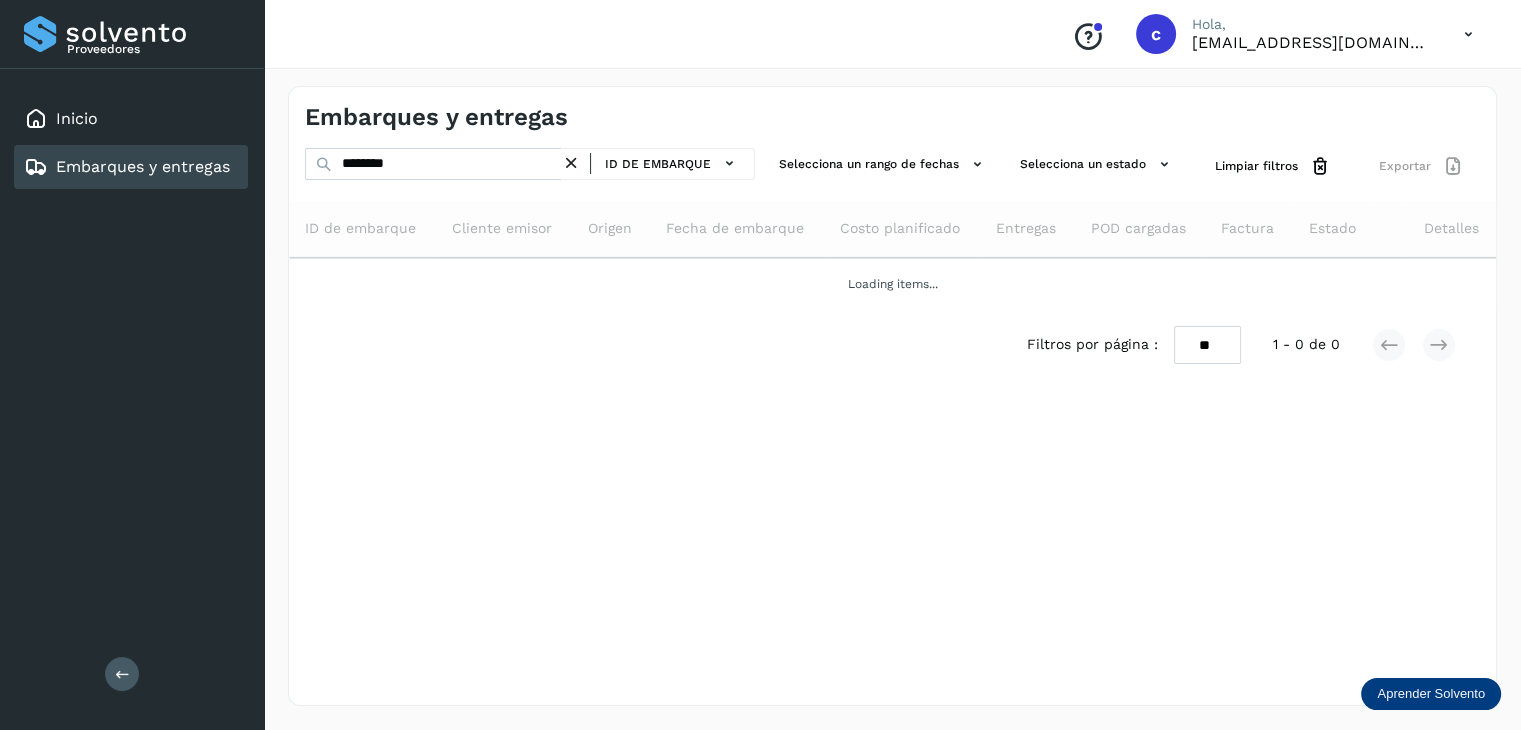 scroll, scrollTop: 0, scrollLeft: 0, axis: both 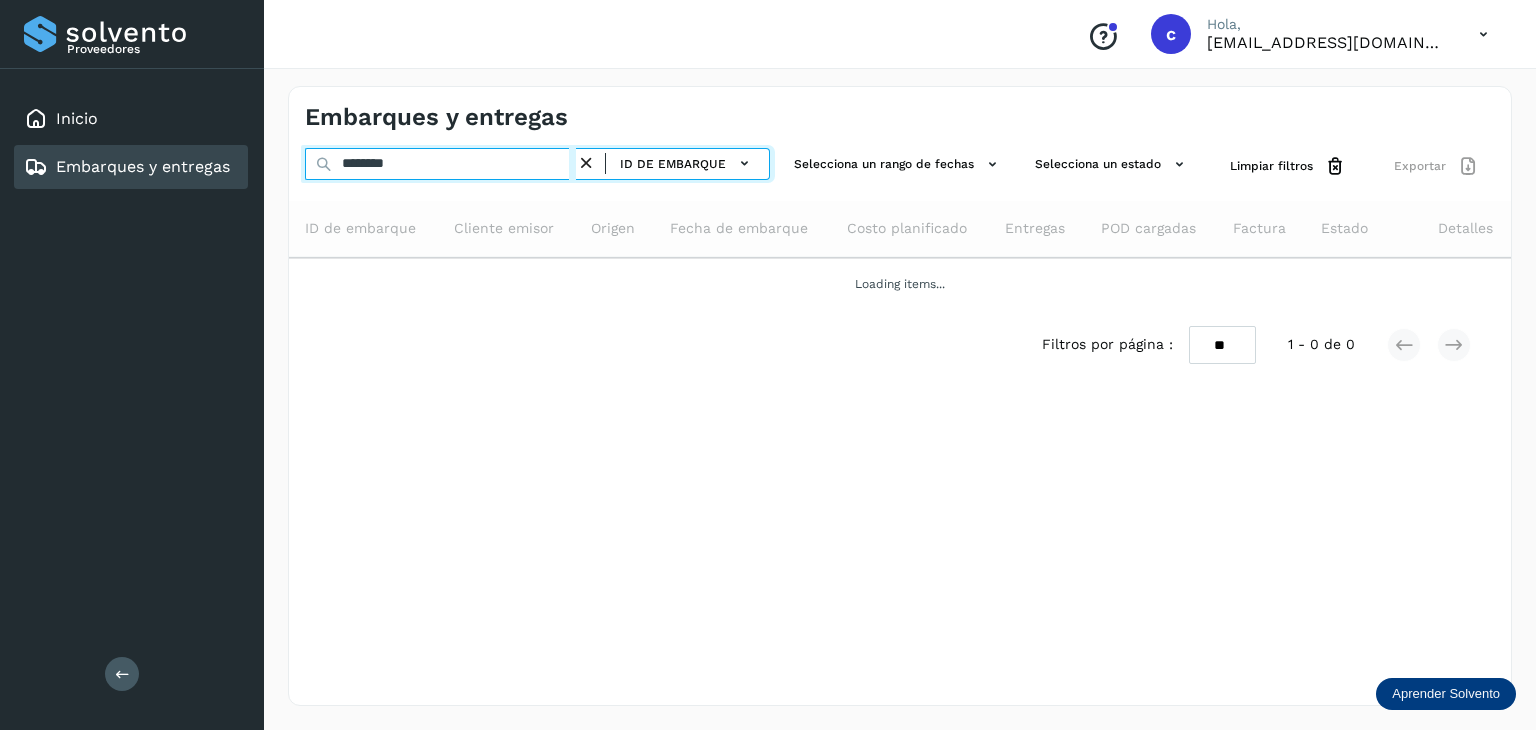 drag, startPoint x: 381, startPoint y: 161, endPoint x: 256, endPoint y: 153, distance: 125.25574 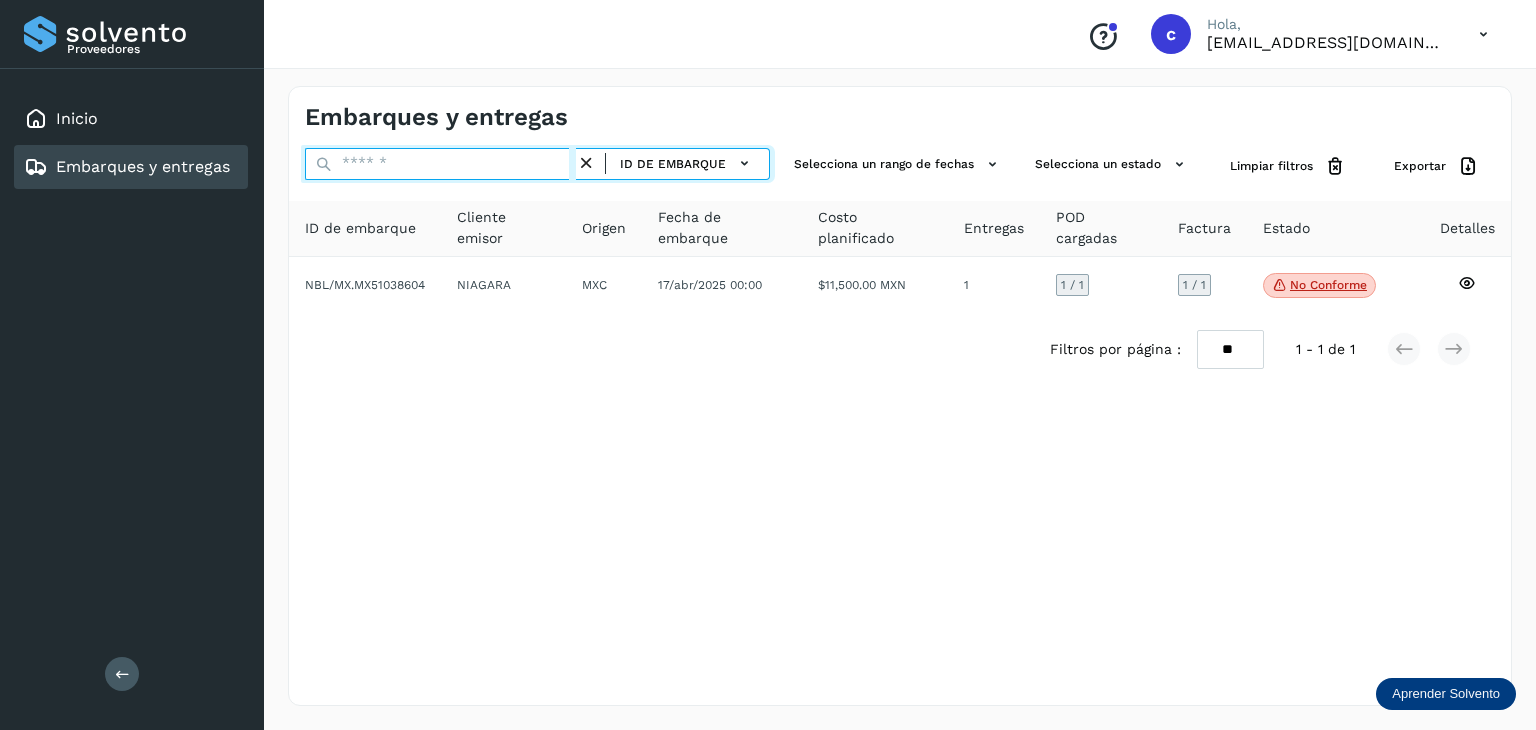type 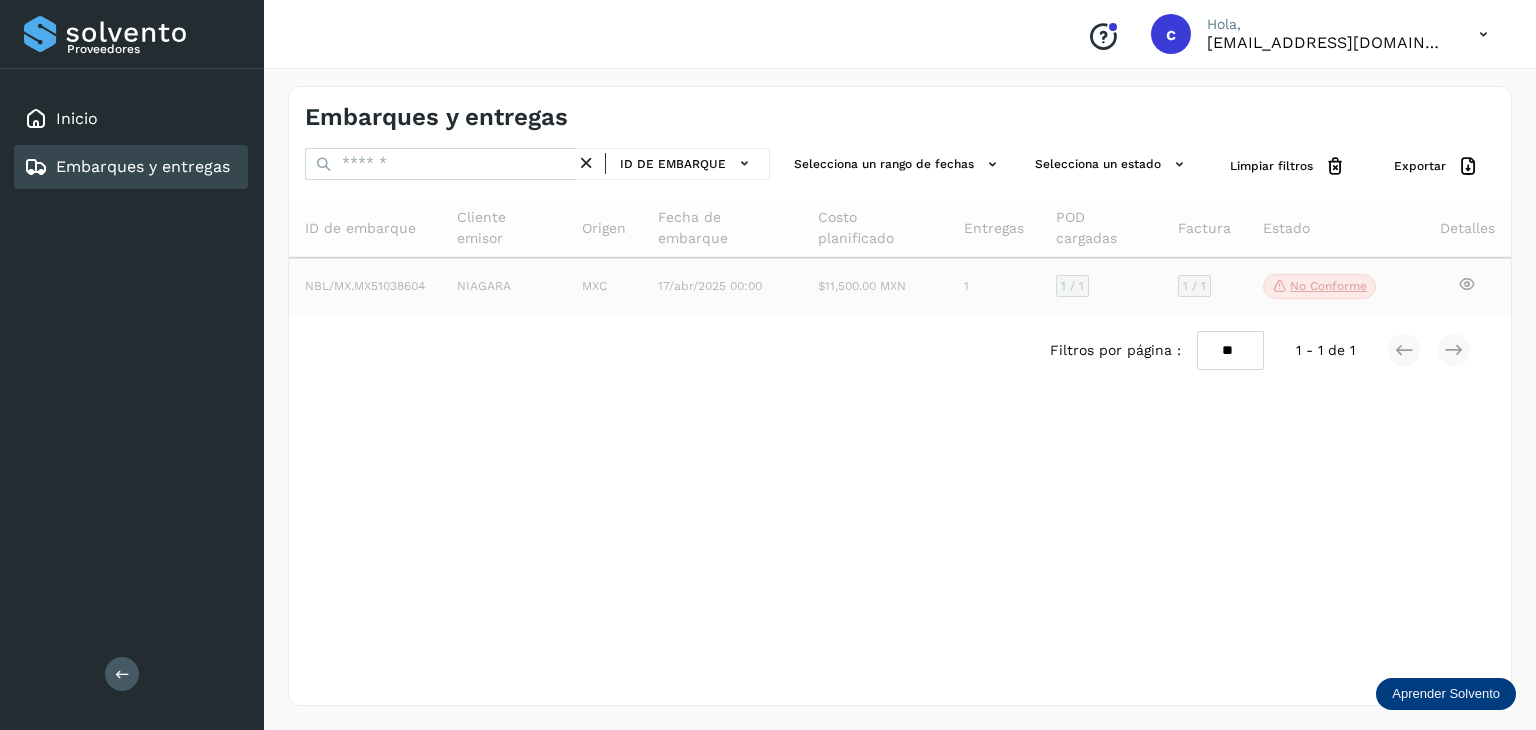 click 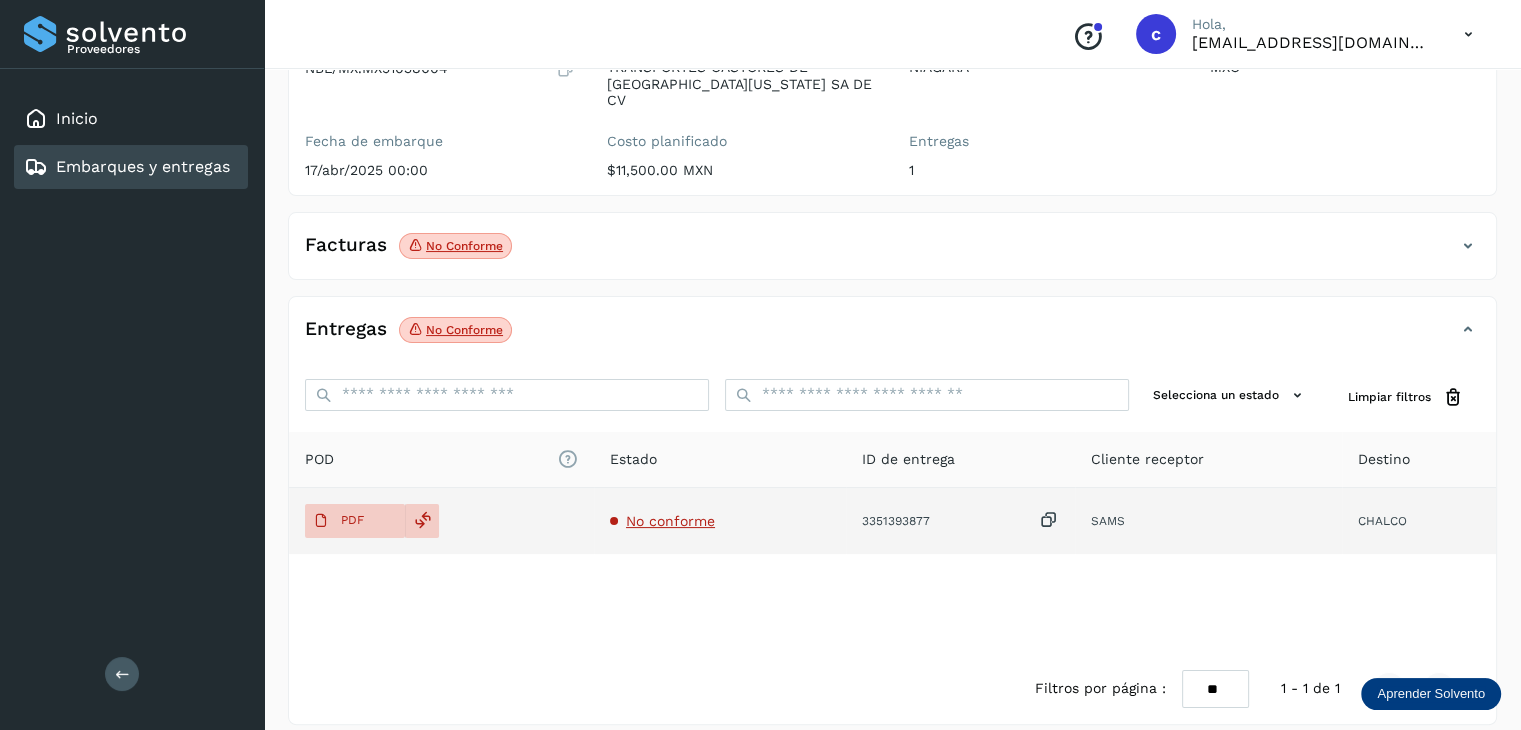 scroll, scrollTop: 229, scrollLeft: 0, axis: vertical 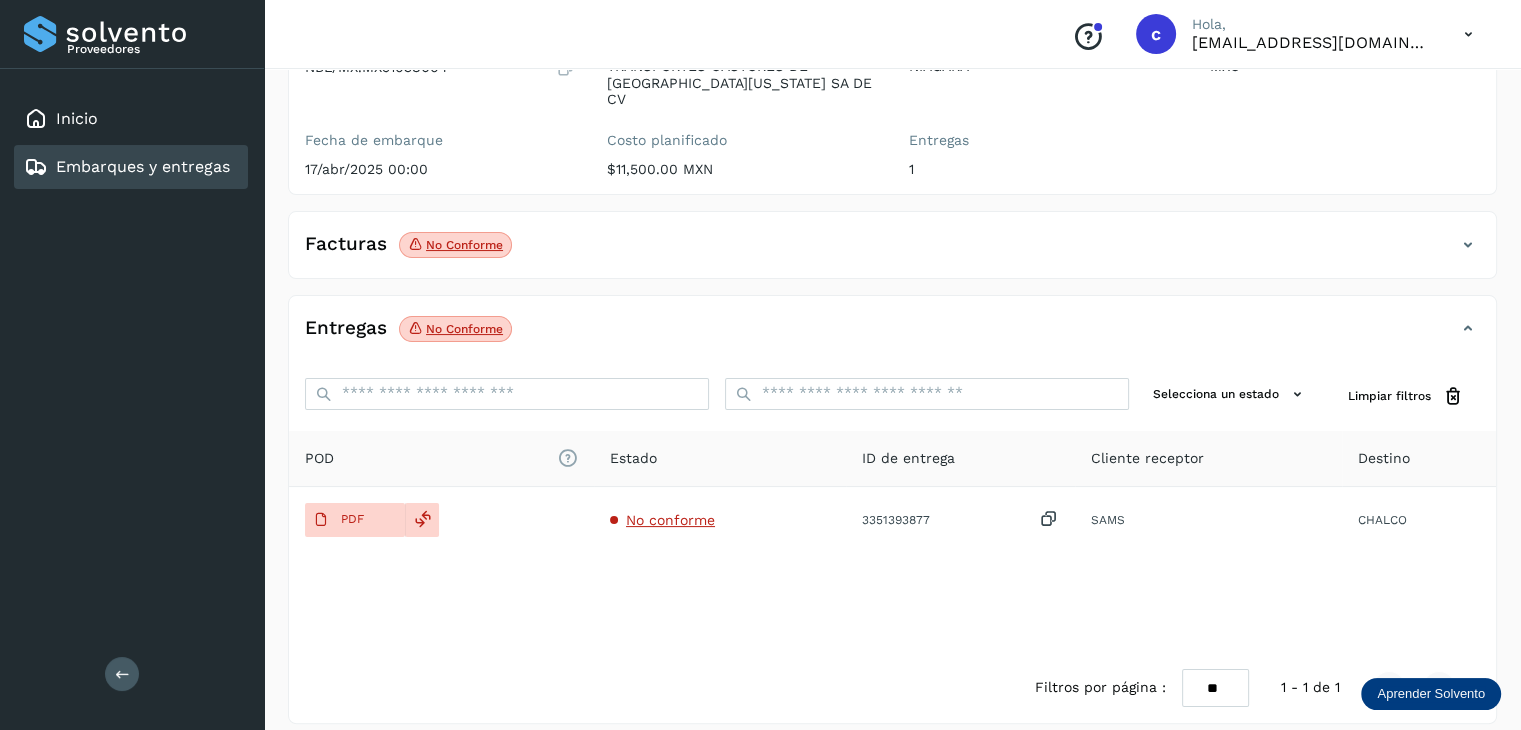 click on "No conforme" at bounding box center [455, 245] 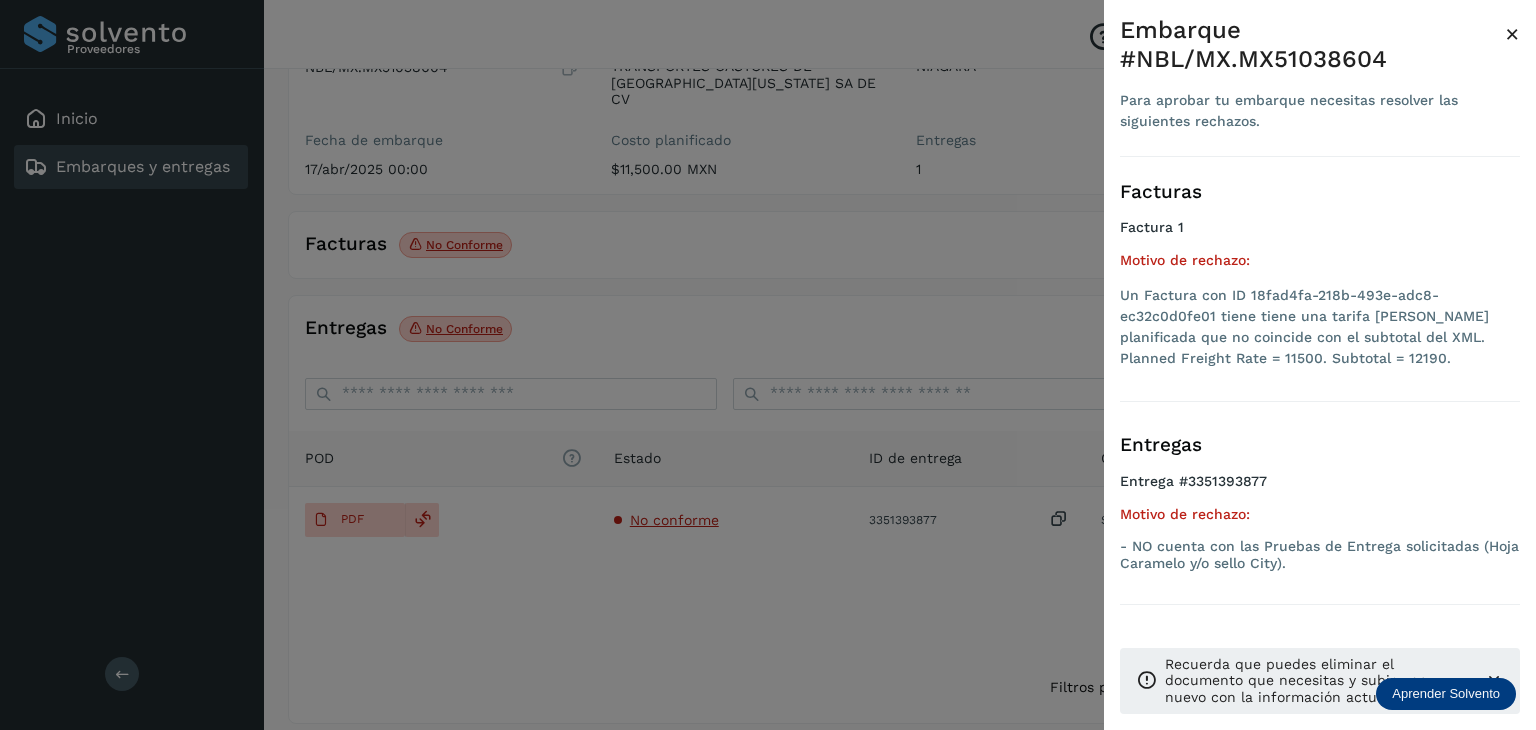click at bounding box center [768, 365] 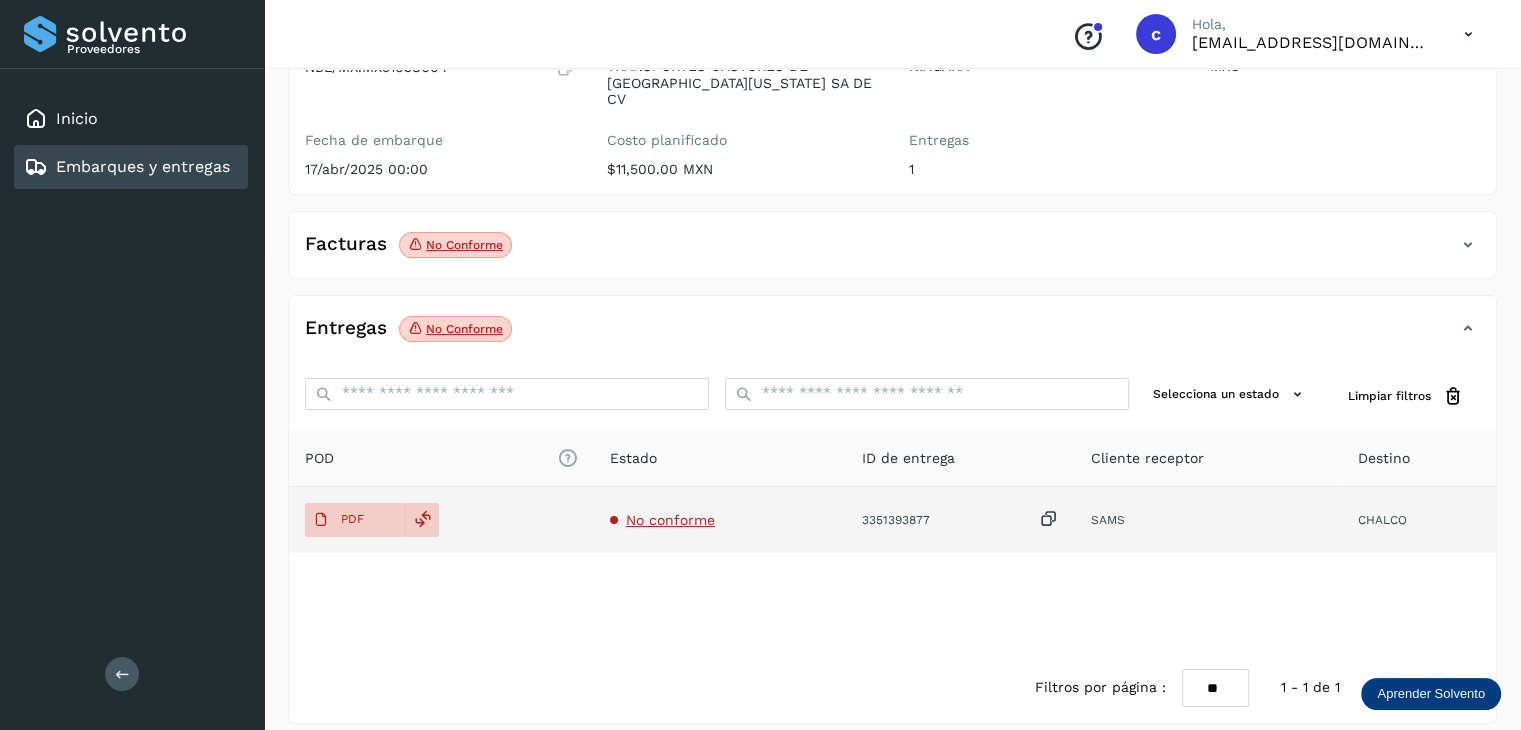 click on "No conforme" at bounding box center [670, 520] 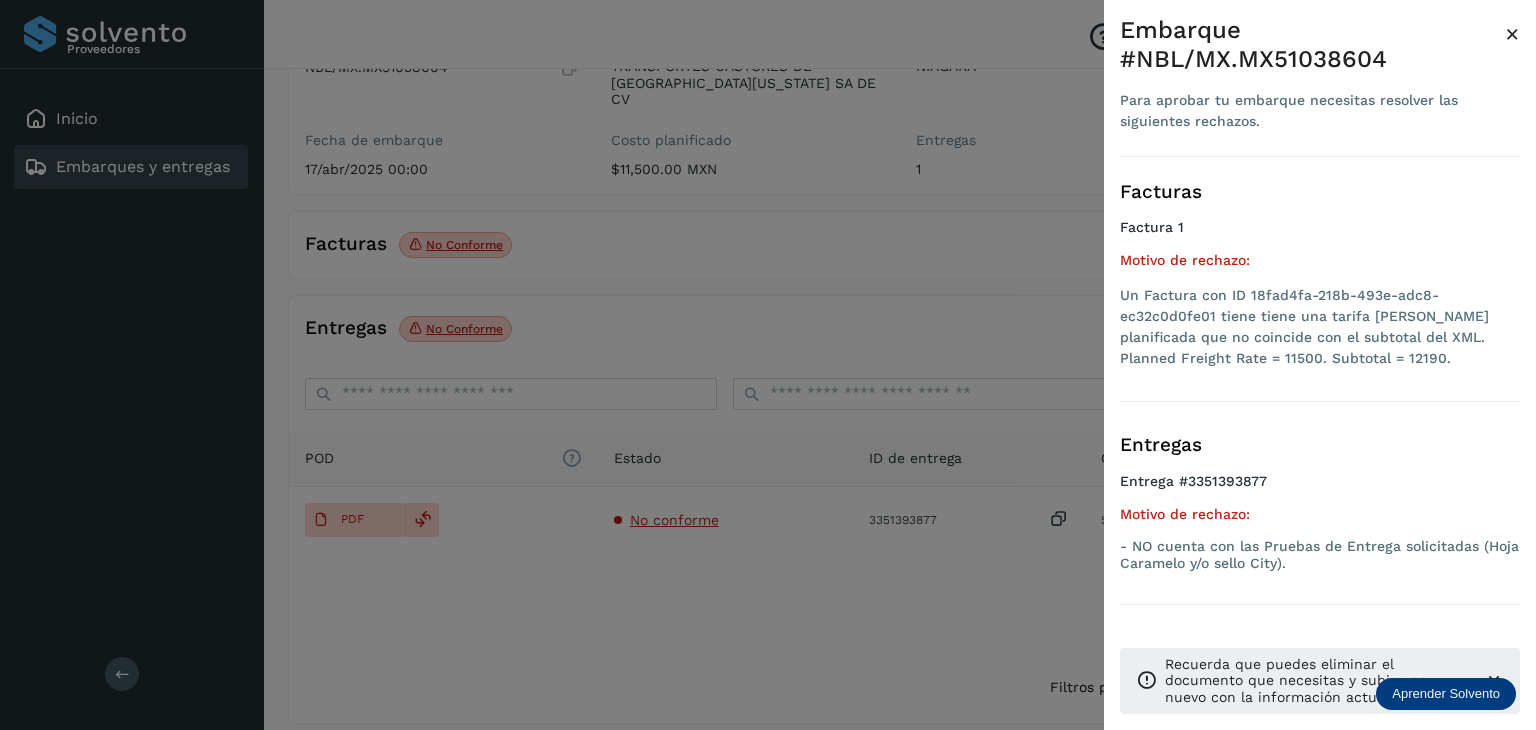 drag, startPoint x: 679, startPoint y: 280, endPoint x: 486, endPoint y: 363, distance: 210.09045 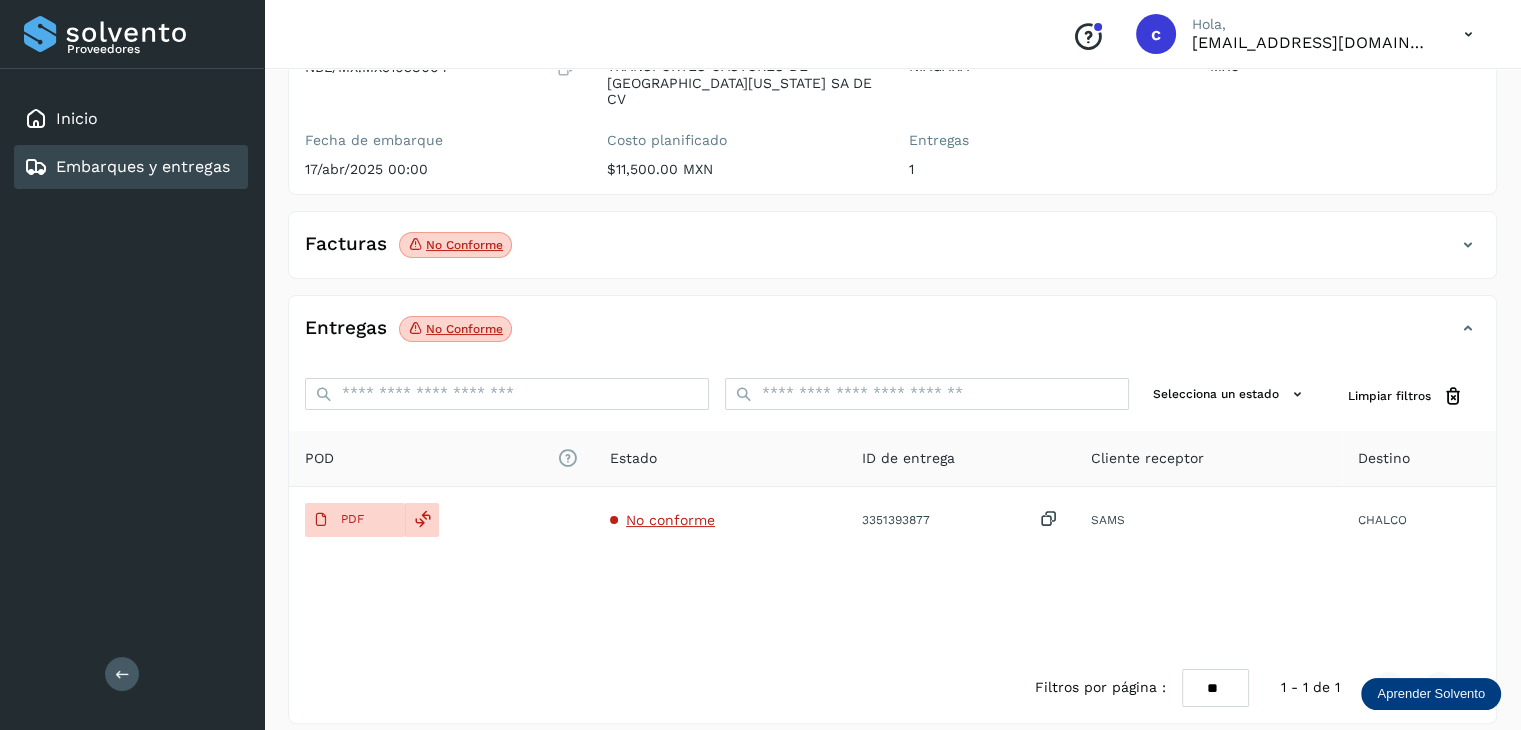 drag, startPoint x: 174, startPoint y: 160, endPoint x: 189, endPoint y: 168, distance: 17 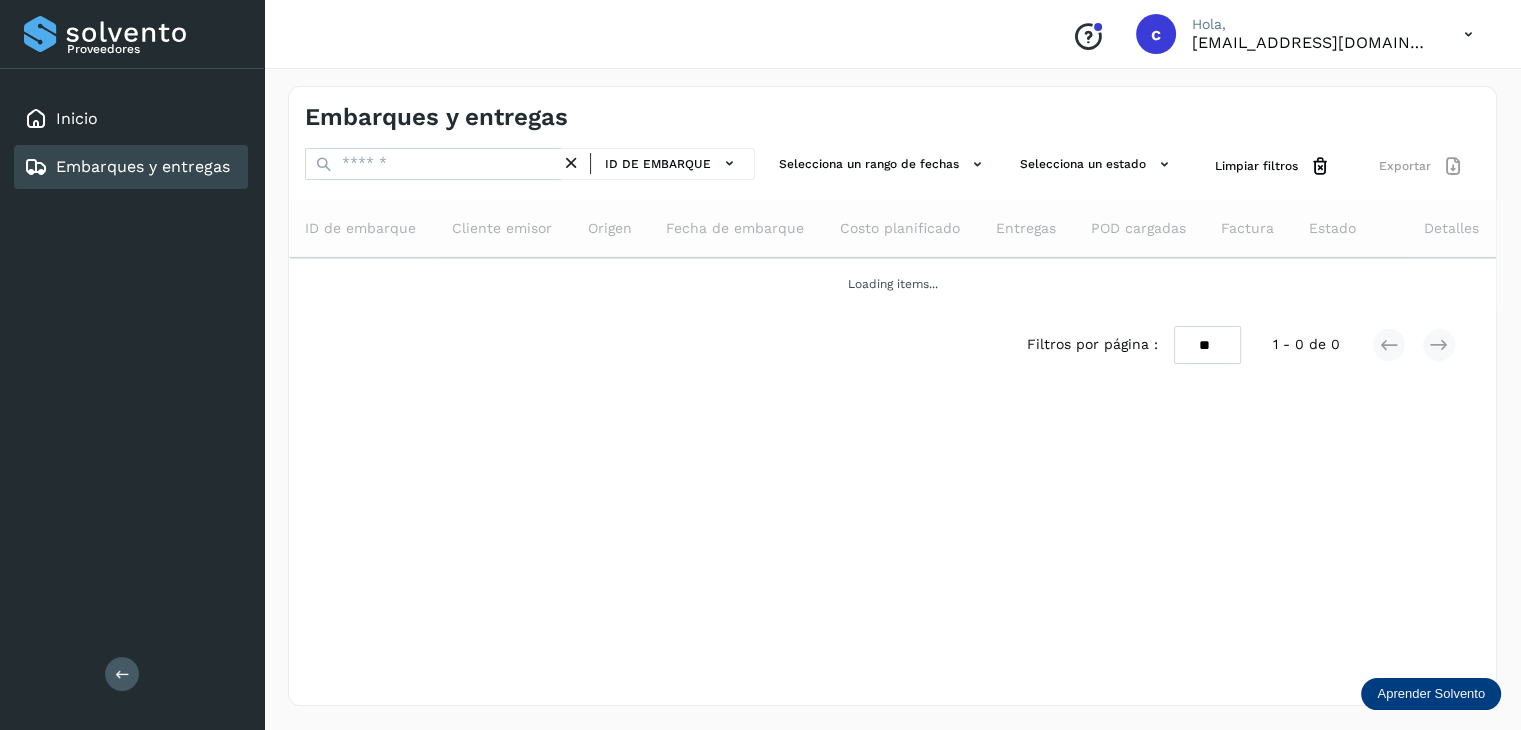 scroll, scrollTop: 0, scrollLeft: 0, axis: both 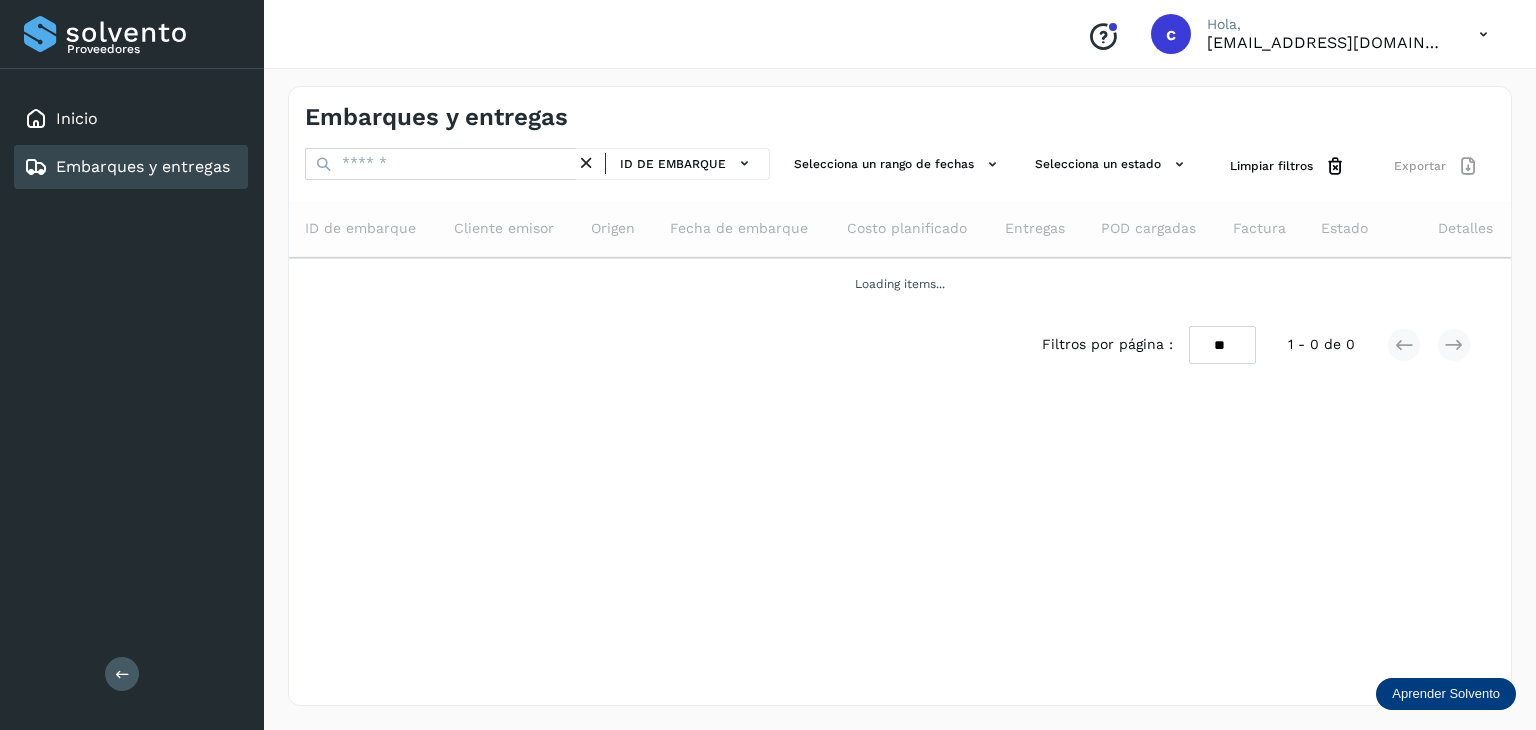 click on "Filtros por página : ** ** ** 1 - 0 de 0" at bounding box center (900, 345) 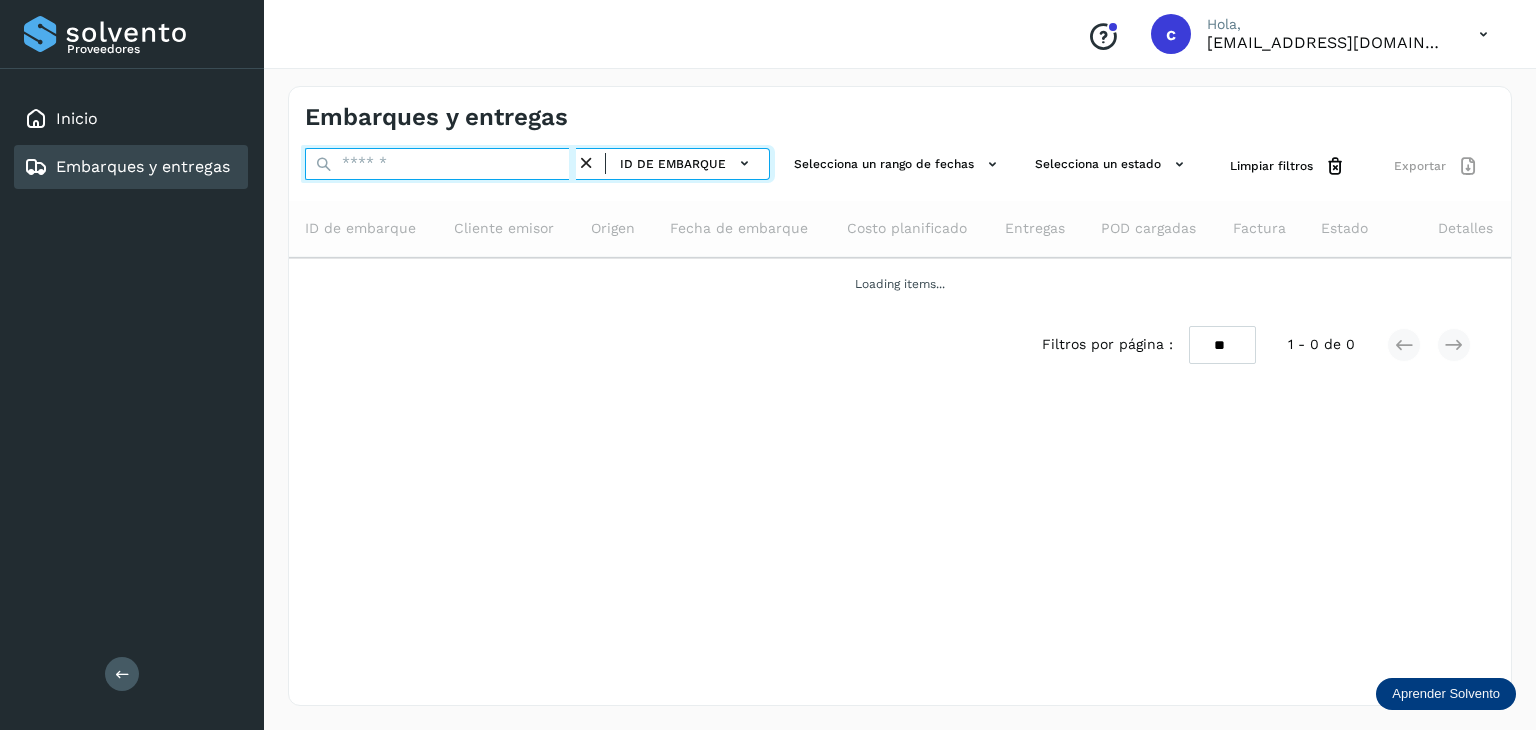 click at bounding box center (440, 164) 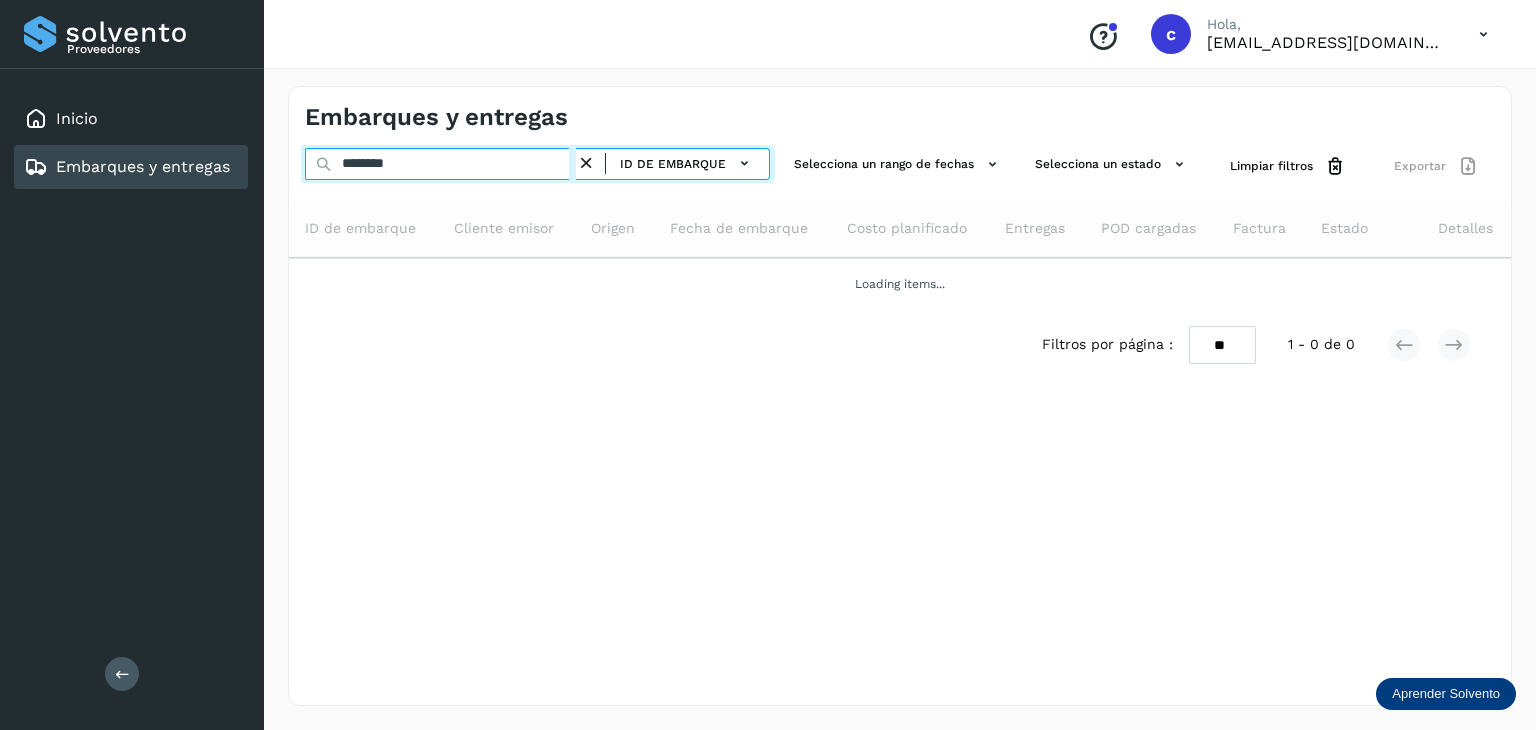 type on "********" 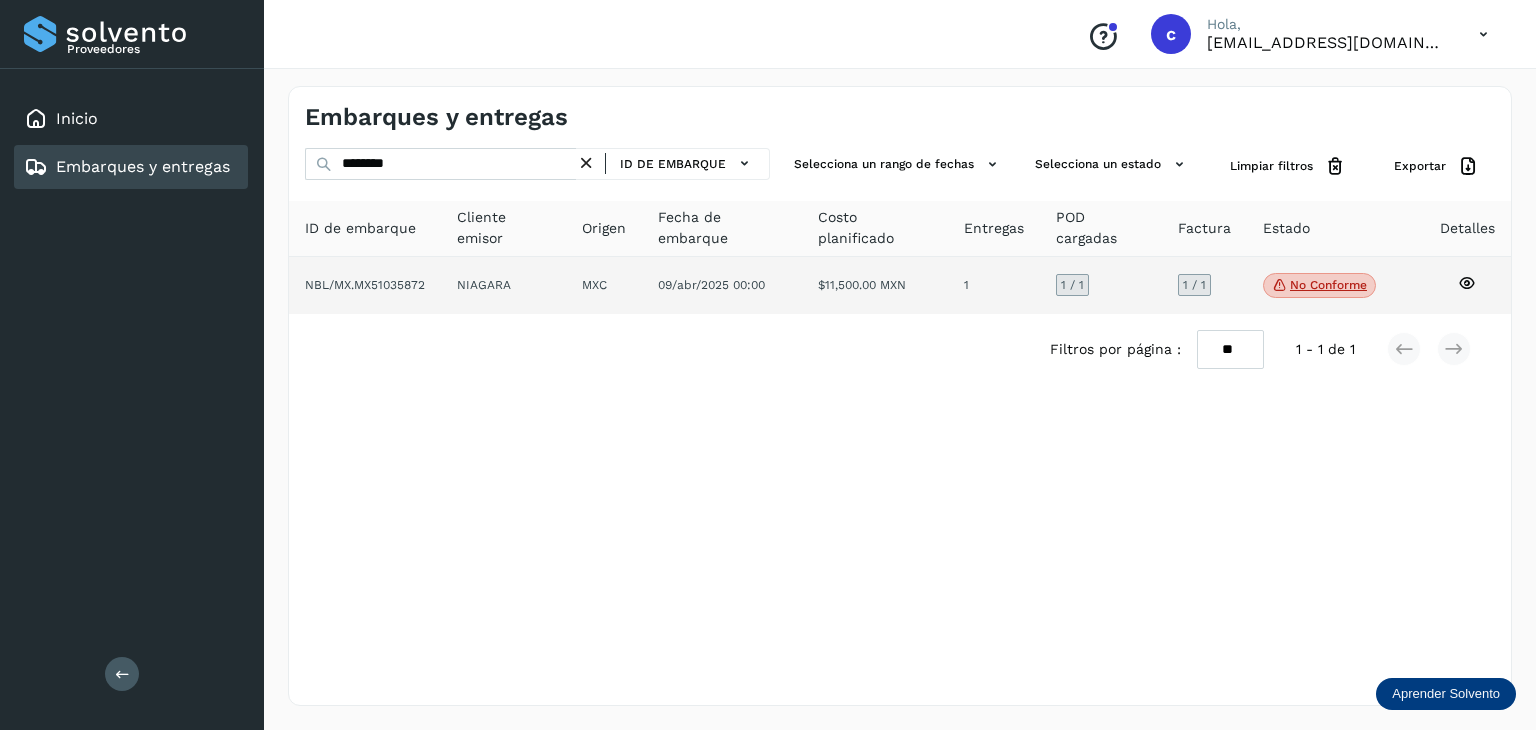 click on "No conforme" 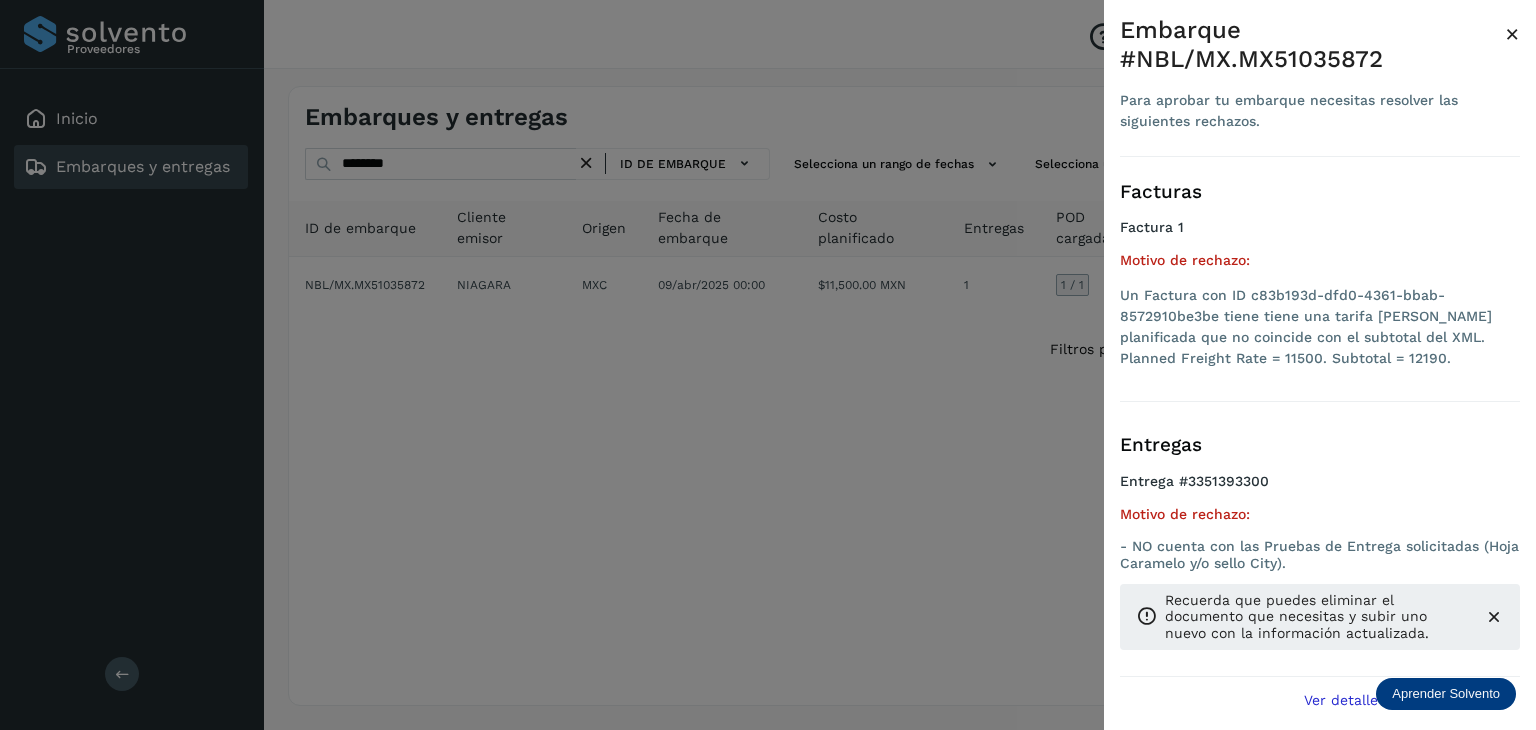 click at bounding box center (768, 365) 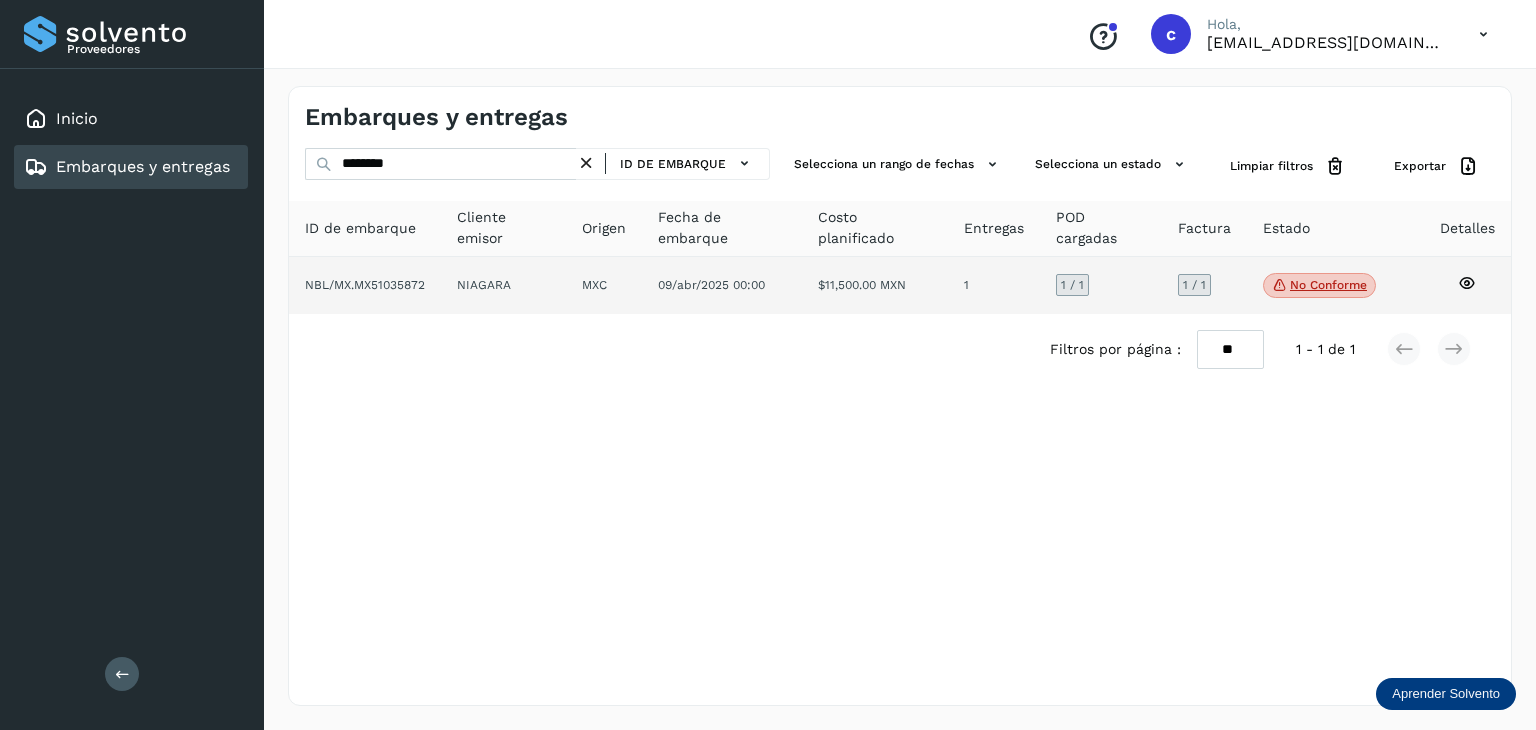 click 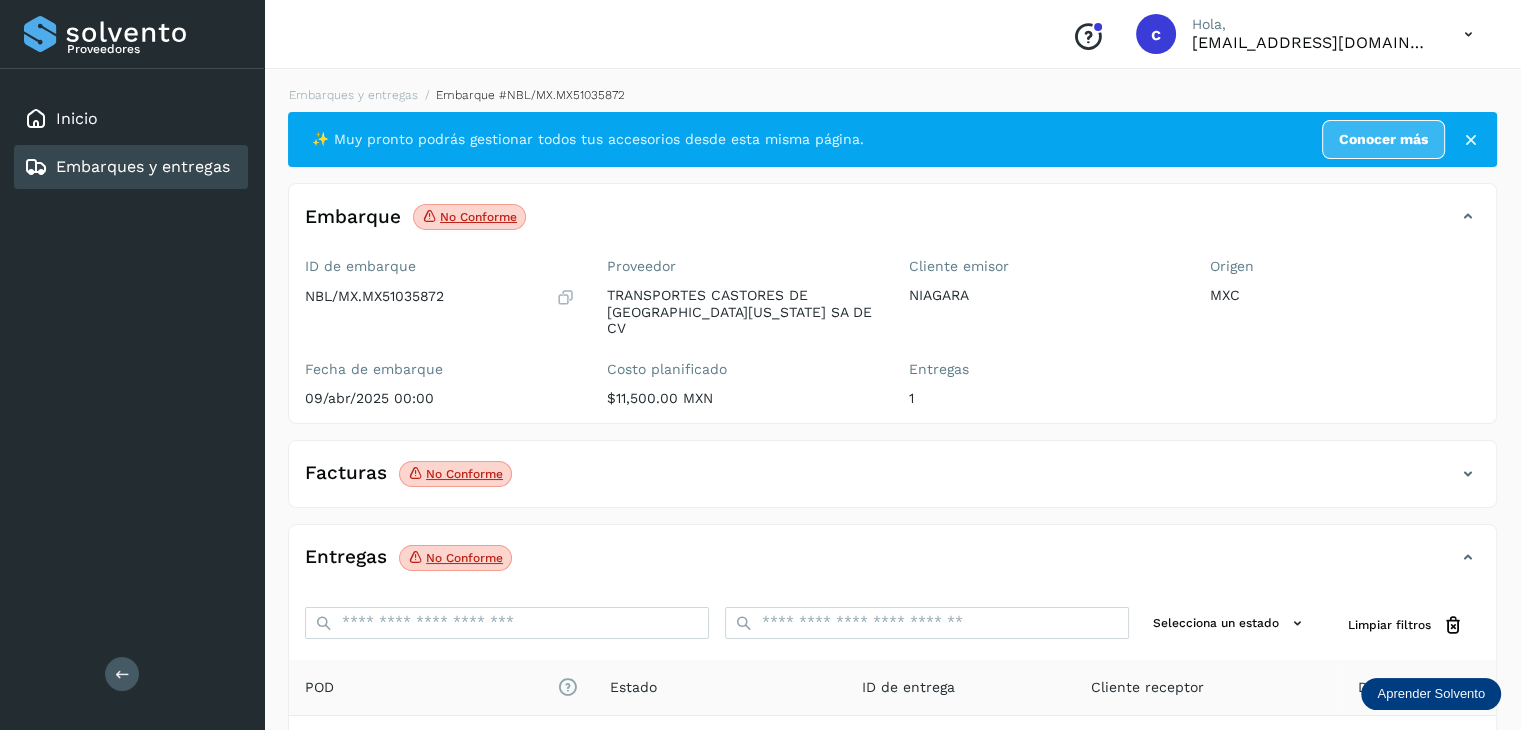 drag, startPoint x: 604, startPoint y: 469, endPoint x: 1348, endPoint y: 449, distance: 744.2688 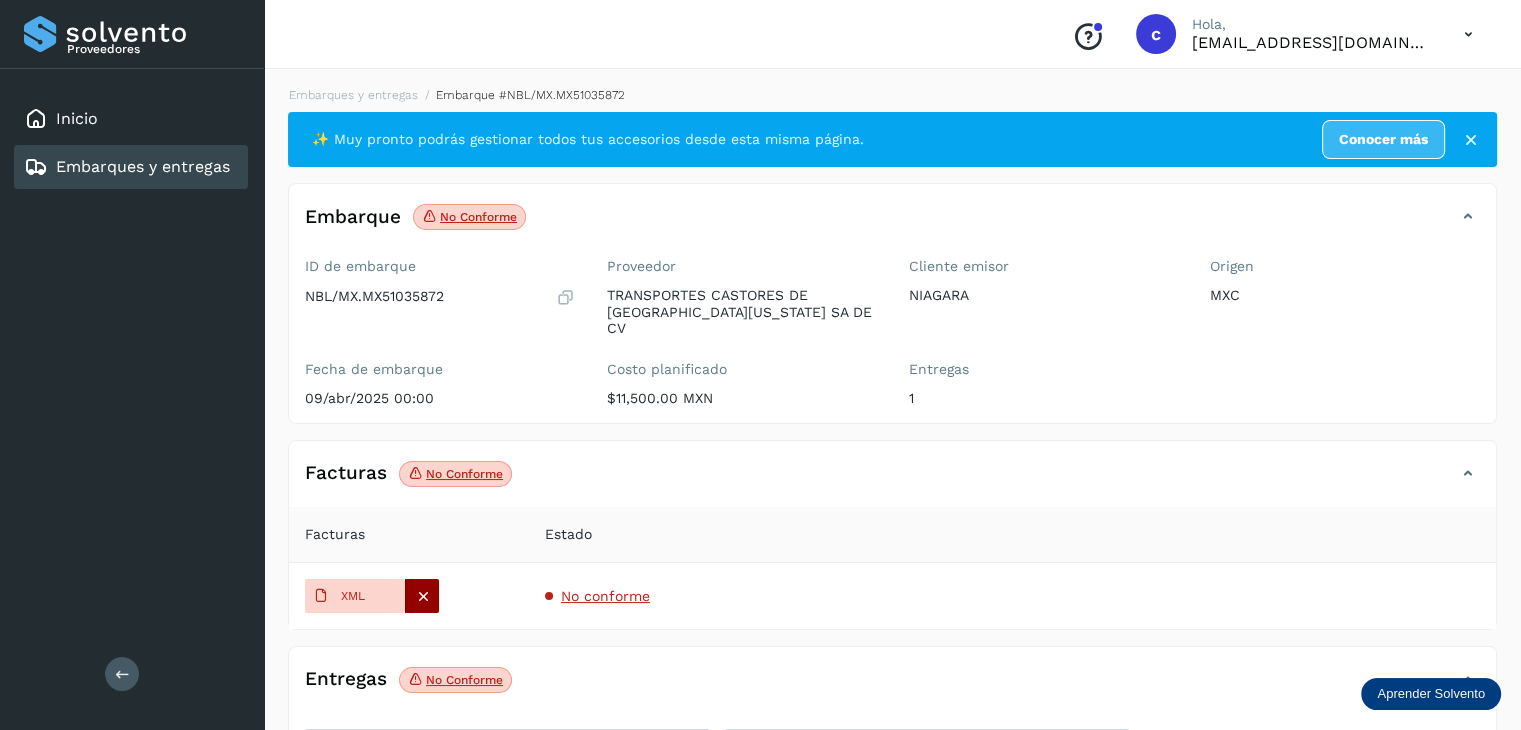 click at bounding box center [423, 596] 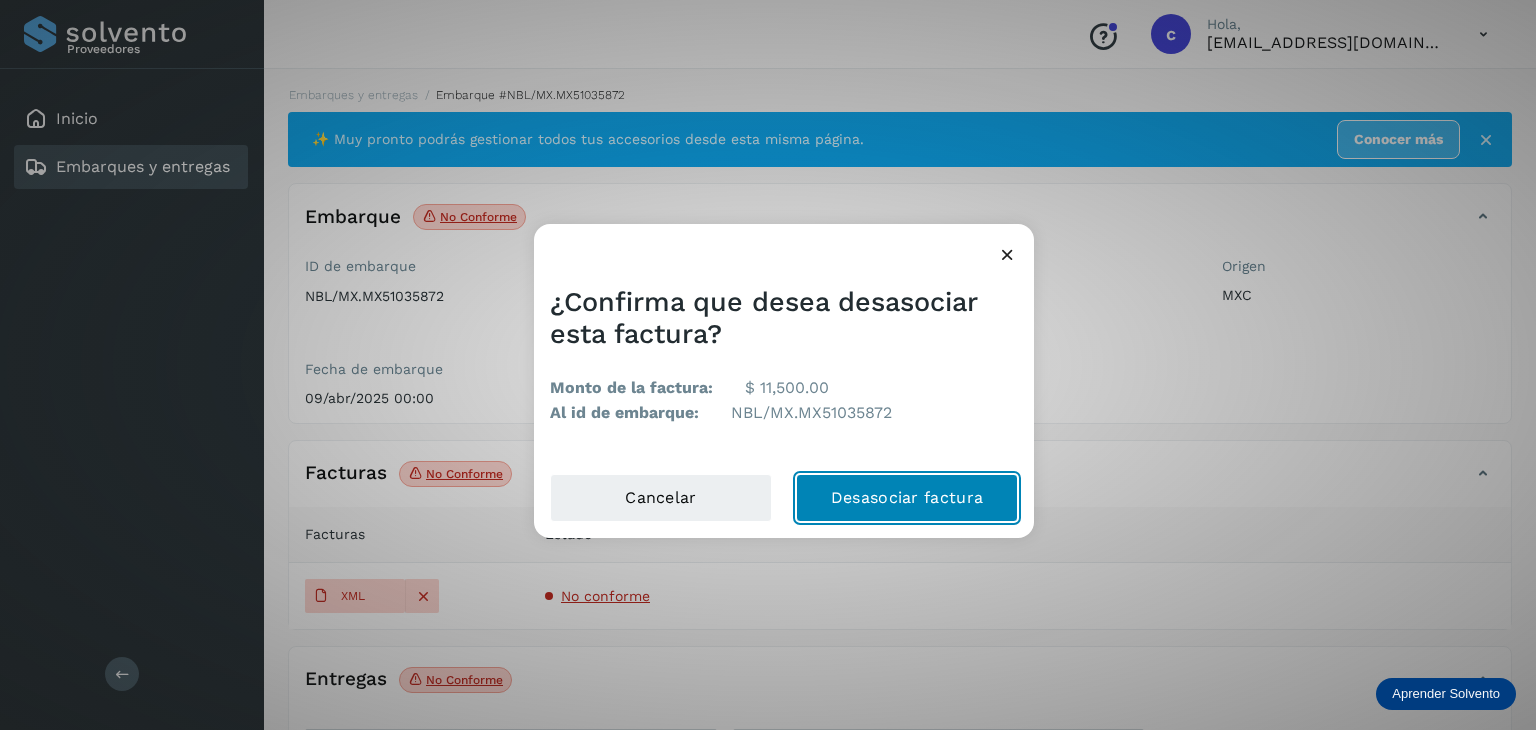 click on "Desasociar factura" 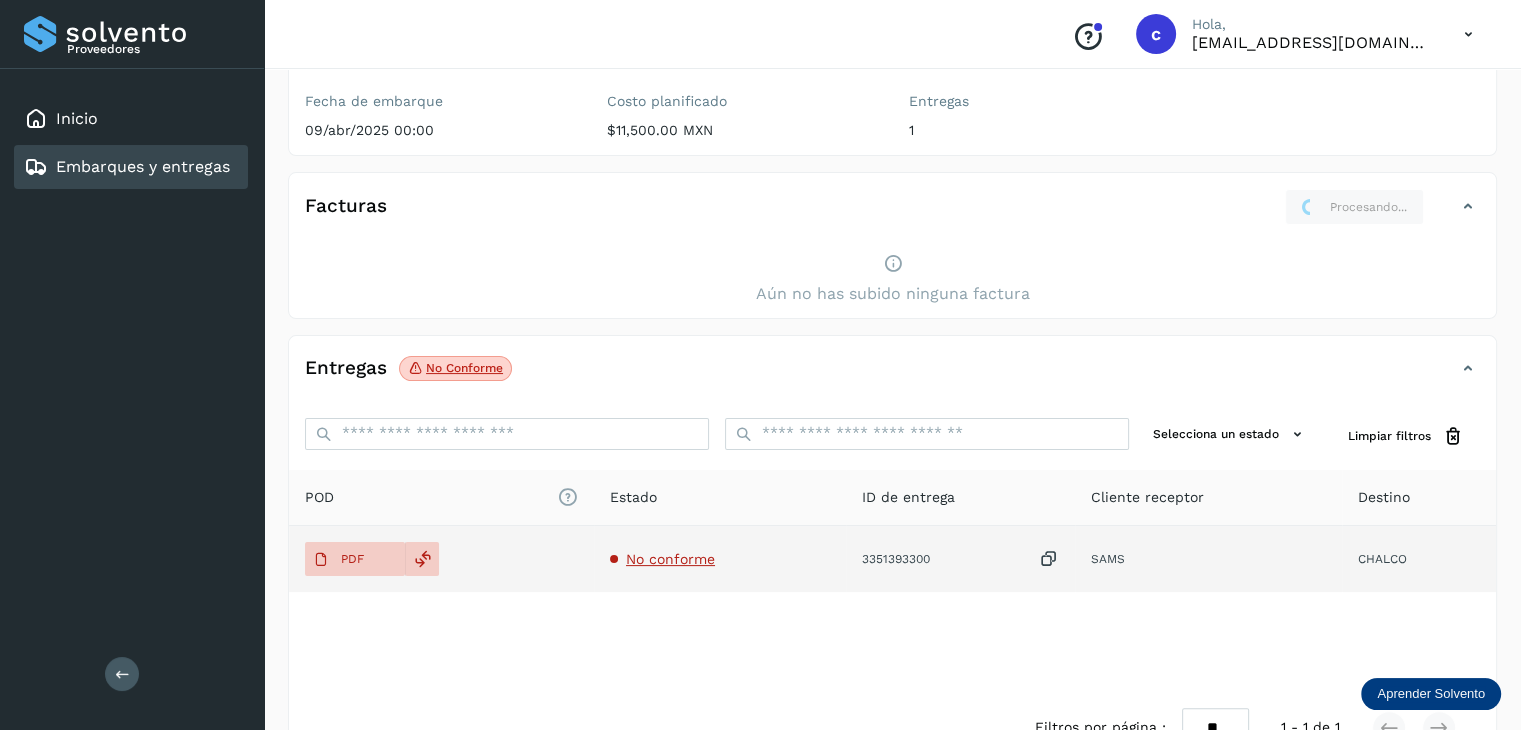 scroll, scrollTop: 308, scrollLeft: 0, axis: vertical 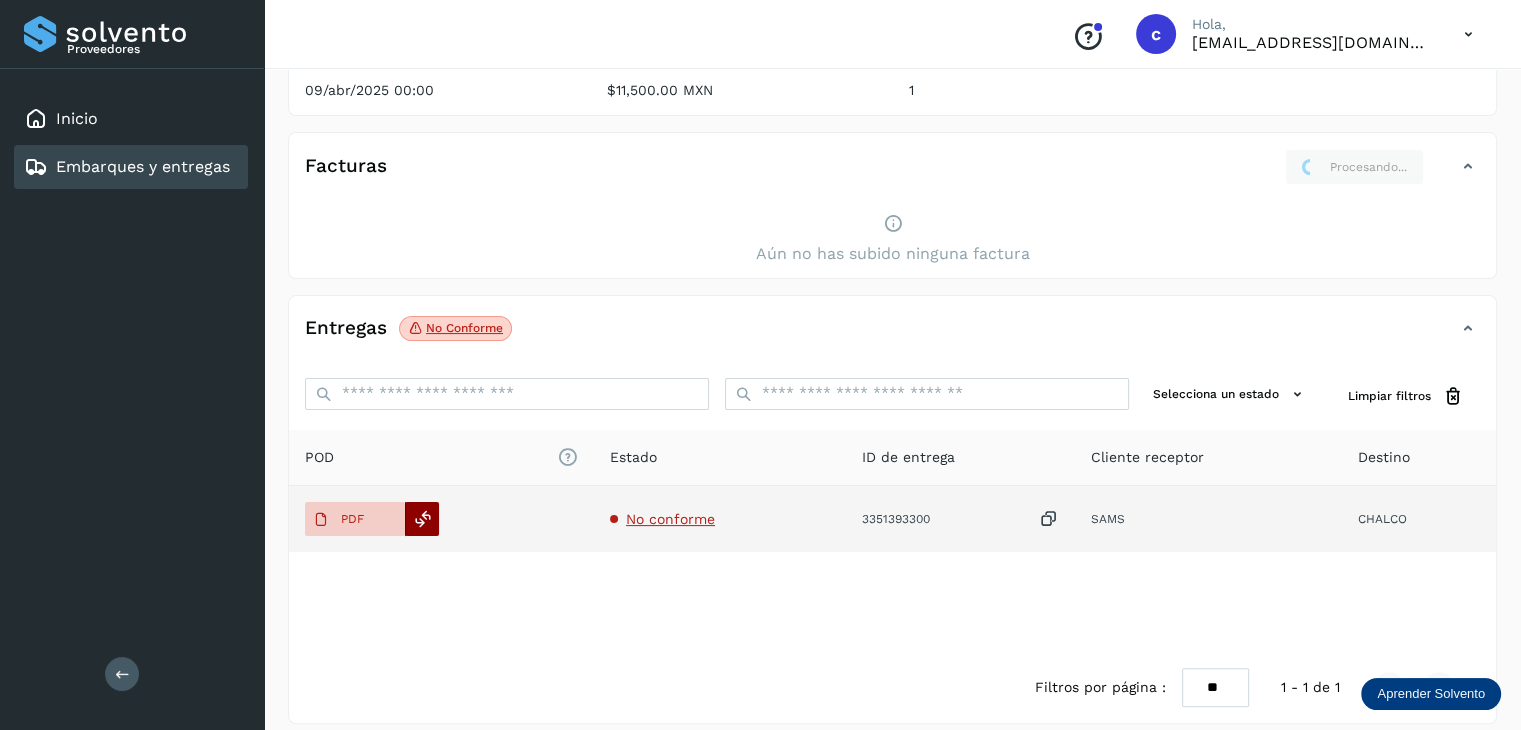 click at bounding box center (423, 519) 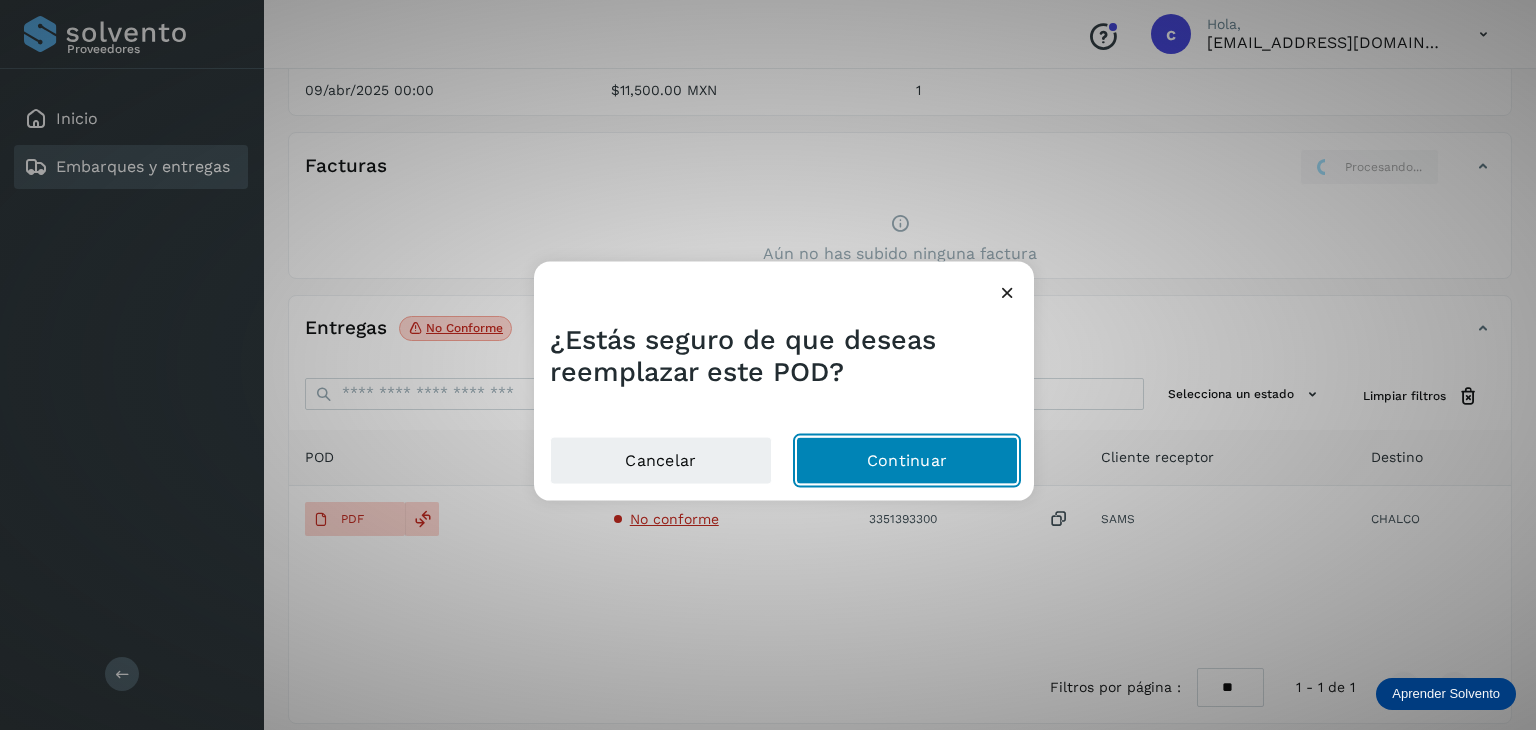 click on "Continuar" 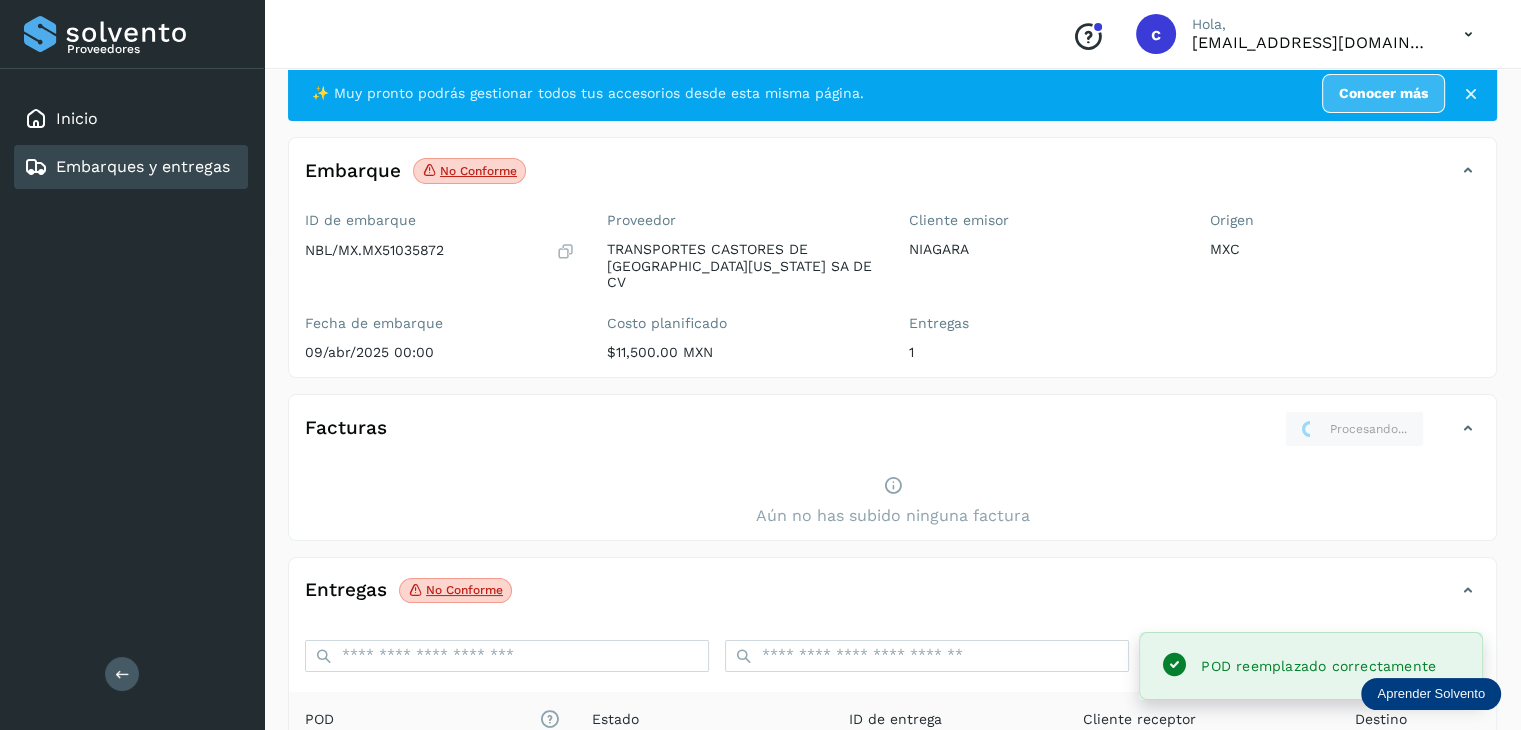 scroll, scrollTop: 8, scrollLeft: 0, axis: vertical 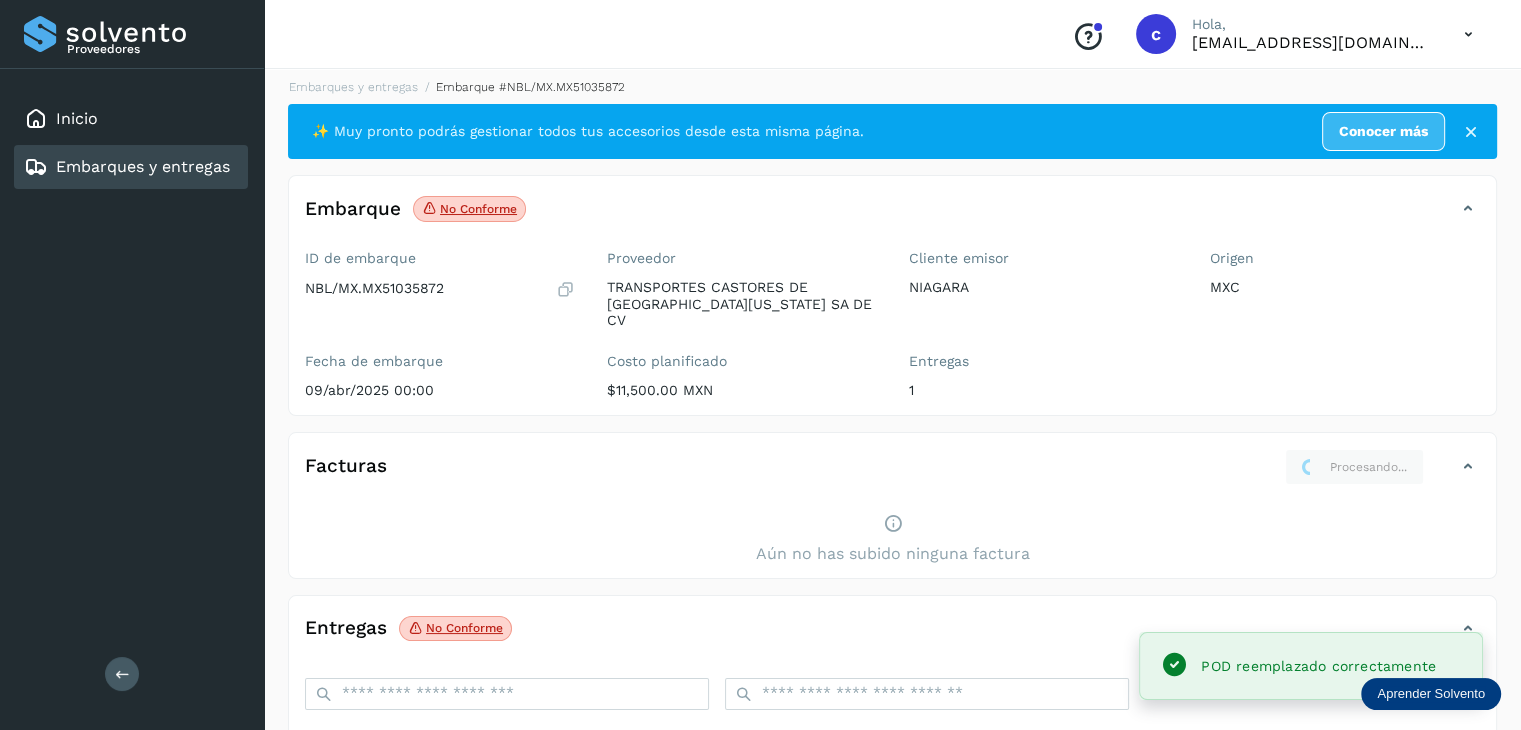 click on "Aún no has subido ninguna factura" at bounding box center [892, 539] 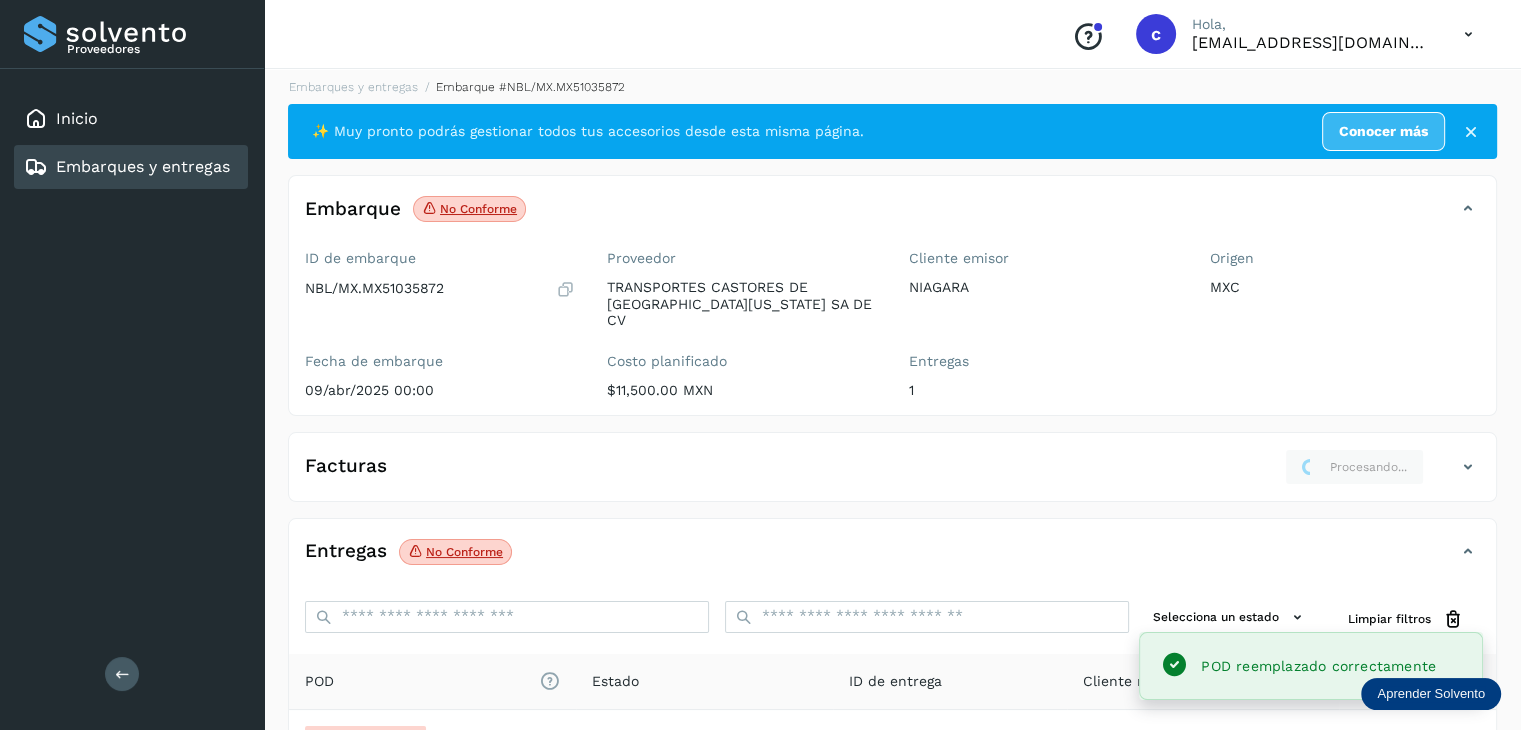 click at bounding box center [1468, 467] 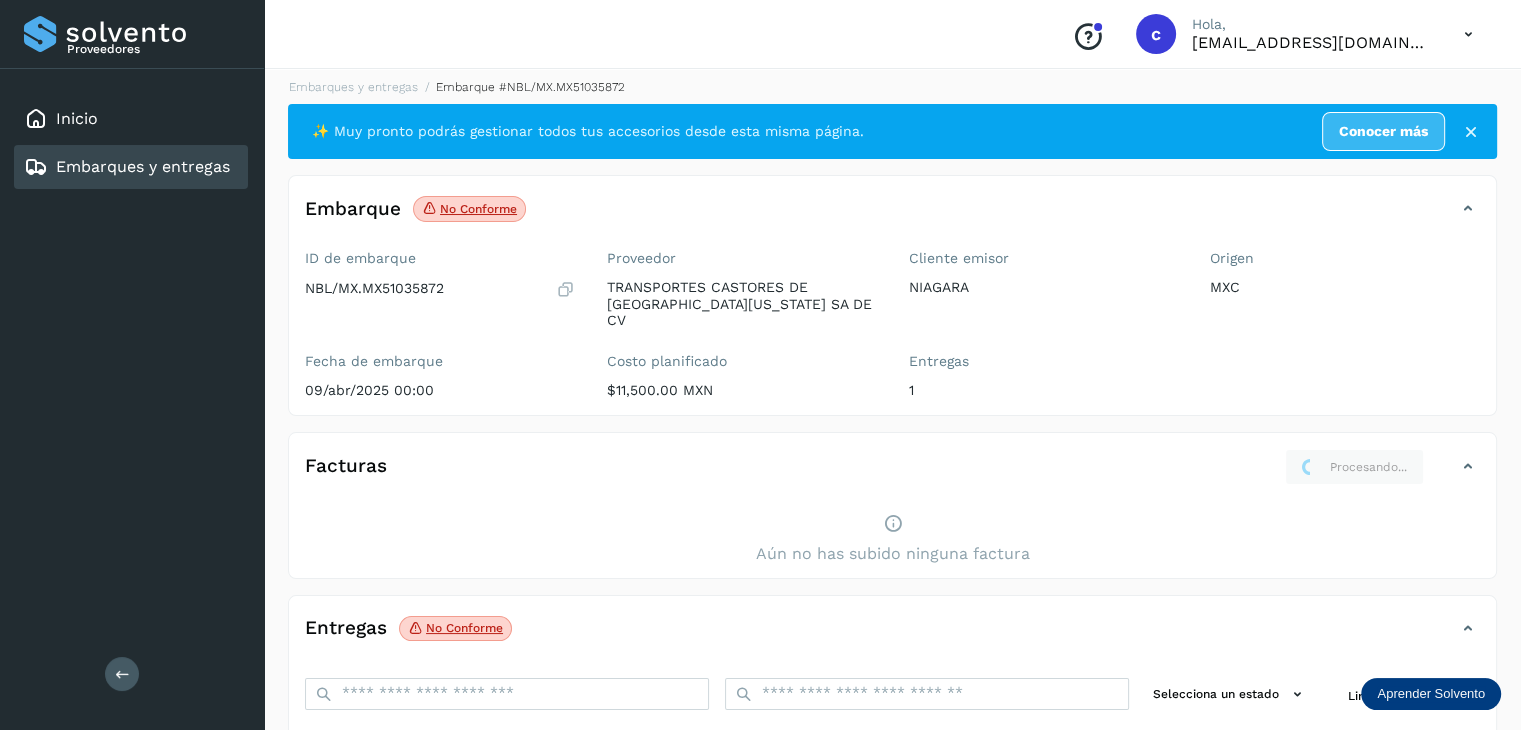 click on "Embarques y entregas" at bounding box center (143, 166) 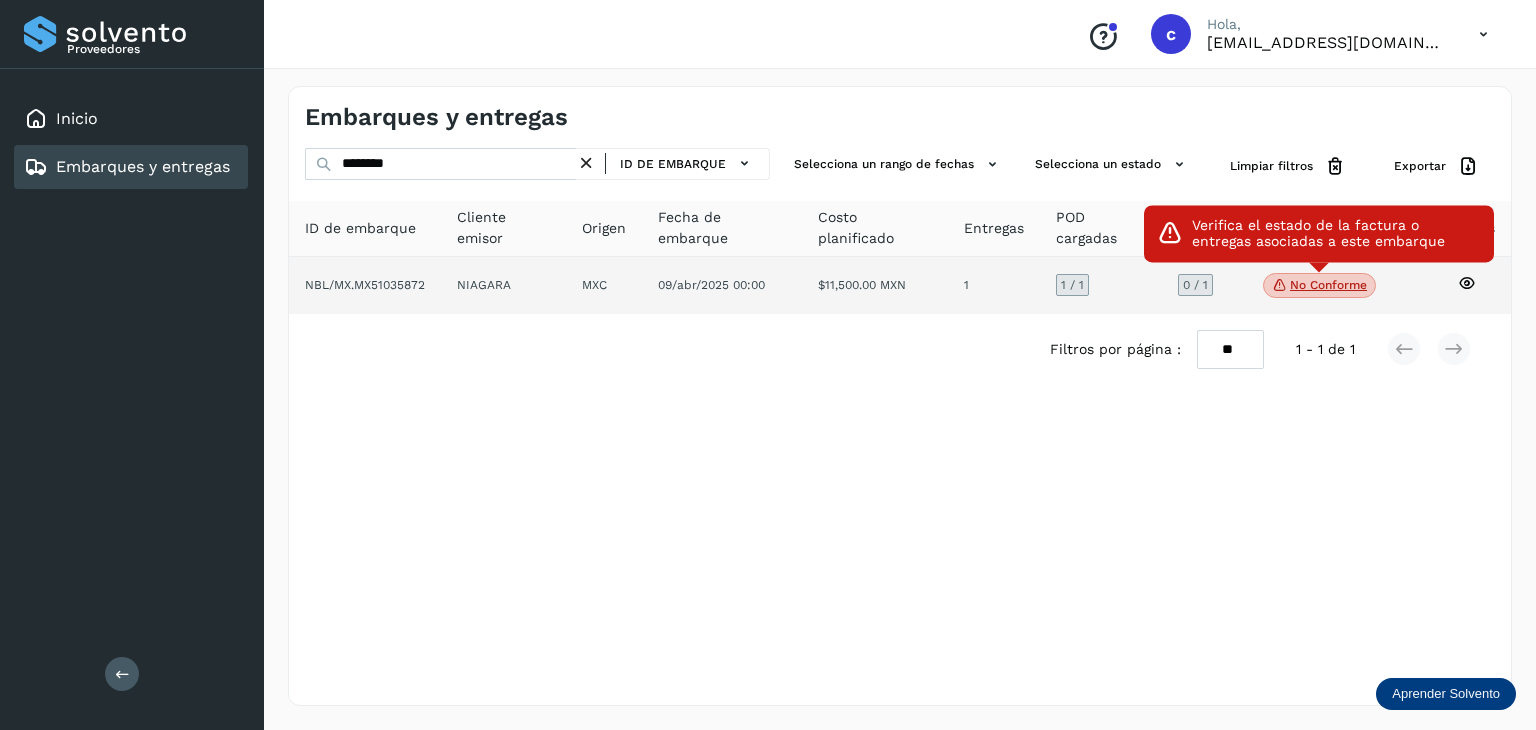 click on "No conforme" 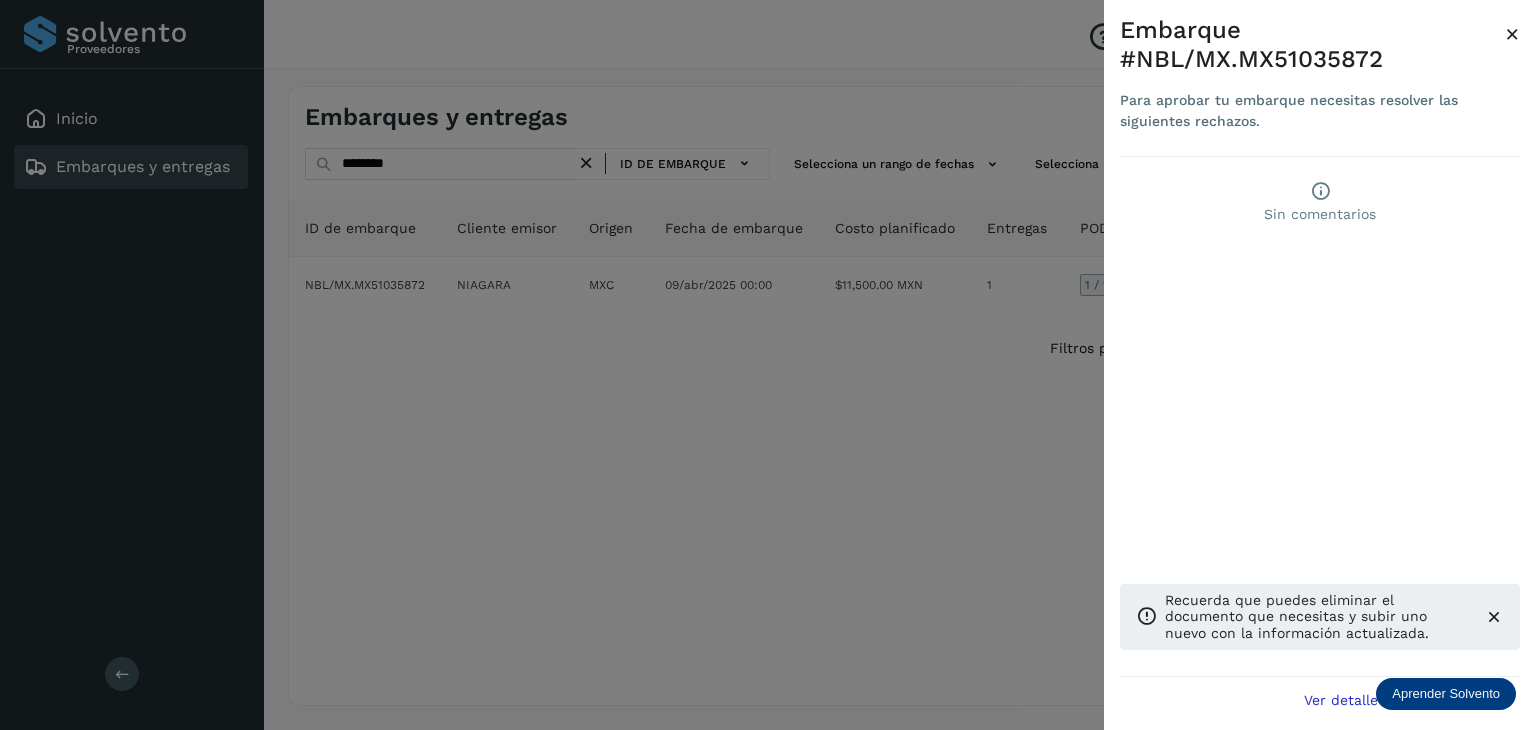 click at bounding box center [768, 365] 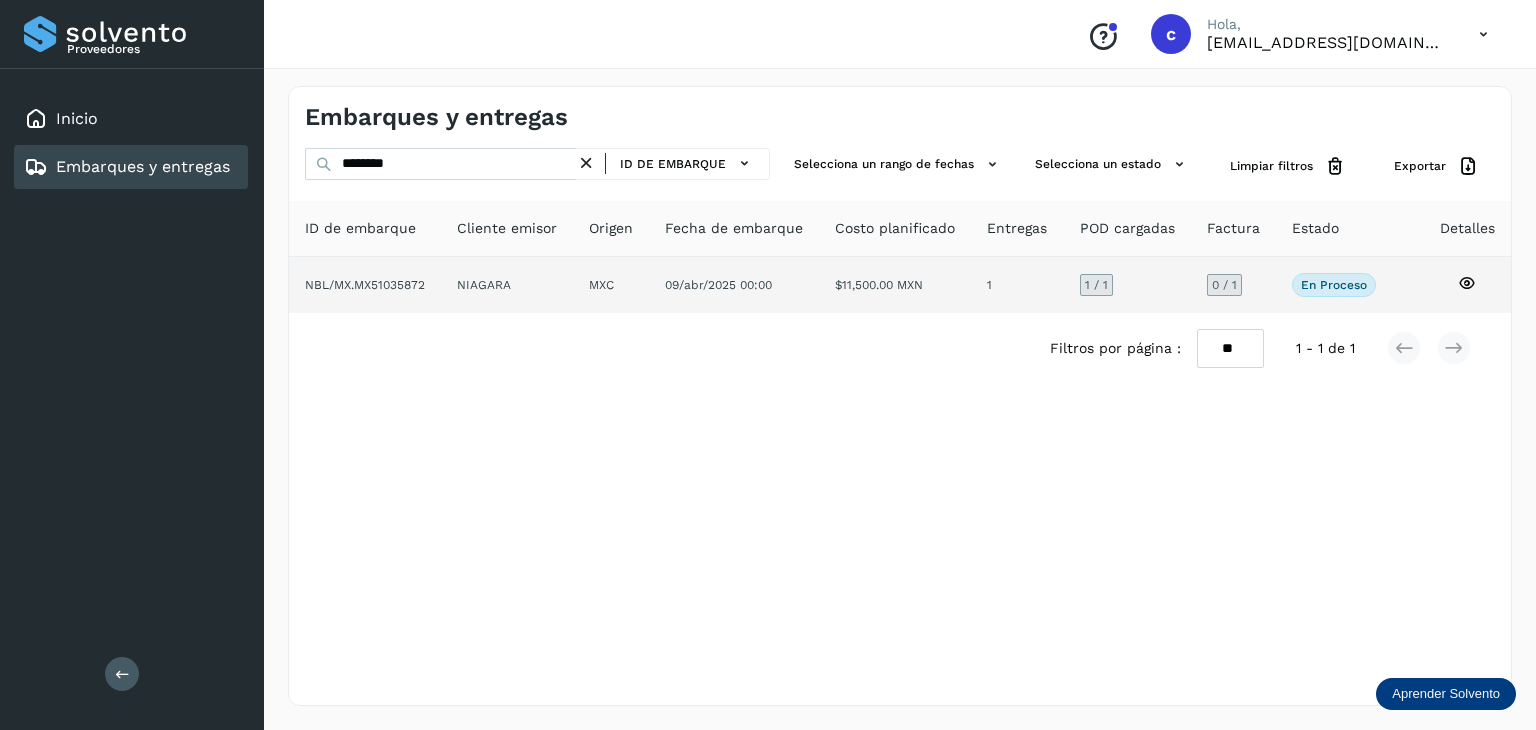 click 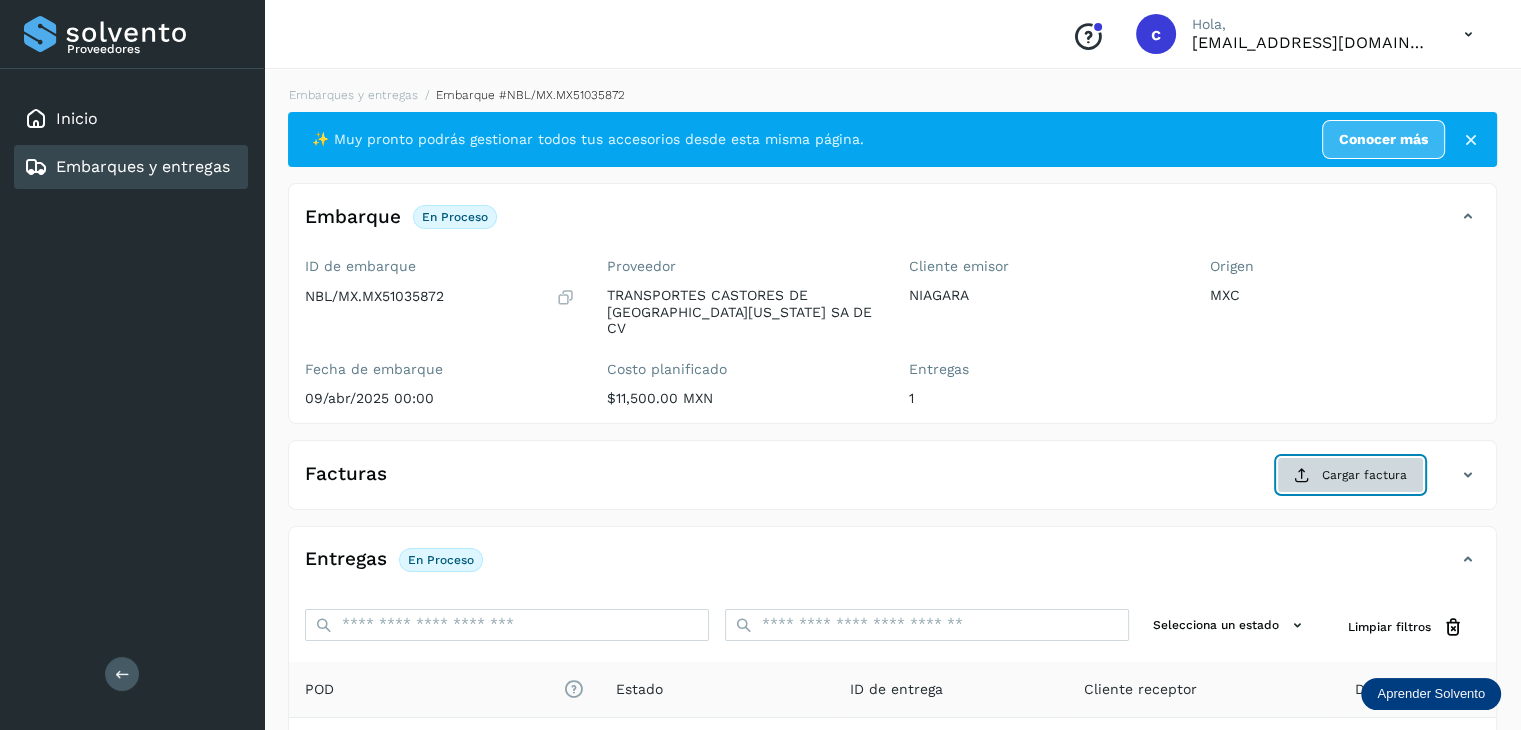 click on "Cargar factura" at bounding box center [1350, 475] 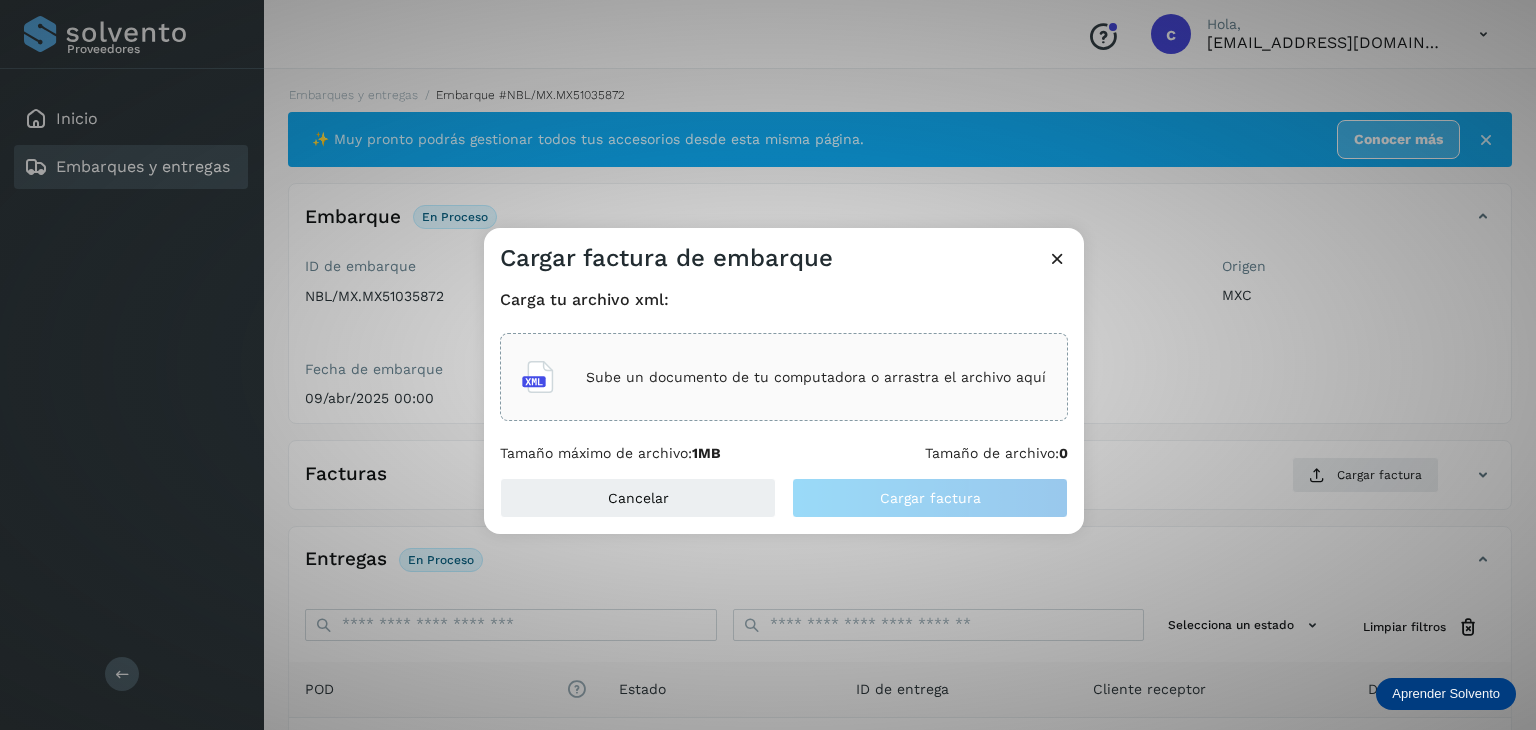 click on "Sube un documento de tu computadora o arrastra el archivo aquí" at bounding box center (816, 377) 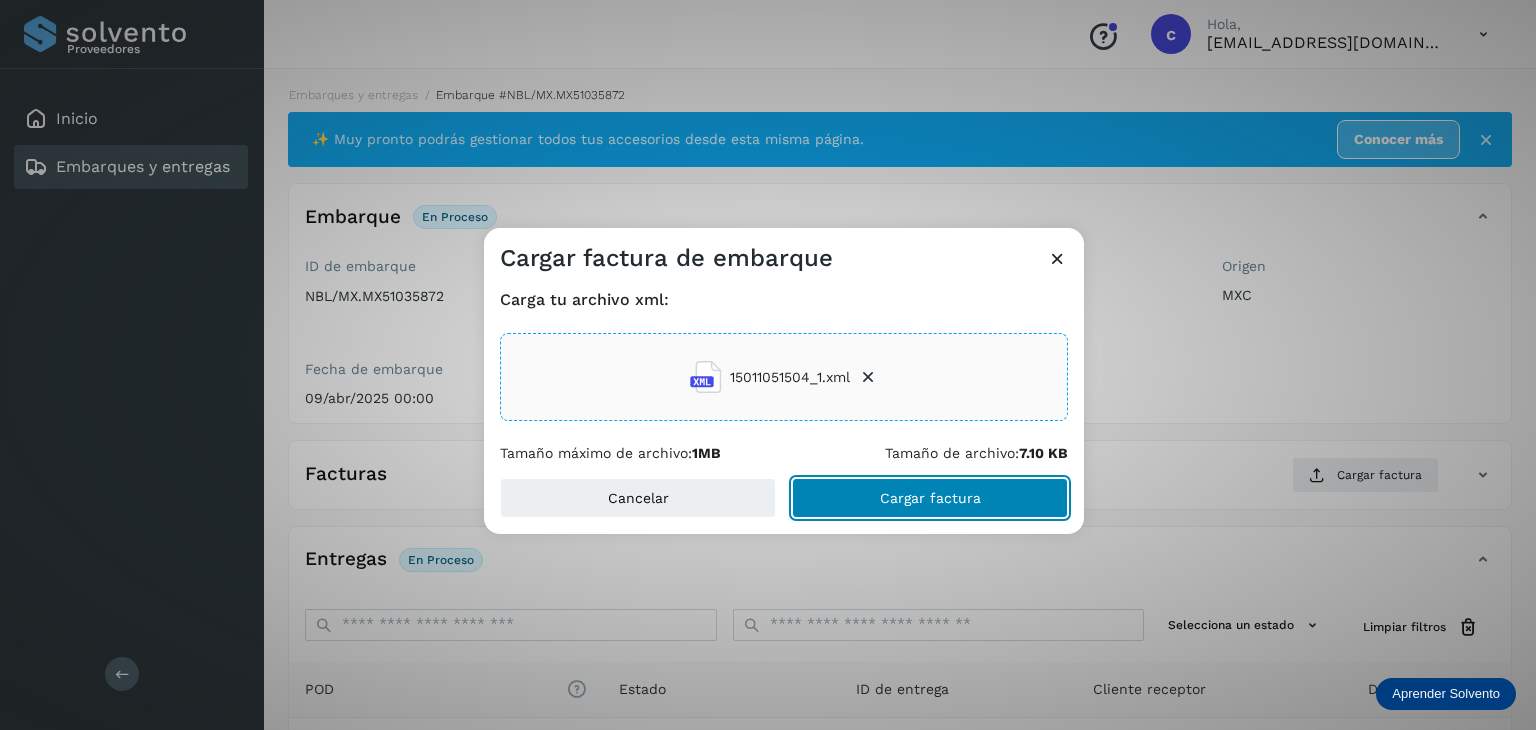 click on "Cargar factura" 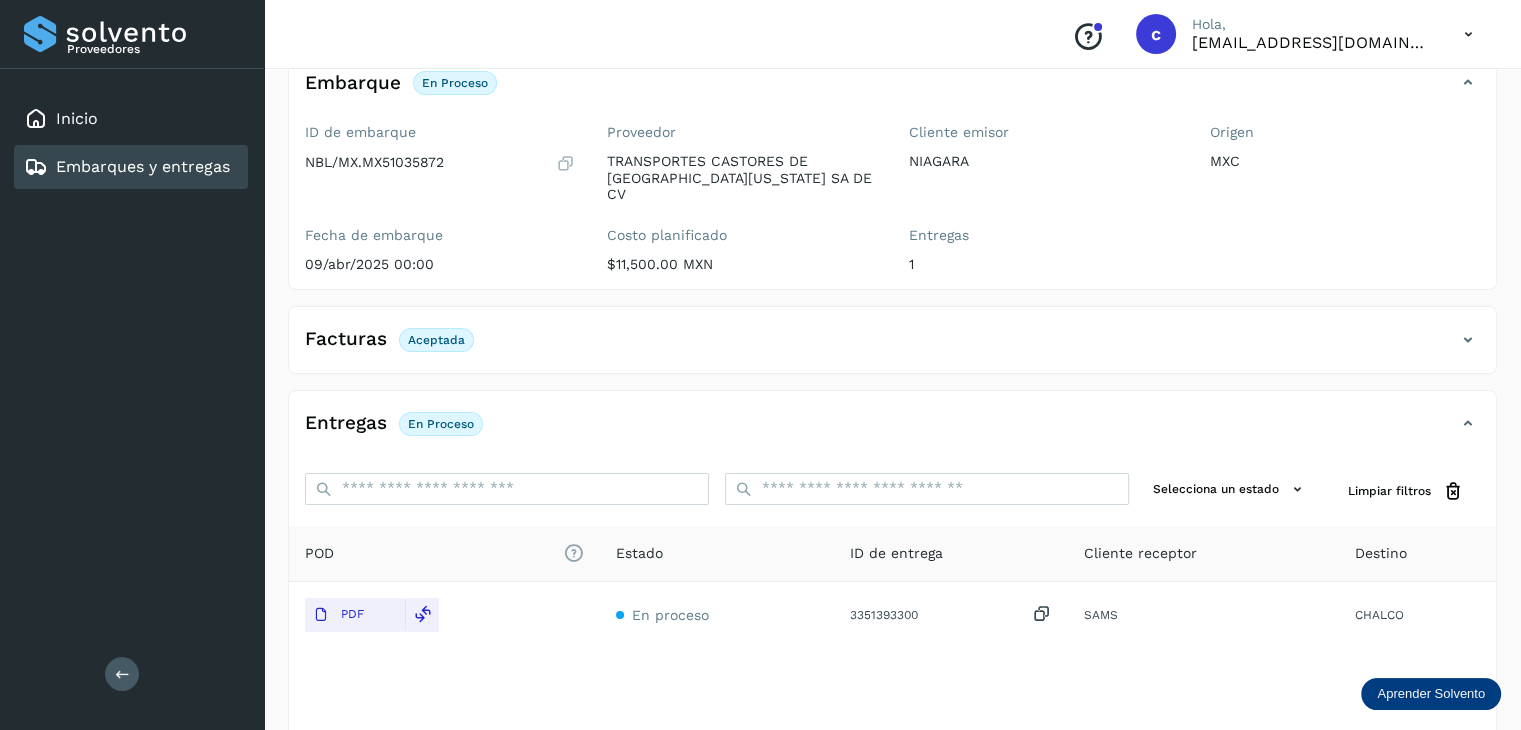scroll, scrollTop: 100, scrollLeft: 0, axis: vertical 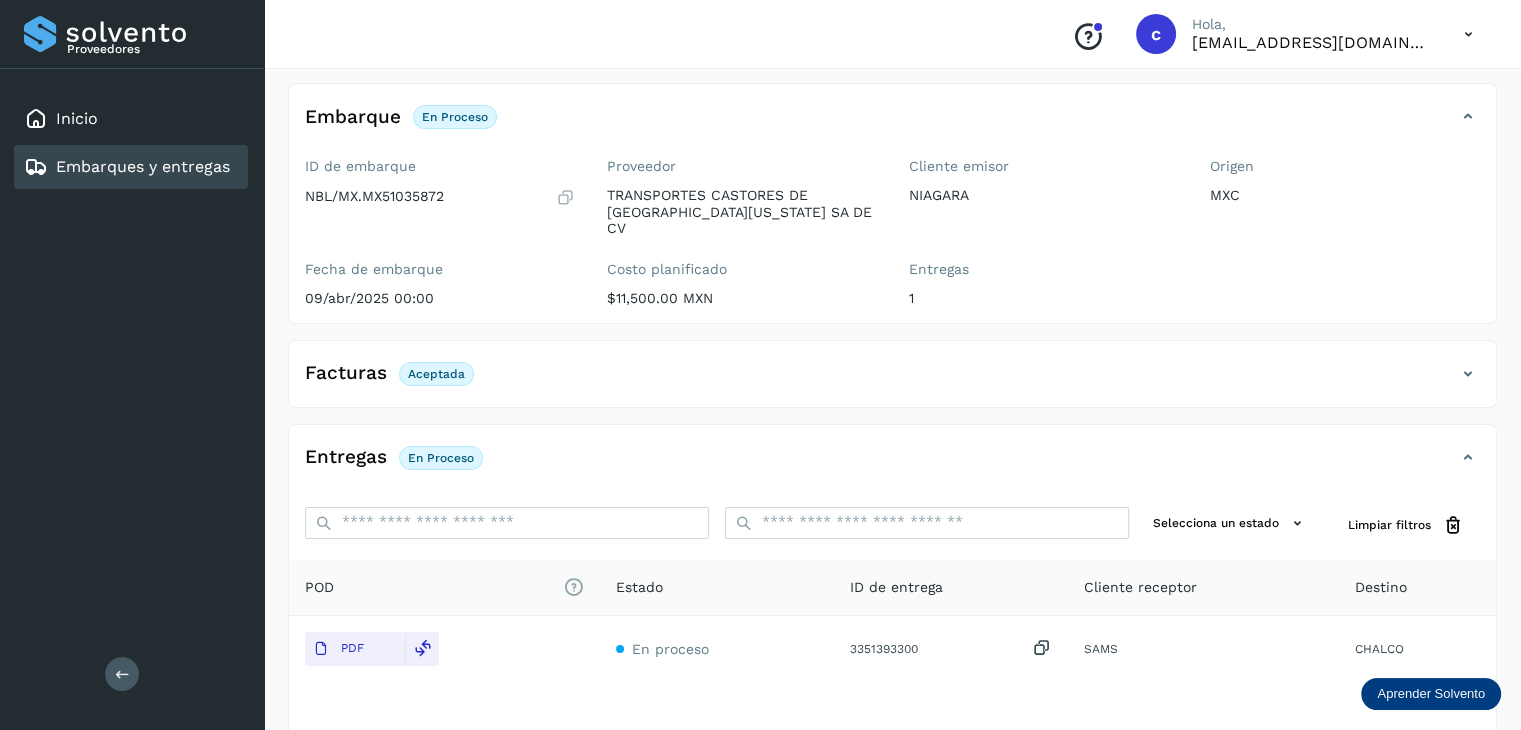 click on "Embarques y entregas" at bounding box center [143, 166] 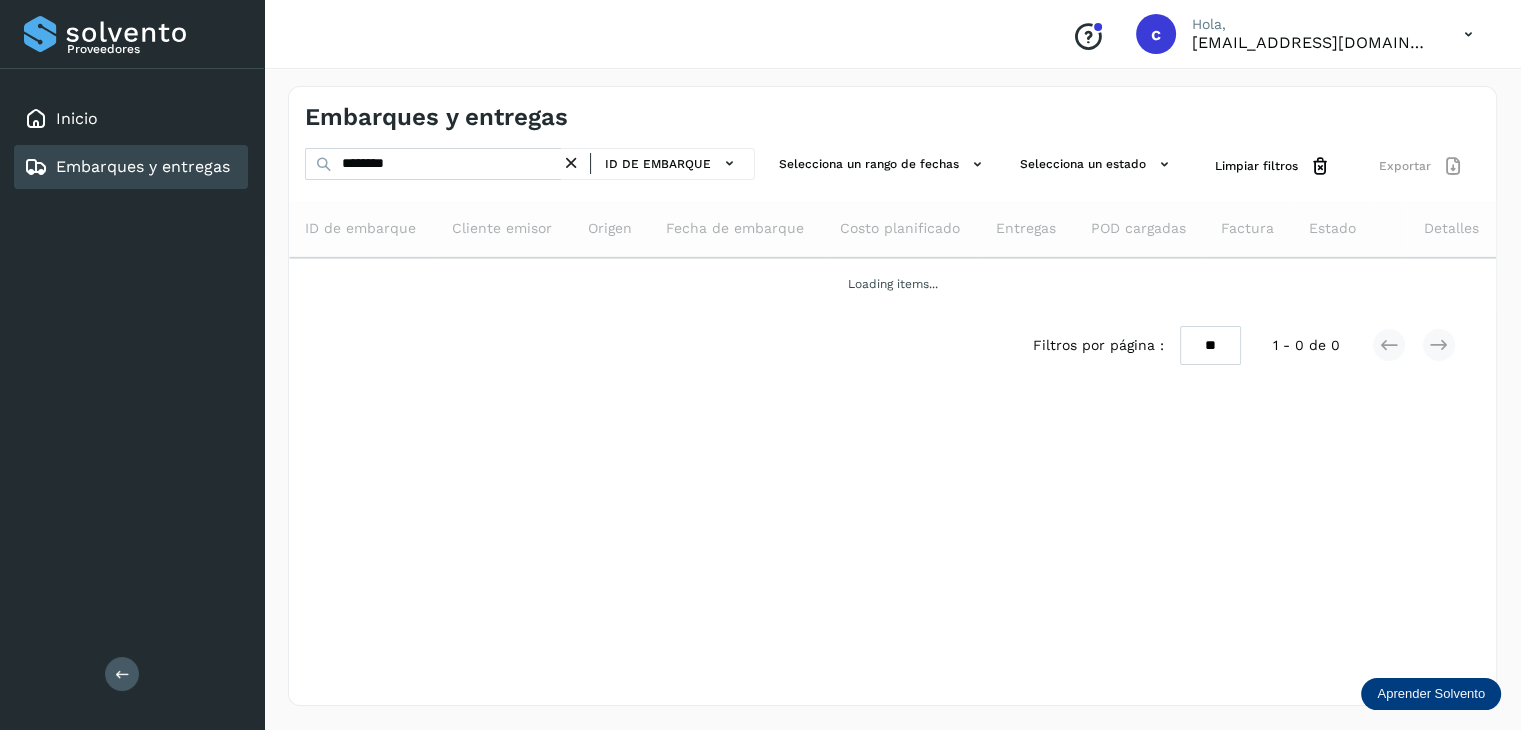 scroll, scrollTop: 0, scrollLeft: 0, axis: both 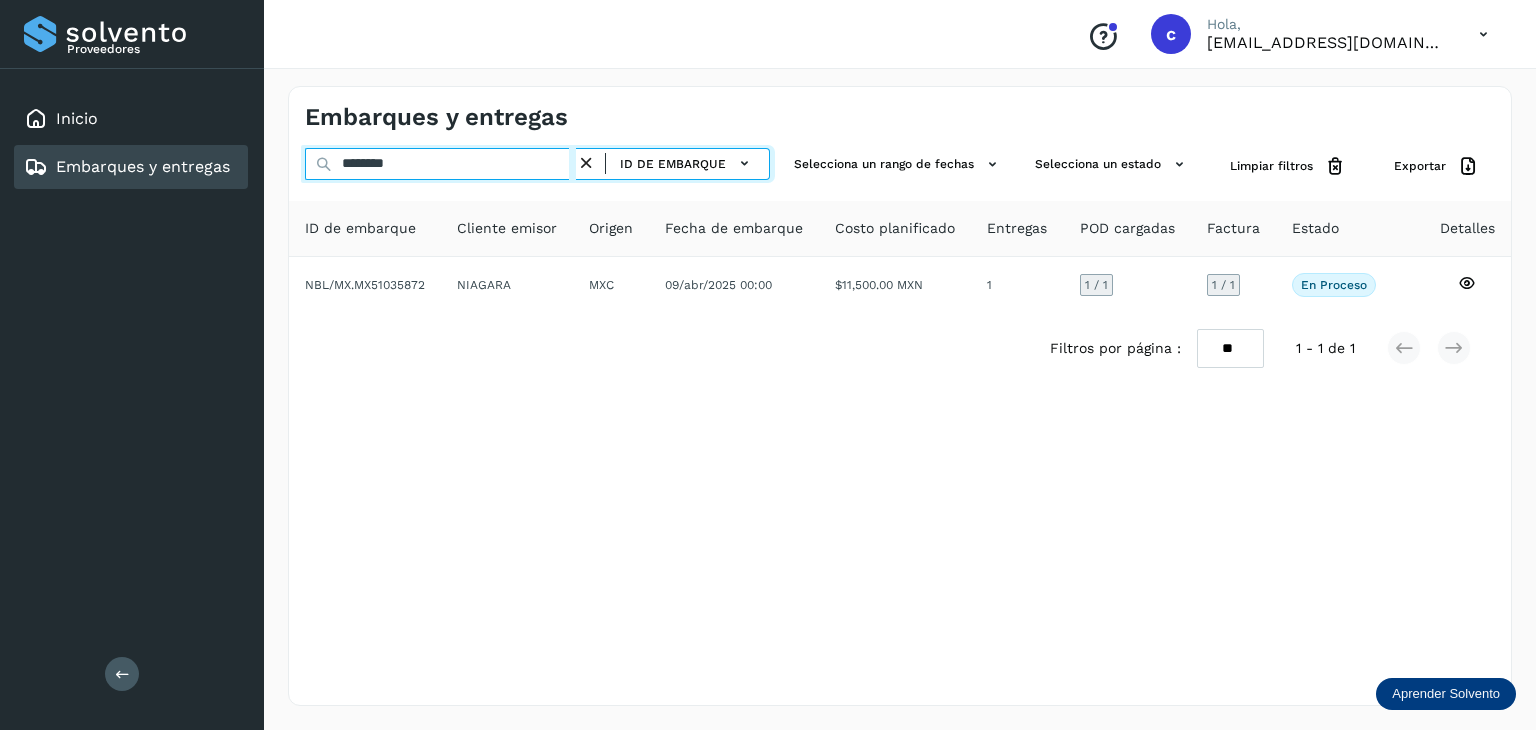 drag, startPoint x: 417, startPoint y: 165, endPoint x: 386, endPoint y: 215, distance: 58.830265 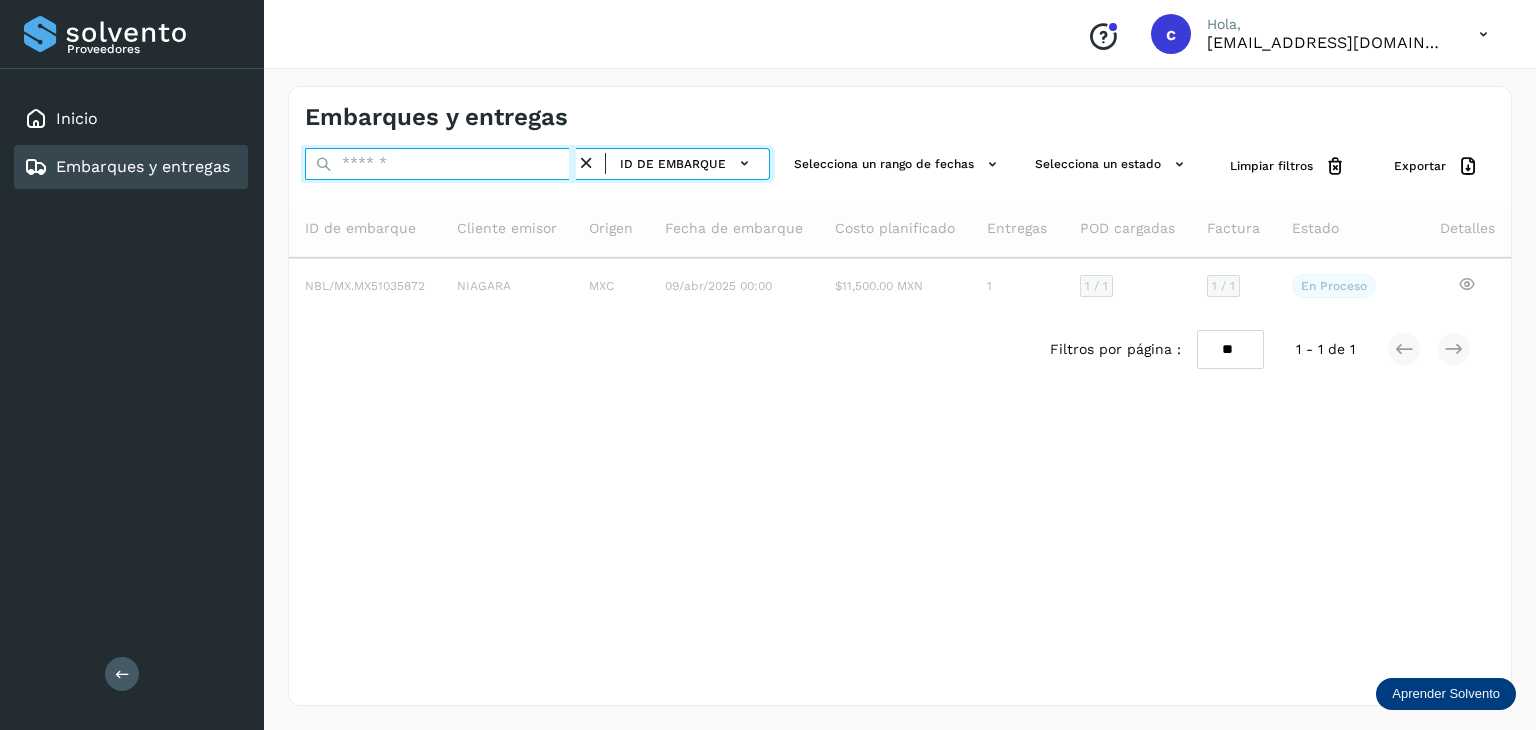 paste on "********" 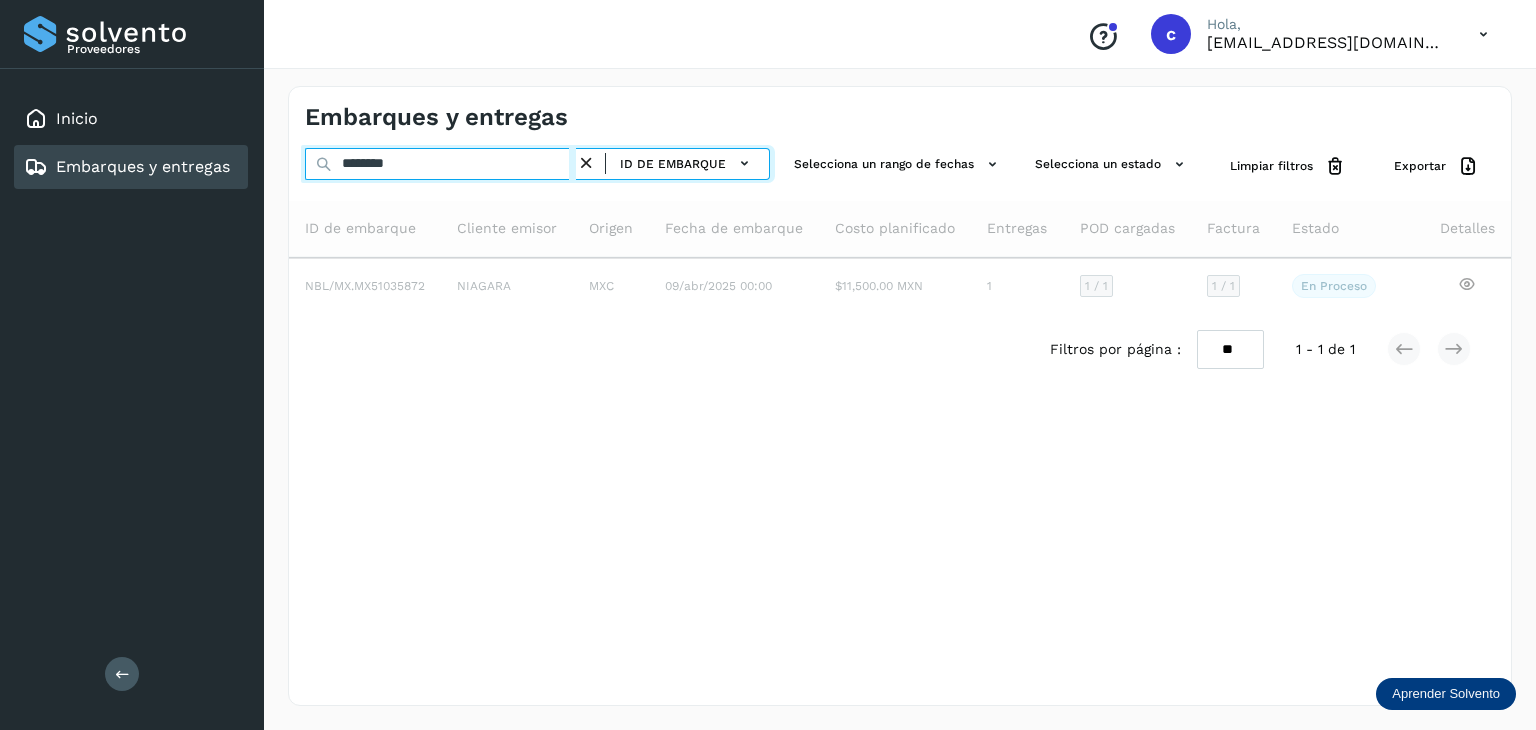 type on "********" 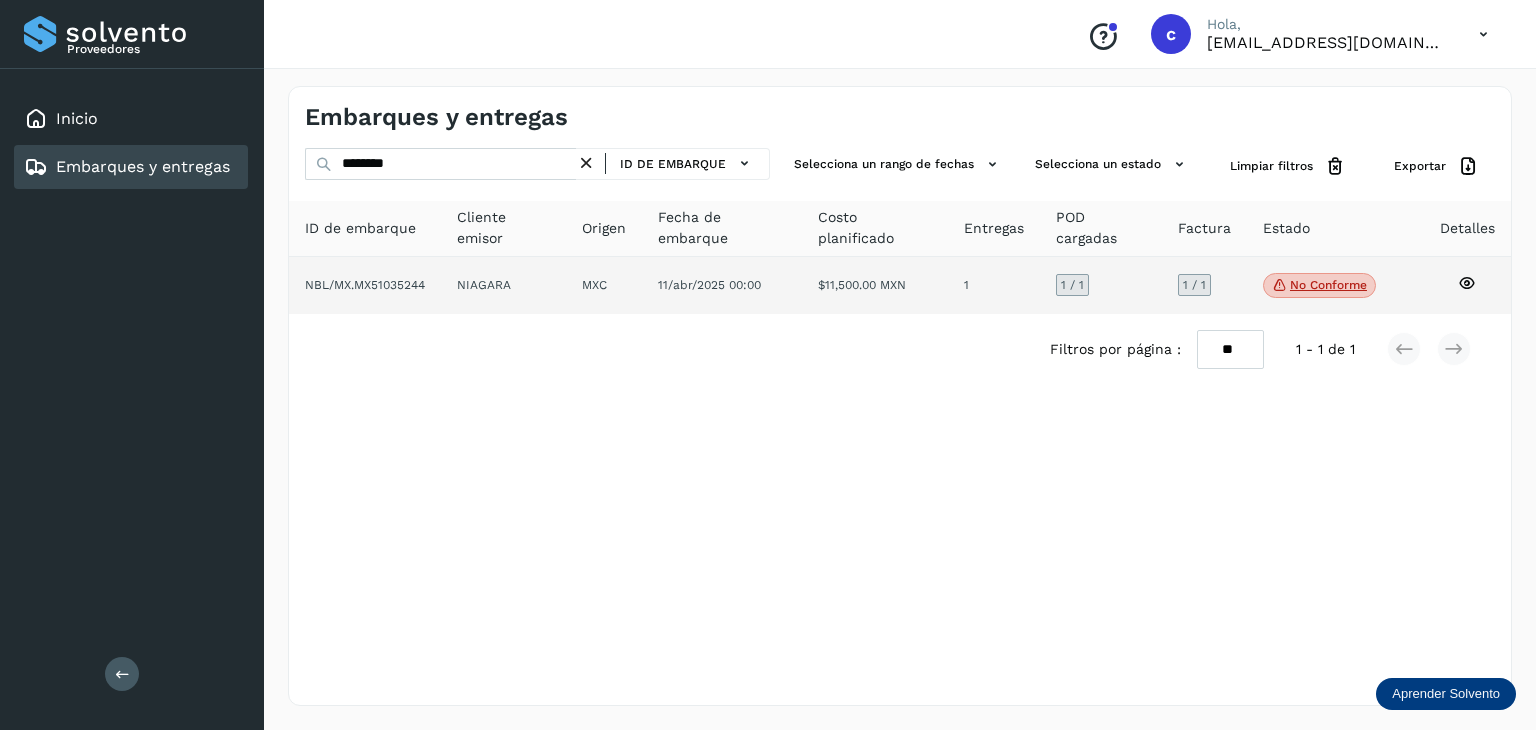 click 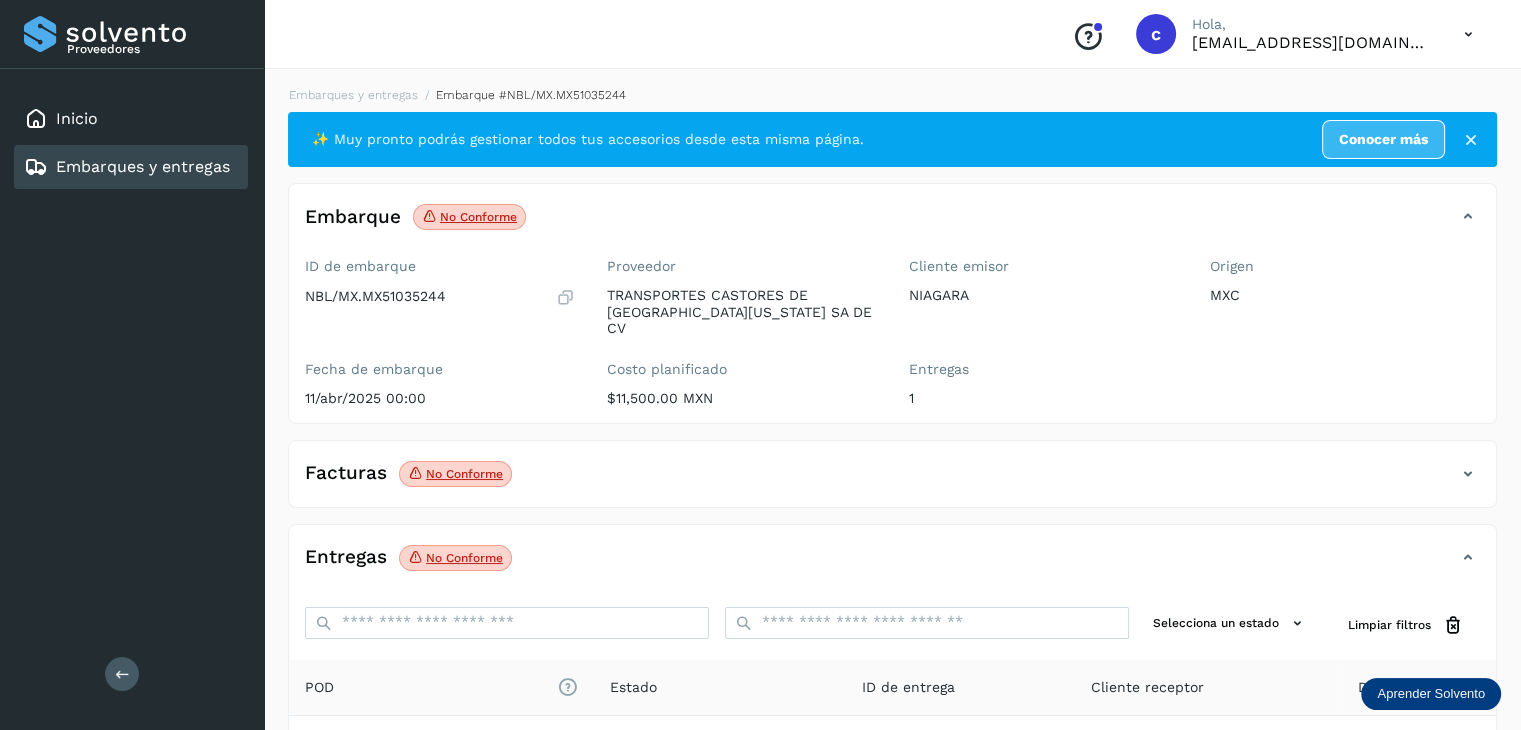 click at bounding box center (1468, 474) 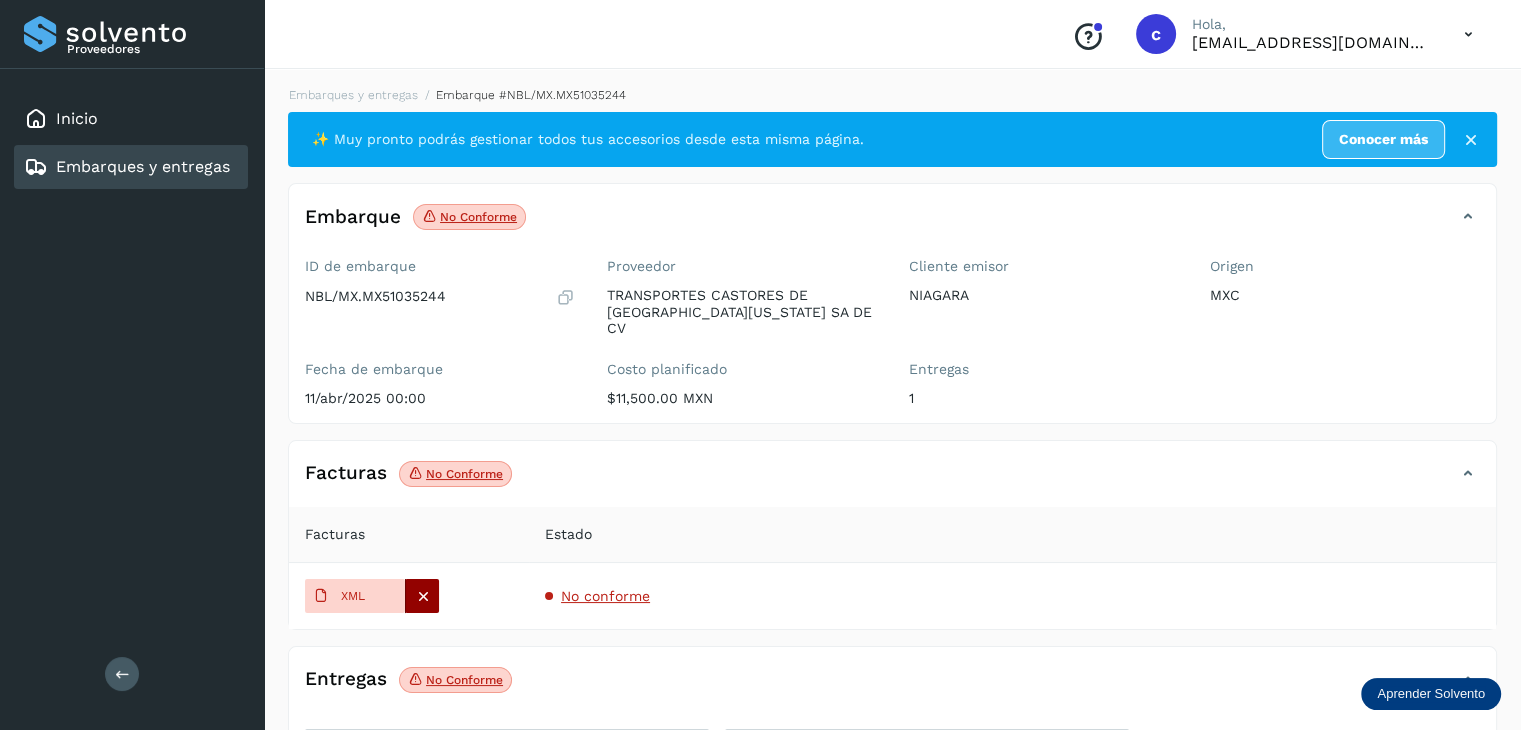 click at bounding box center (423, 596) 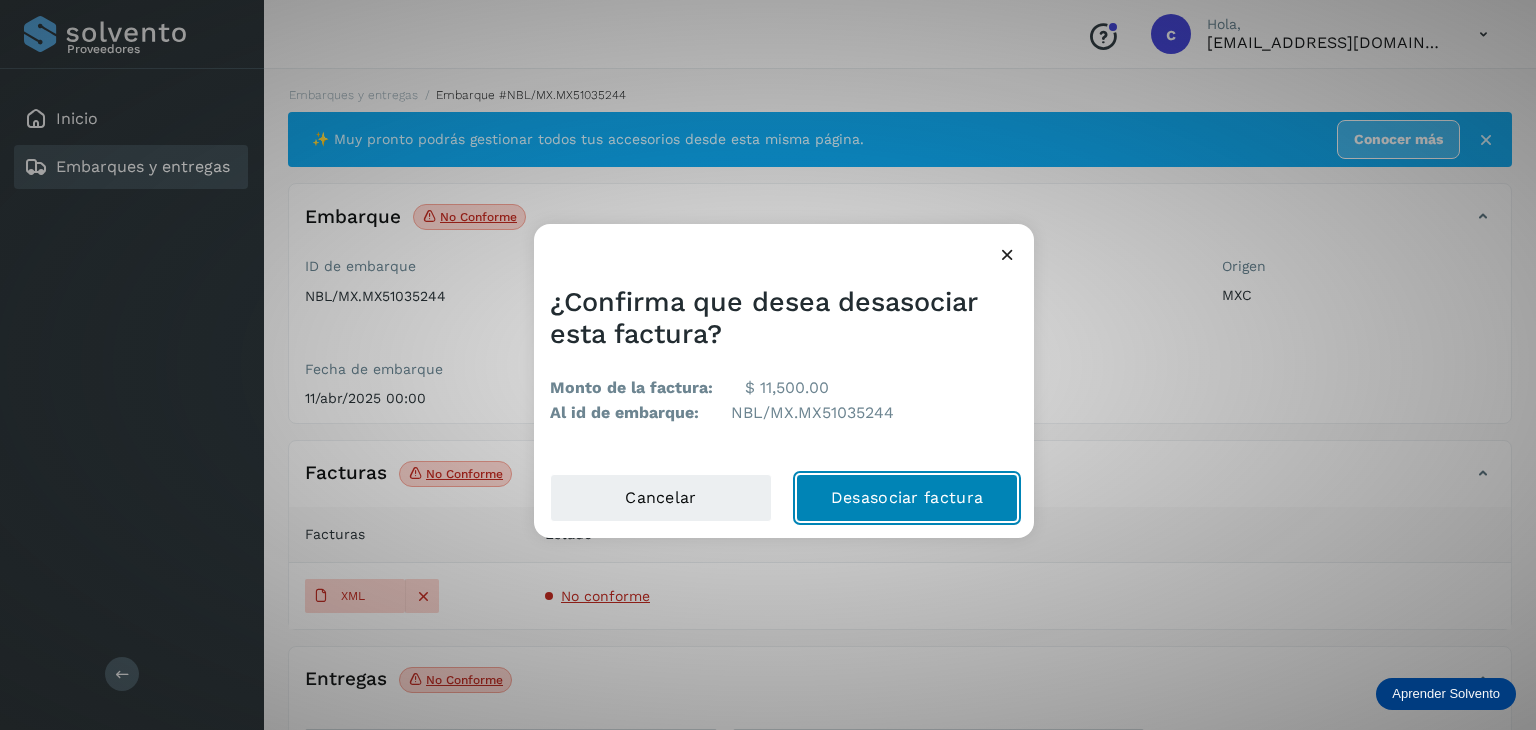 click on "Desasociar factura" 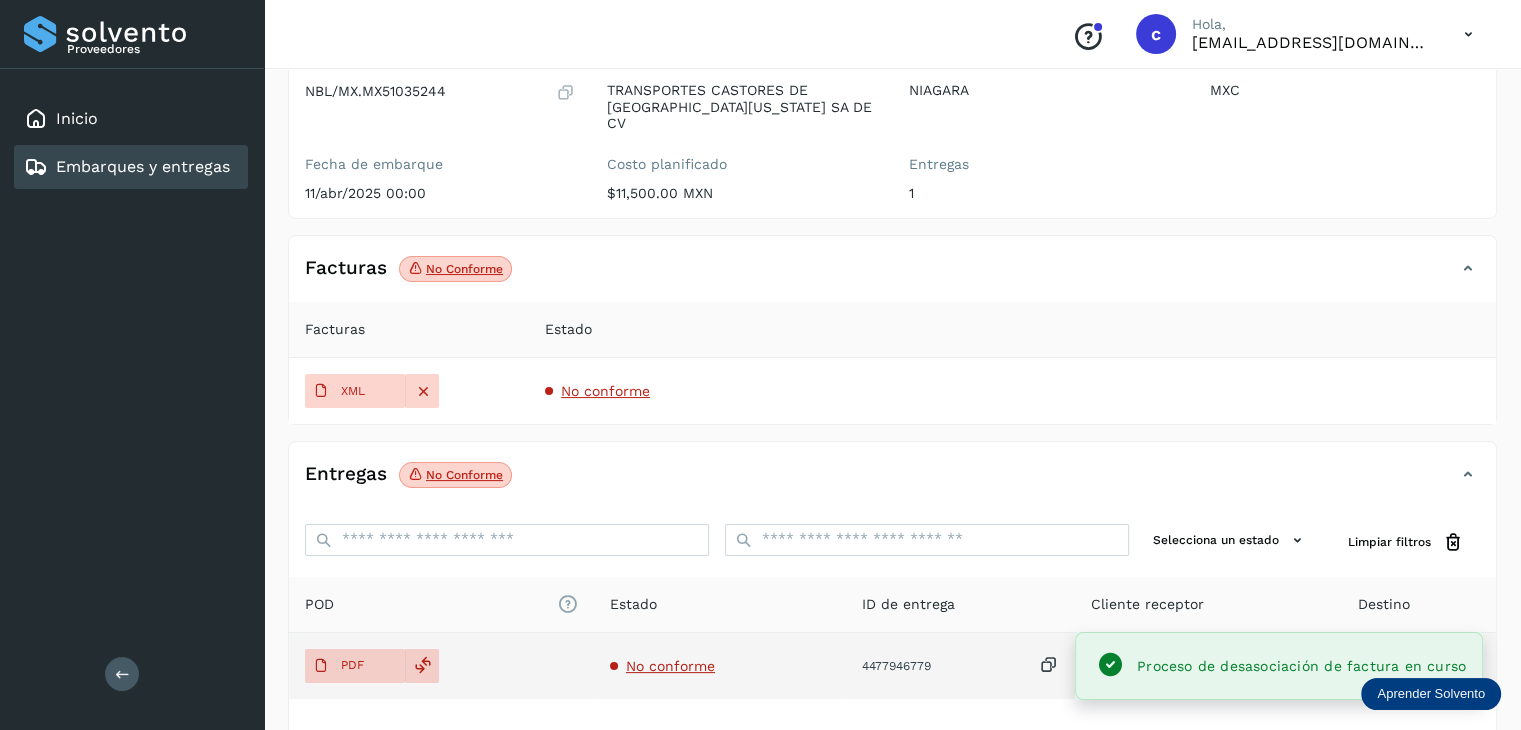 scroll, scrollTop: 351, scrollLeft: 0, axis: vertical 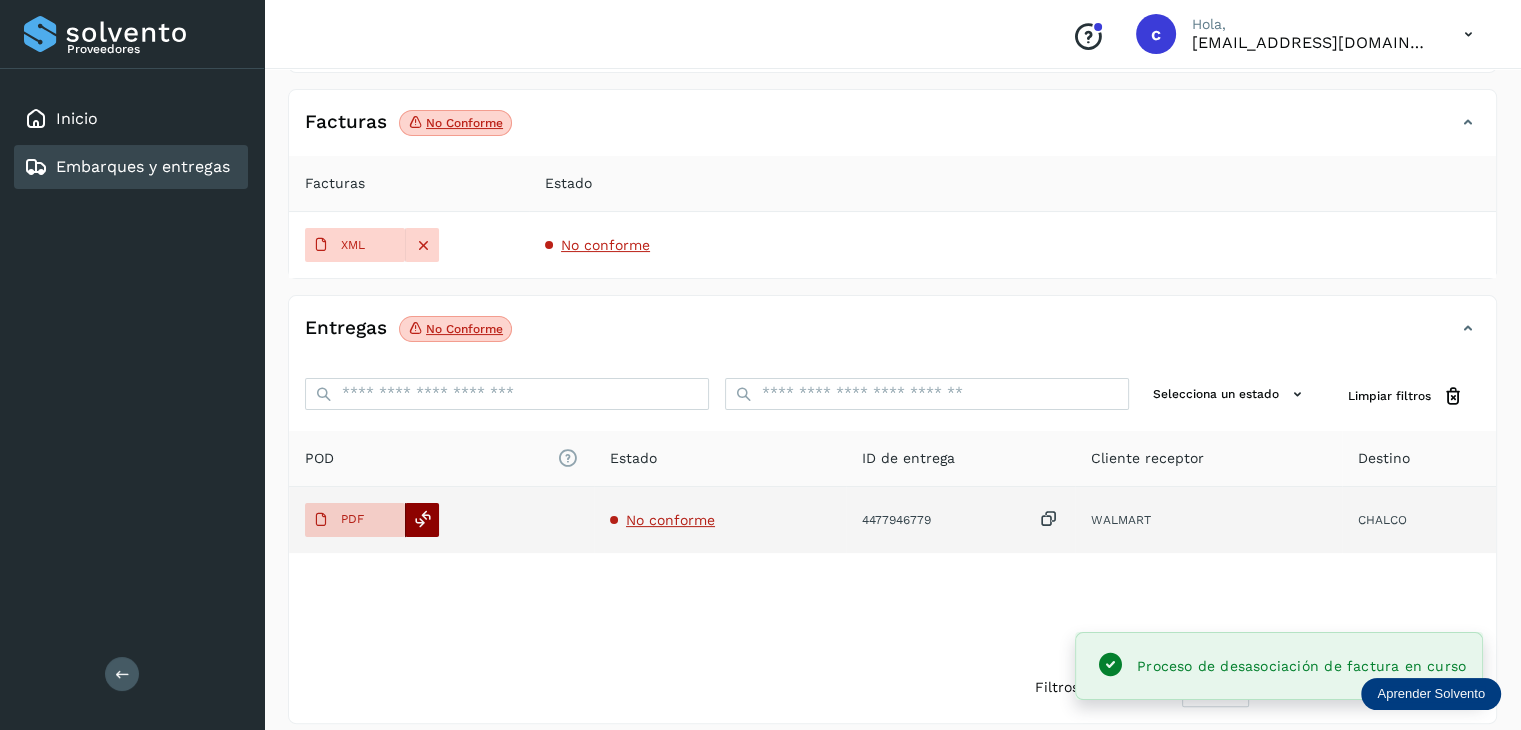 click at bounding box center [423, 519] 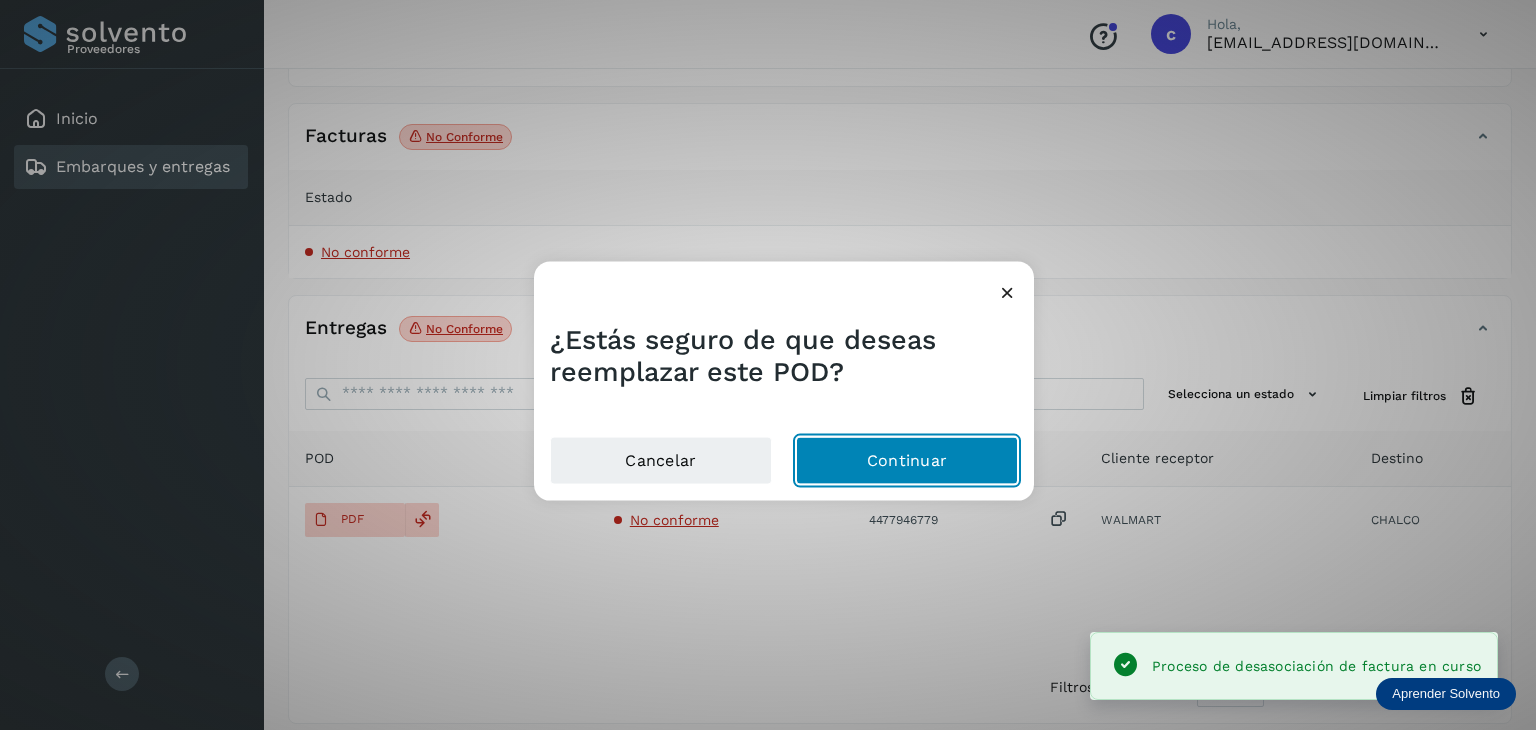 click on "Continuar" 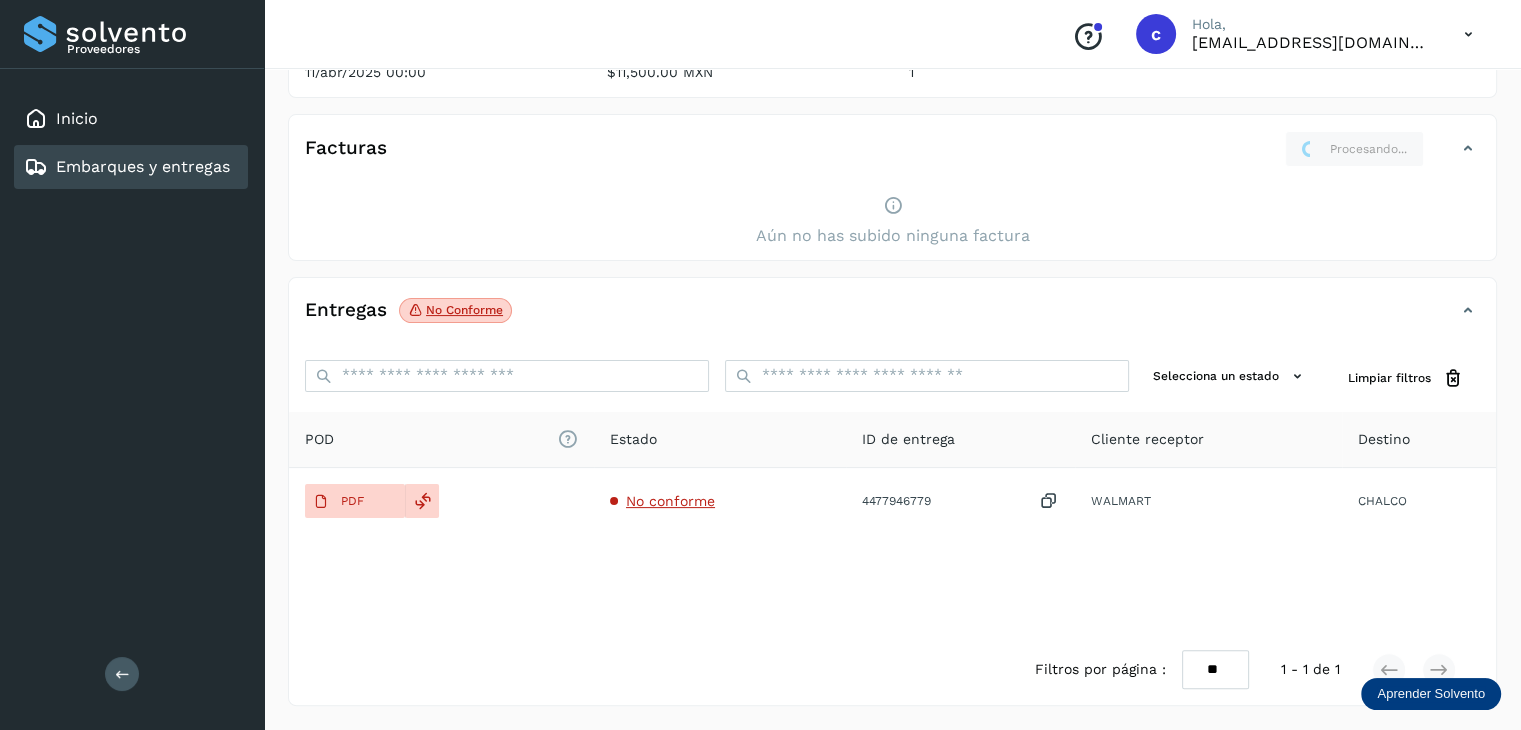 scroll, scrollTop: 308, scrollLeft: 0, axis: vertical 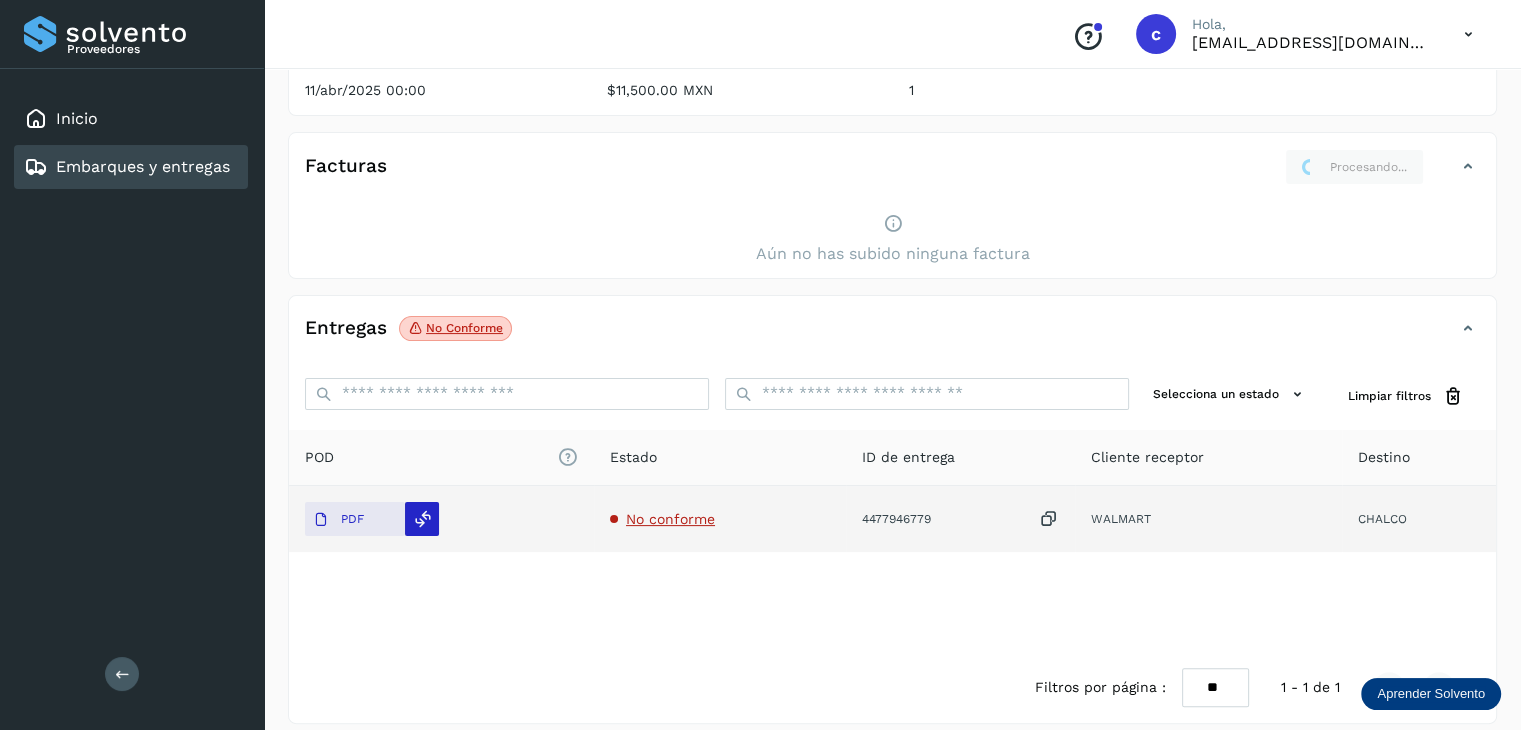 click 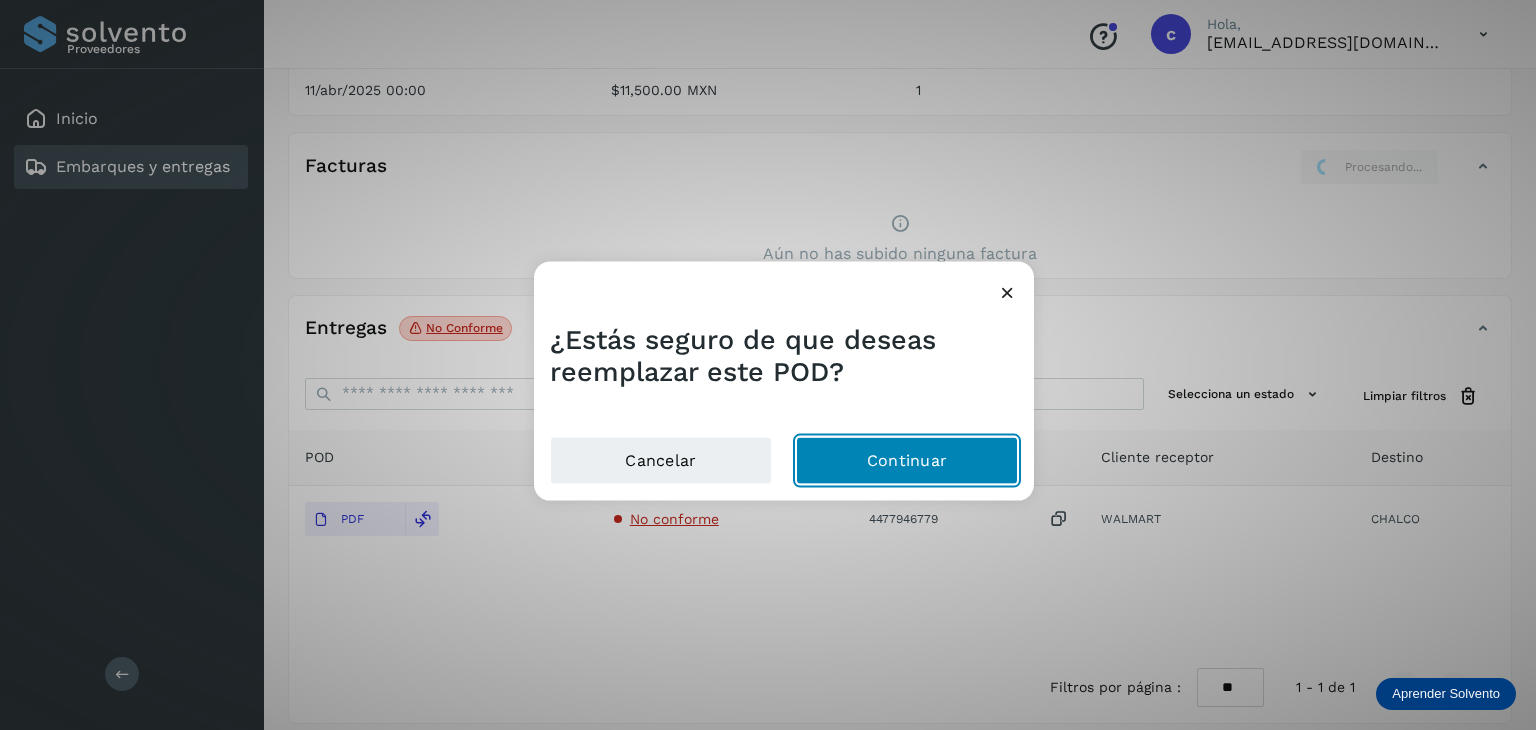 click on "Continuar" 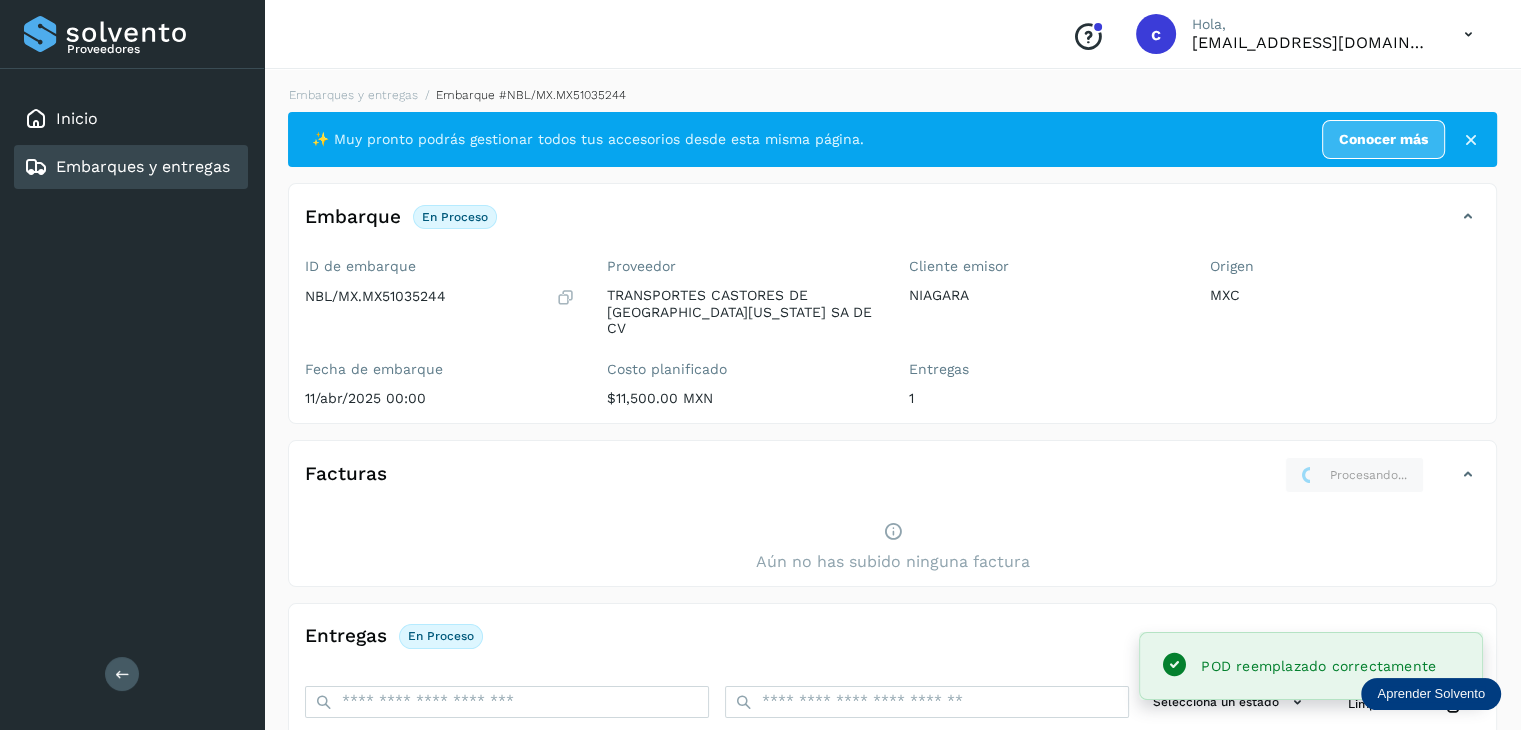 scroll, scrollTop: 0, scrollLeft: 0, axis: both 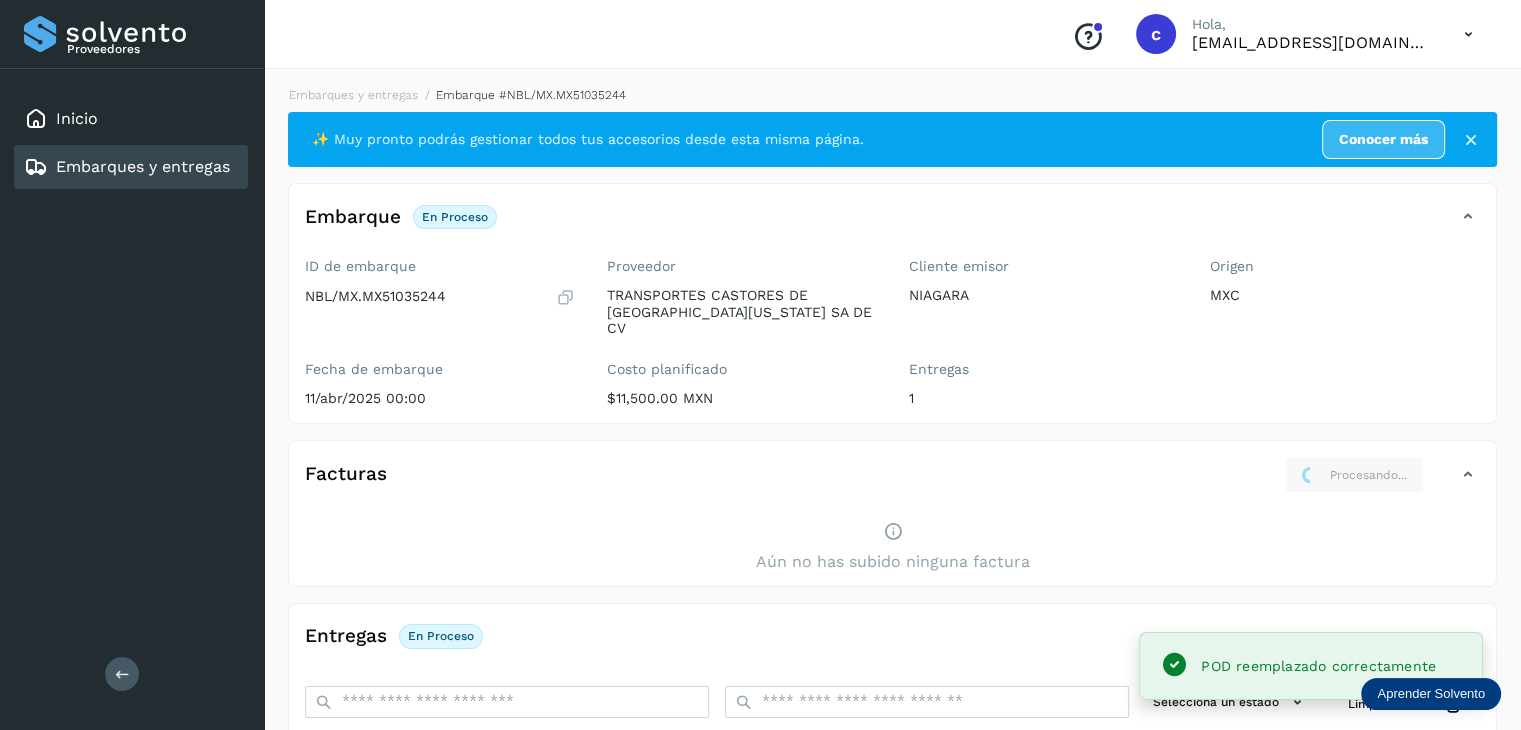 click on "Facturas Procesando..." 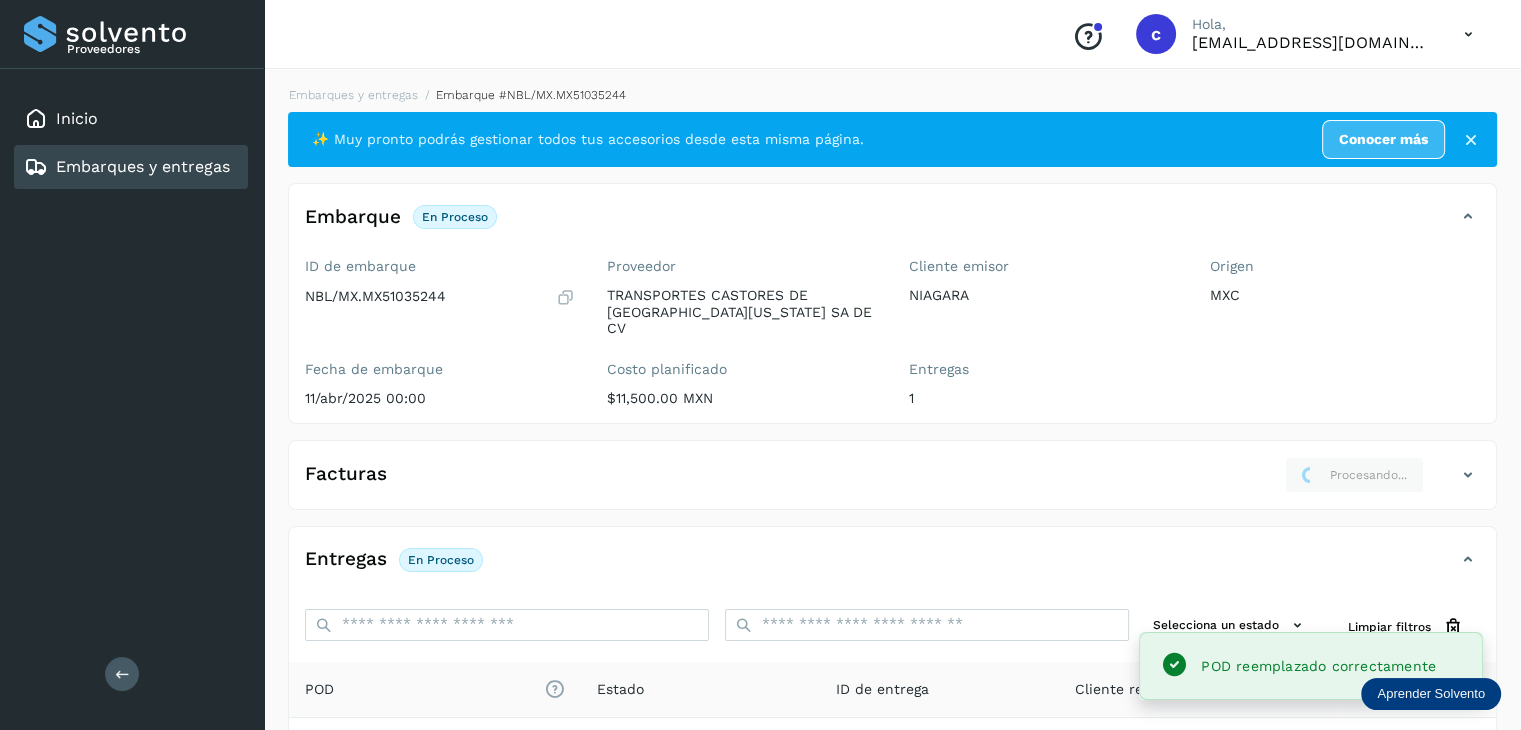 click on "Embarques y entregas" at bounding box center (127, 167) 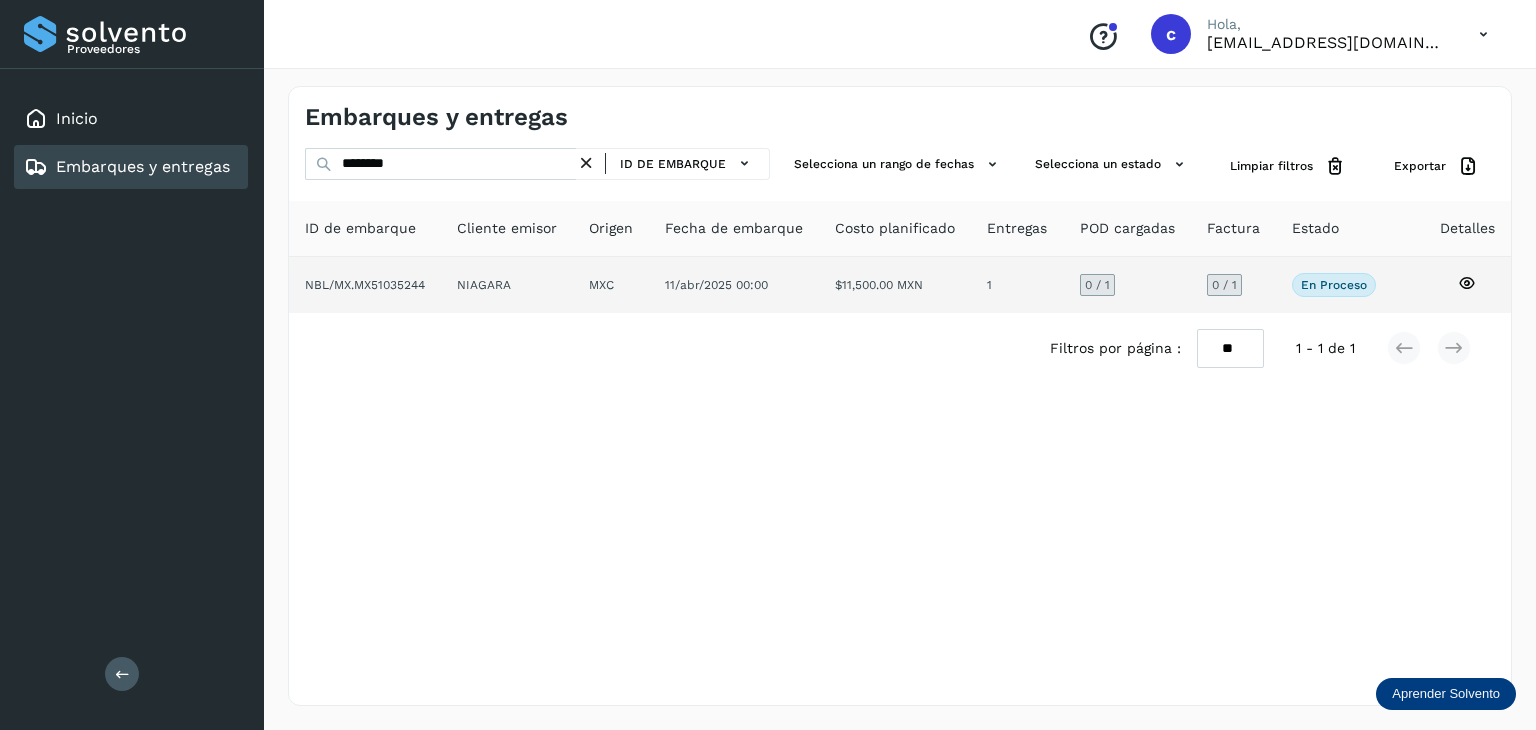 click 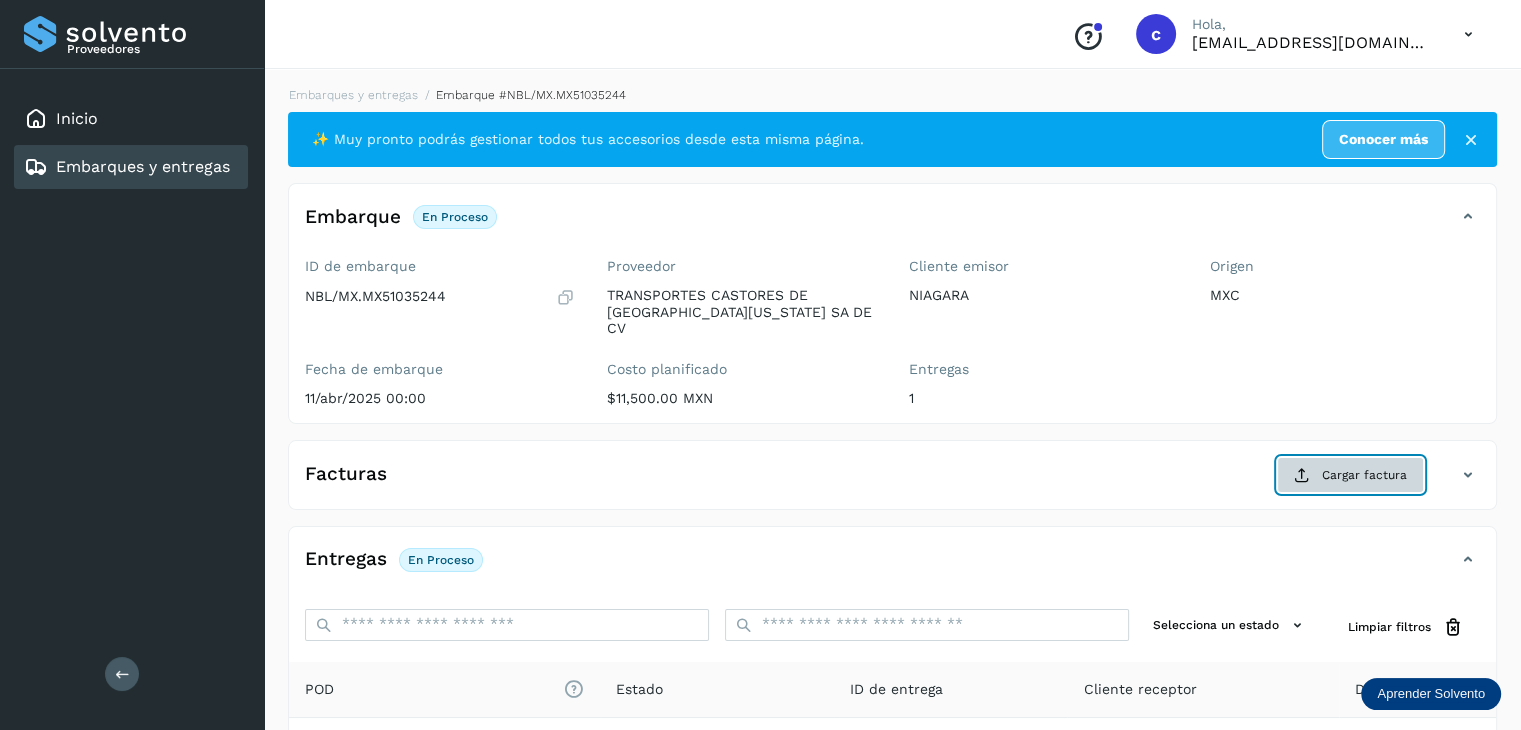 click on "Cargar factura" 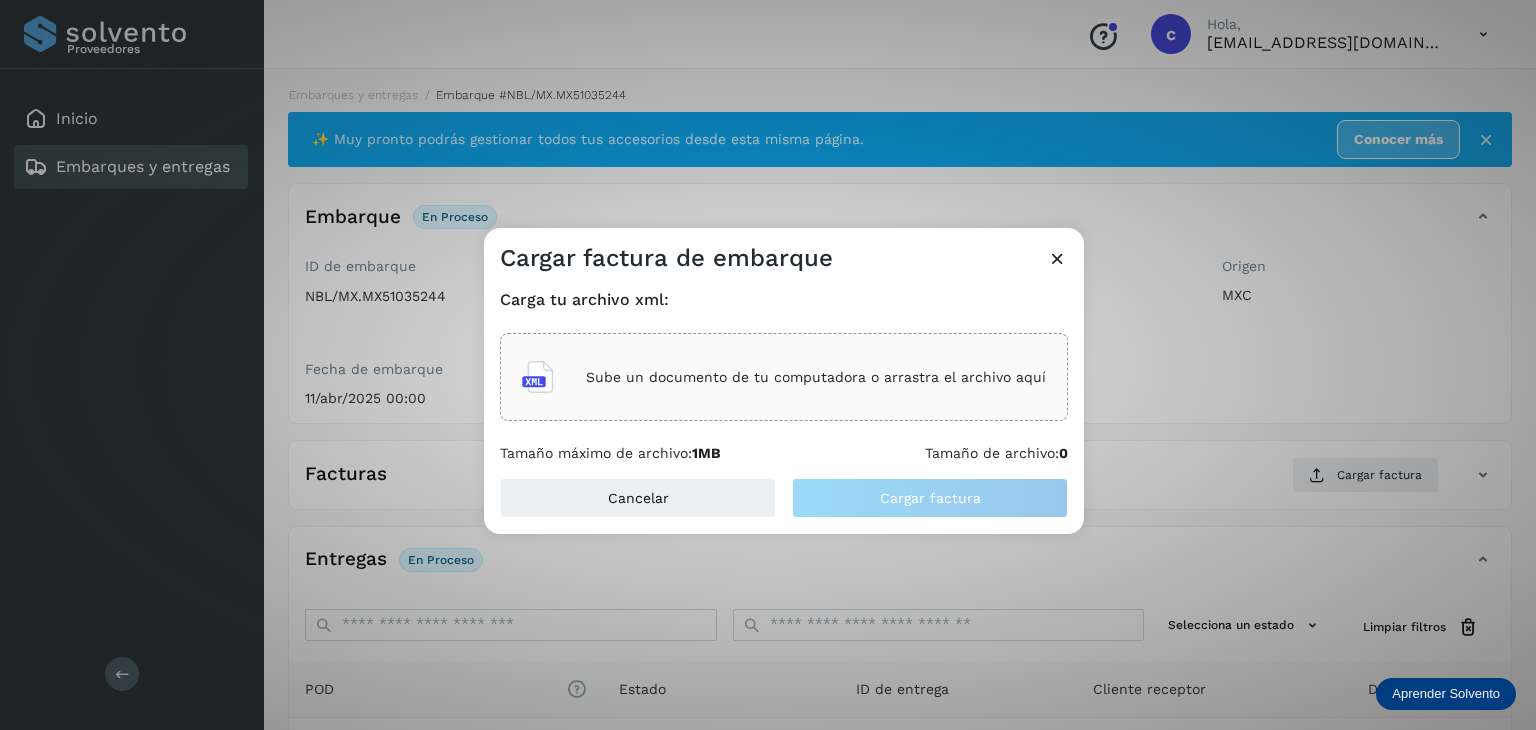 click on "Sube un documento de tu computadora o arrastra el archivo aquí" 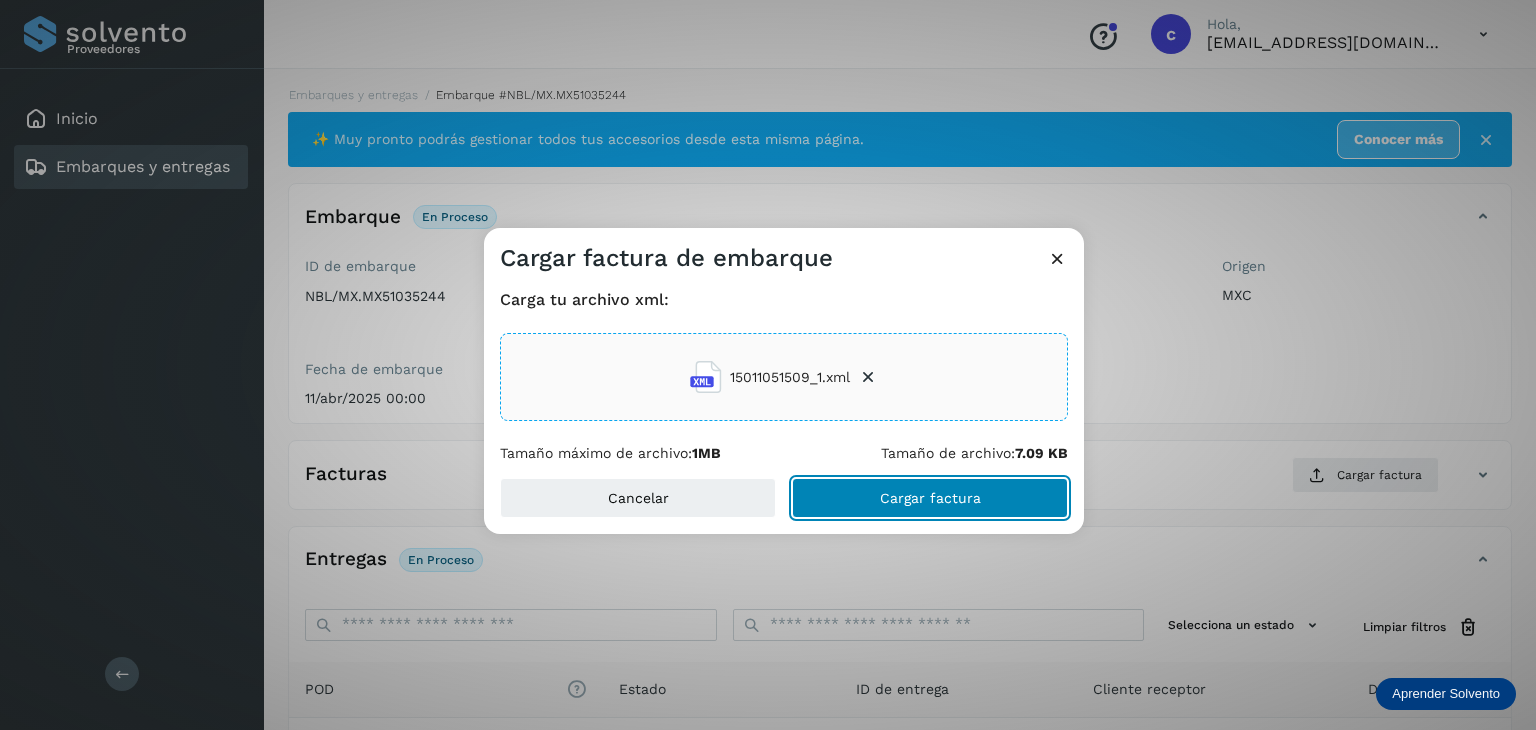 click on "Cargar factura" 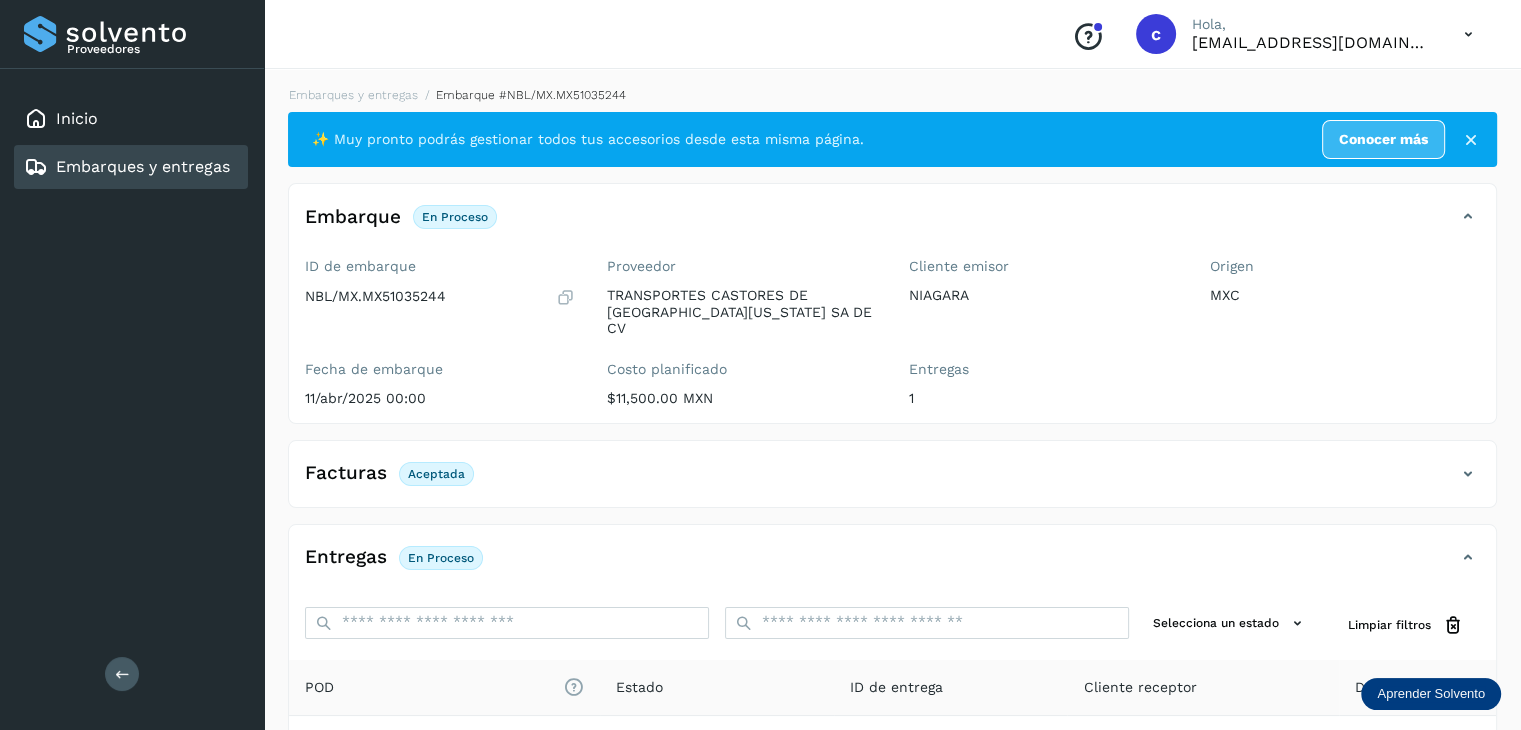 click on "Embarques y entregas" at bounding box center (143, 166) 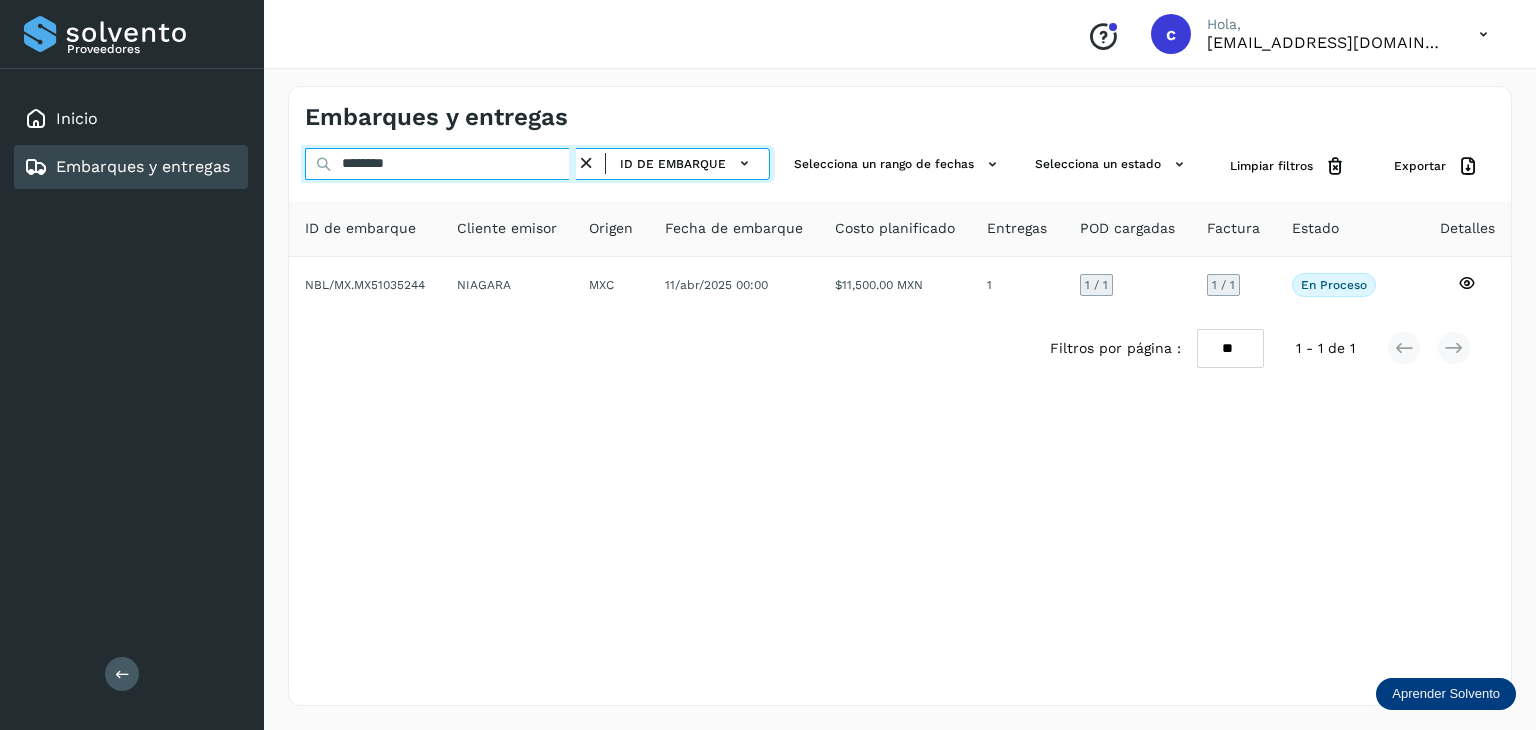 drag, startPoint x: 424, startPoint y: 158, endPoint x: 325, endPoint y: 142, distance: 100.28459 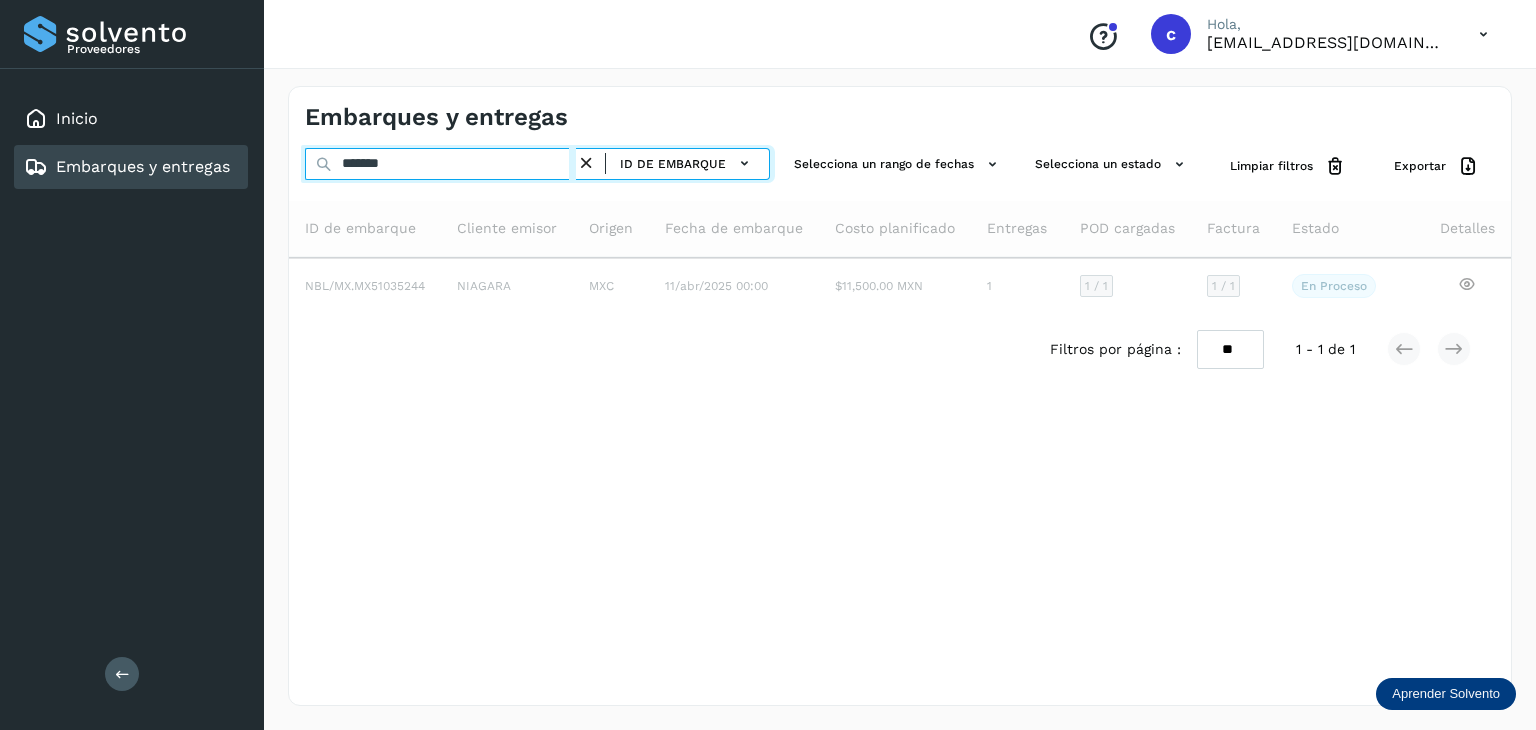 type on "*******" 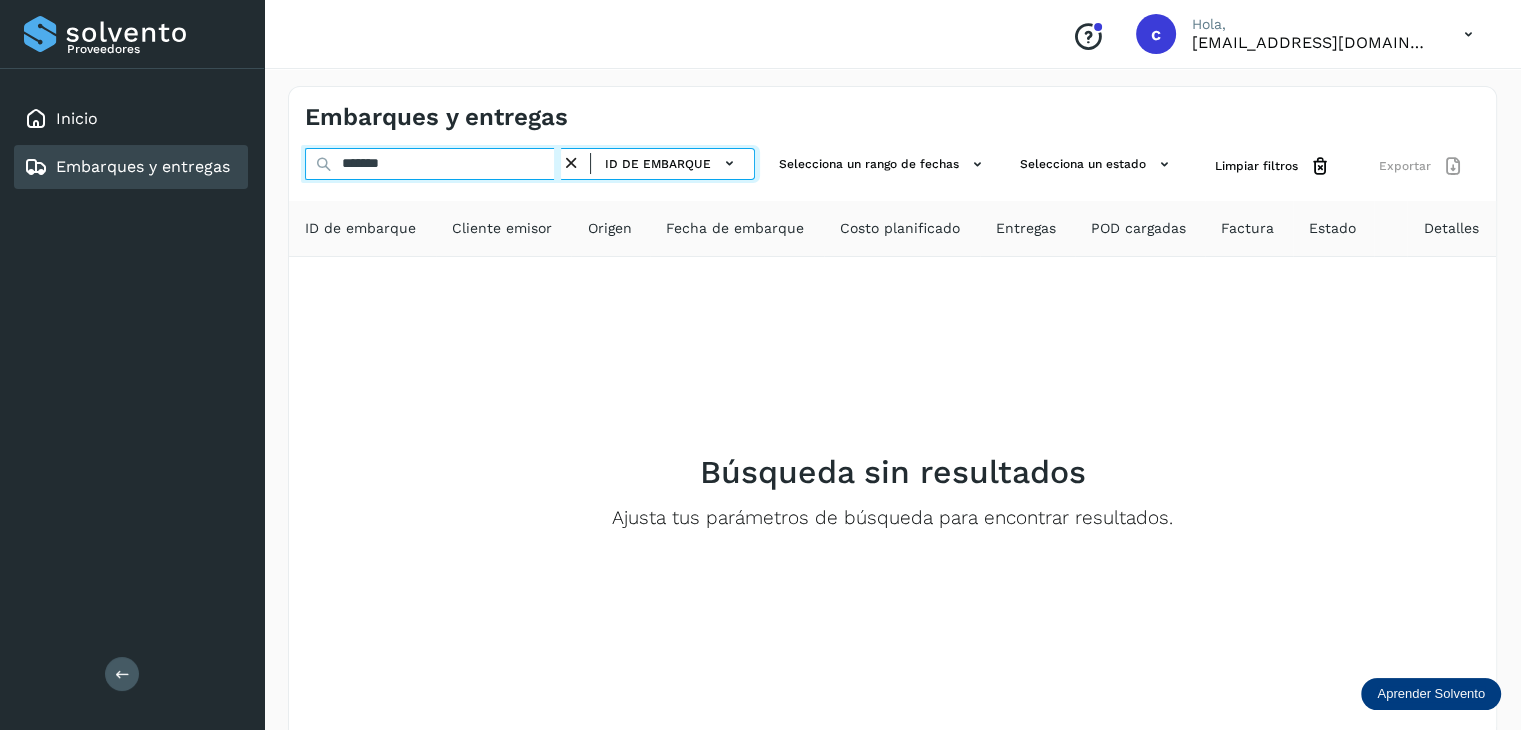 drag, startPoint x: 371, startPoint y: 166, endPoint x: 250, endPoint y: 153, distance: 121.69634 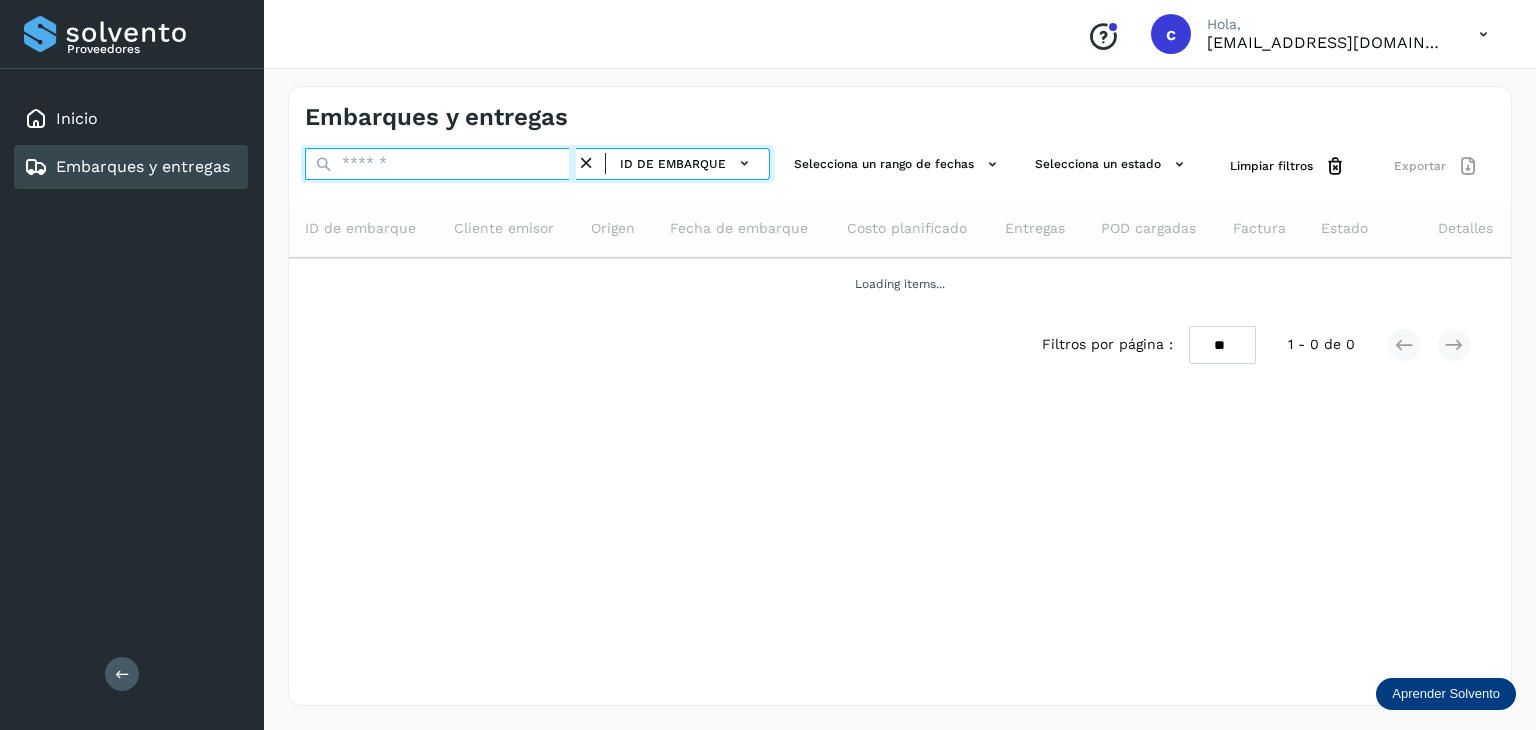 paste on "********" 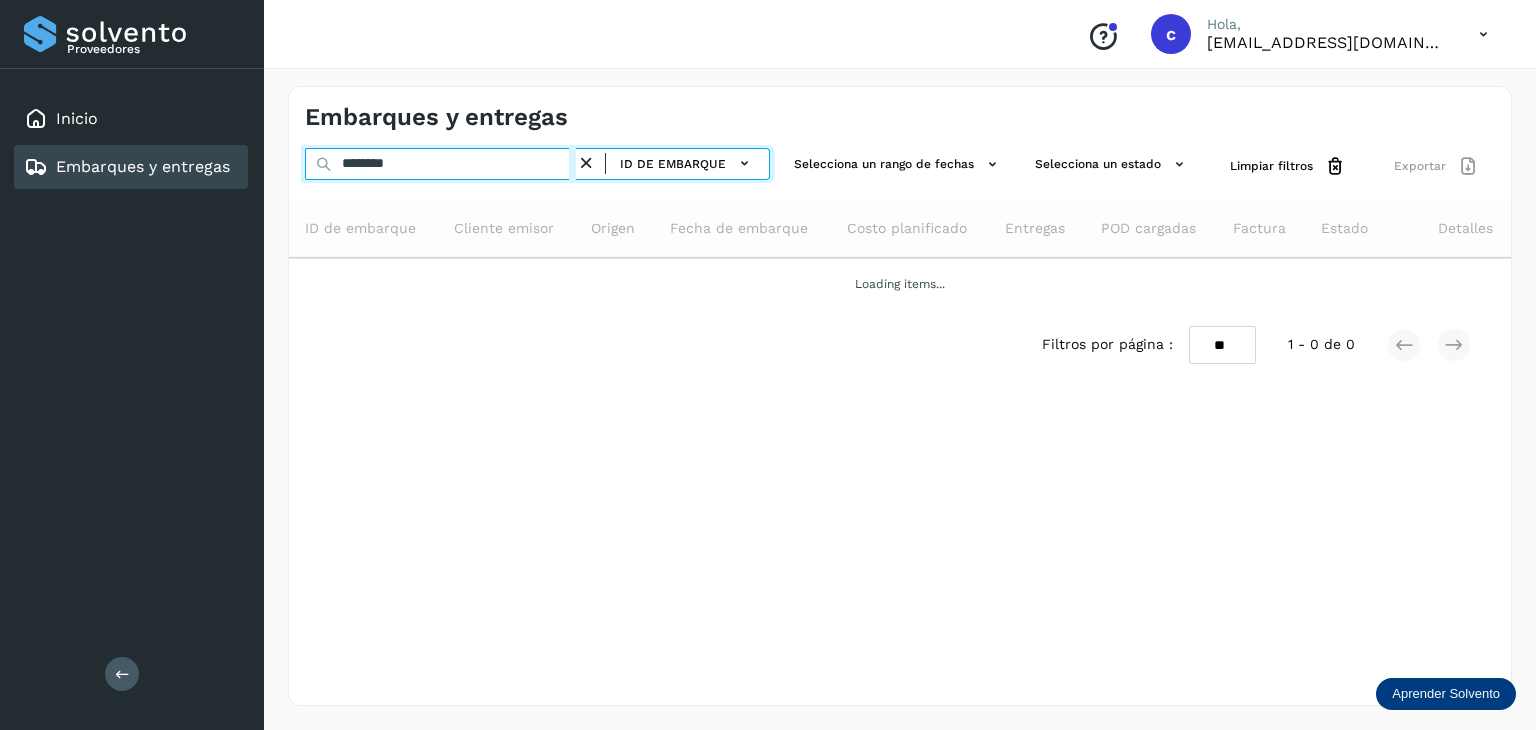 type on "********" 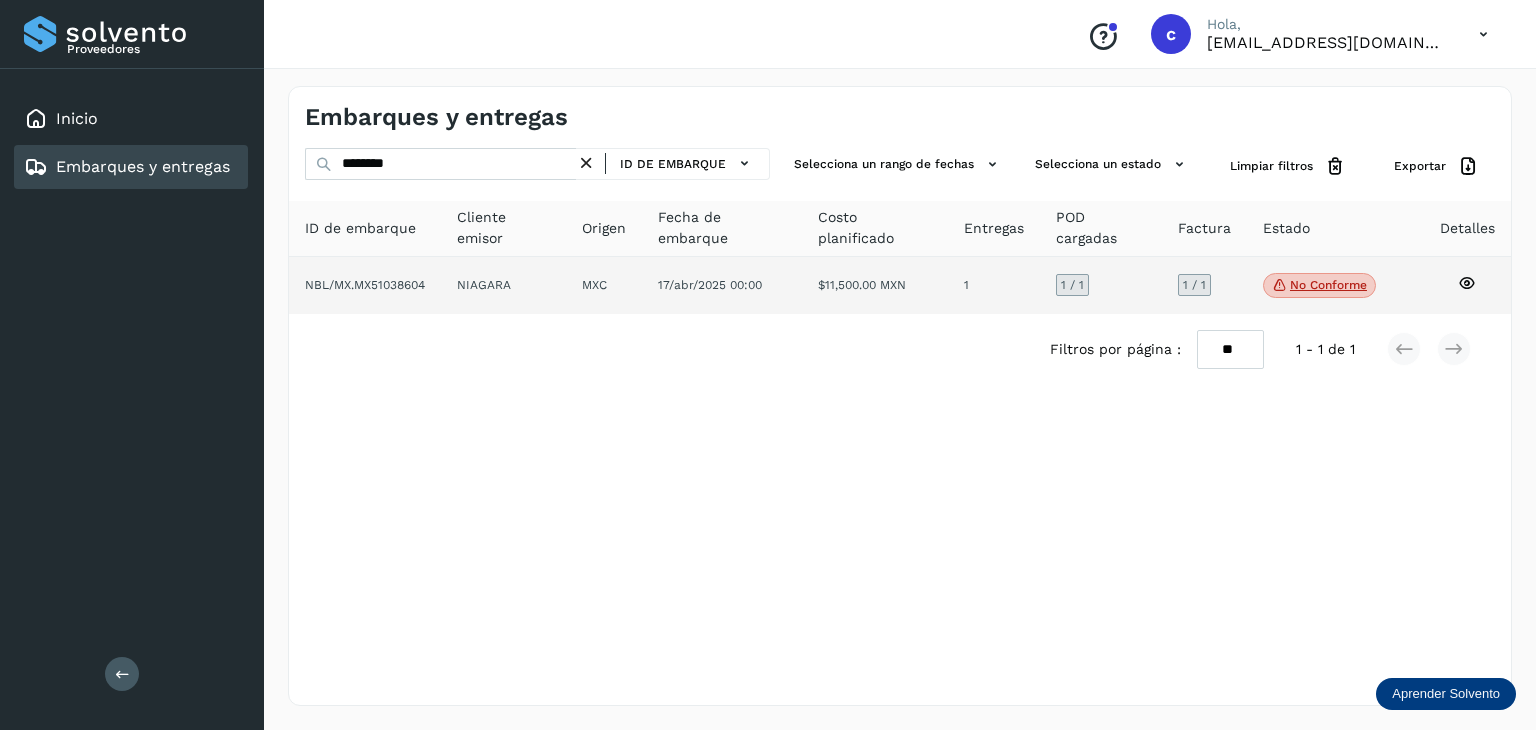 click 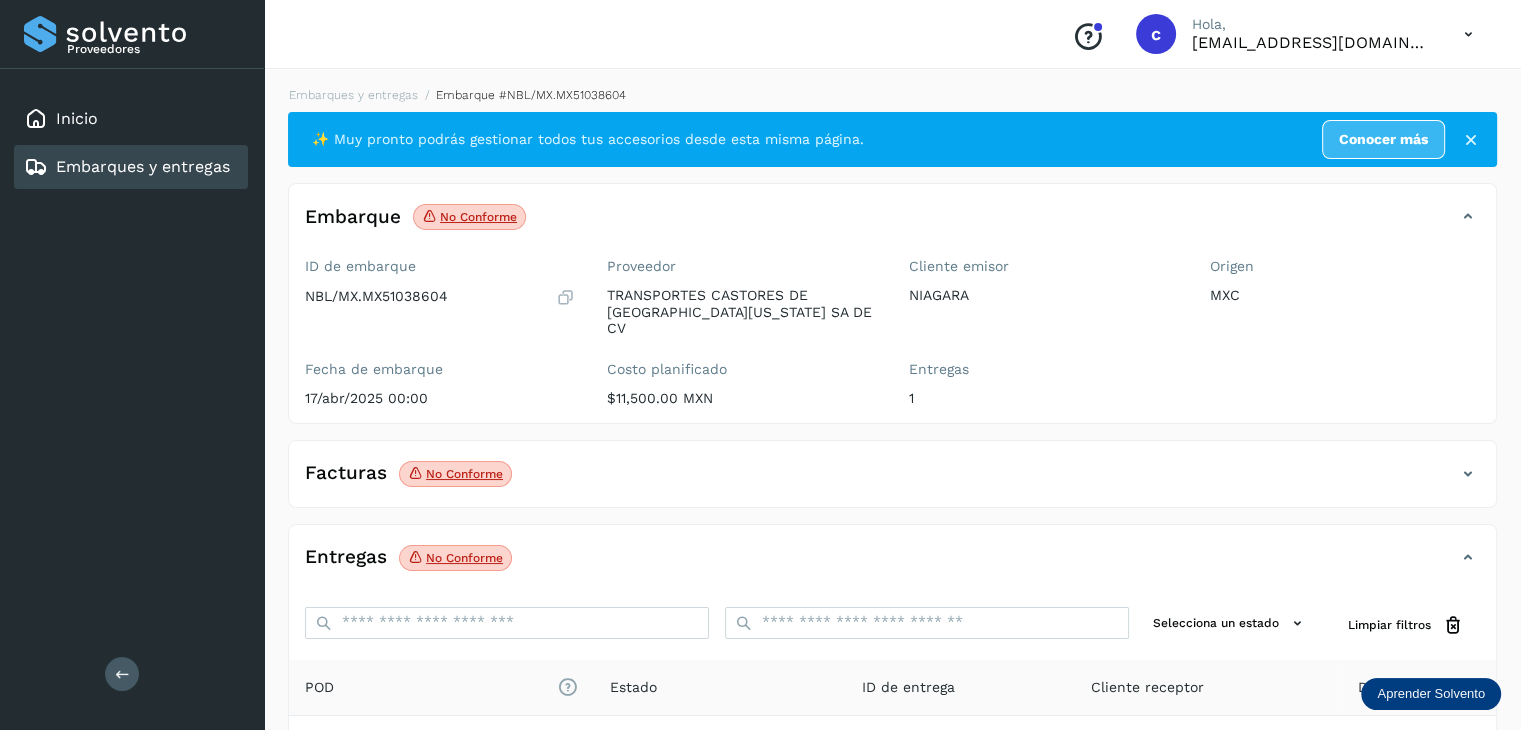 click on "No conforme" 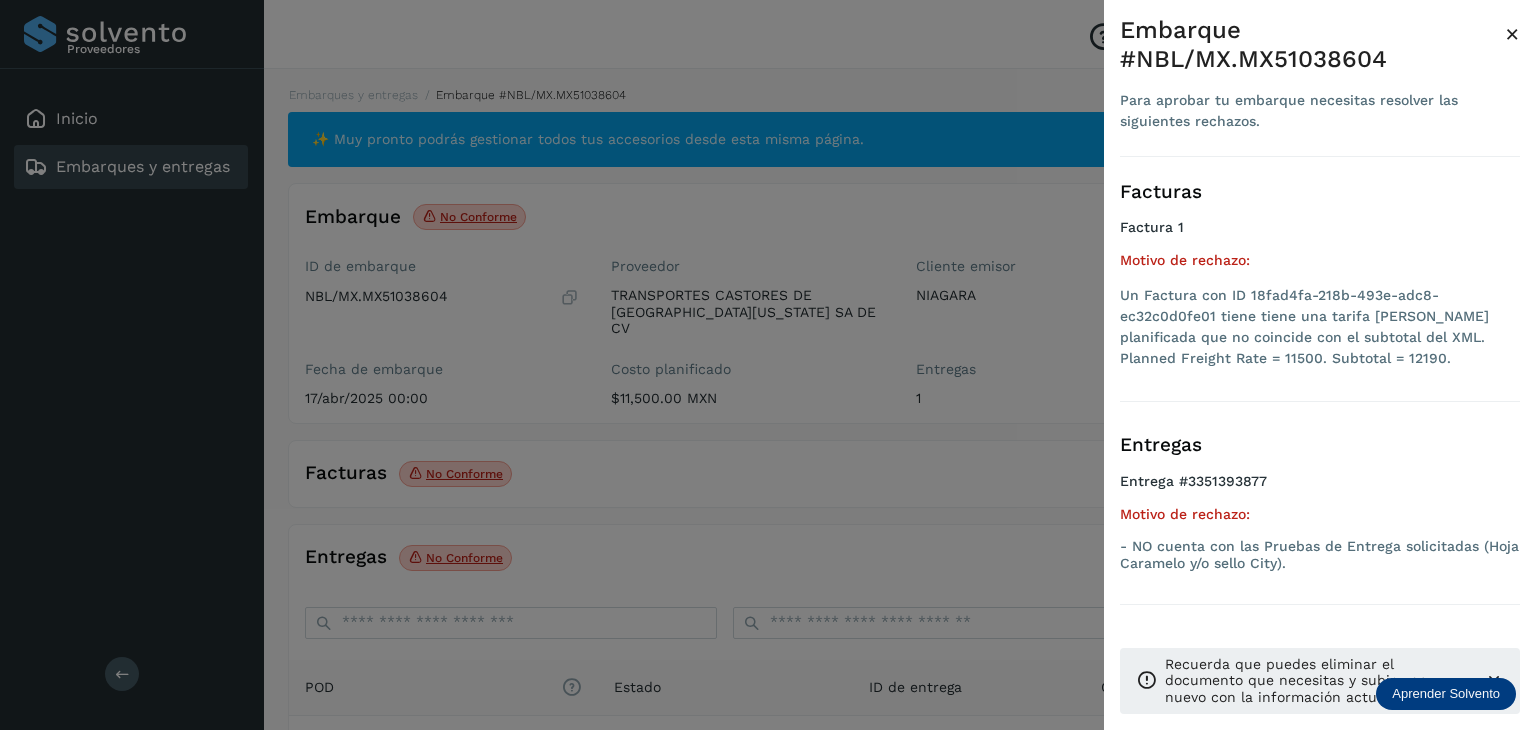 click at bounding box center [768, 365] 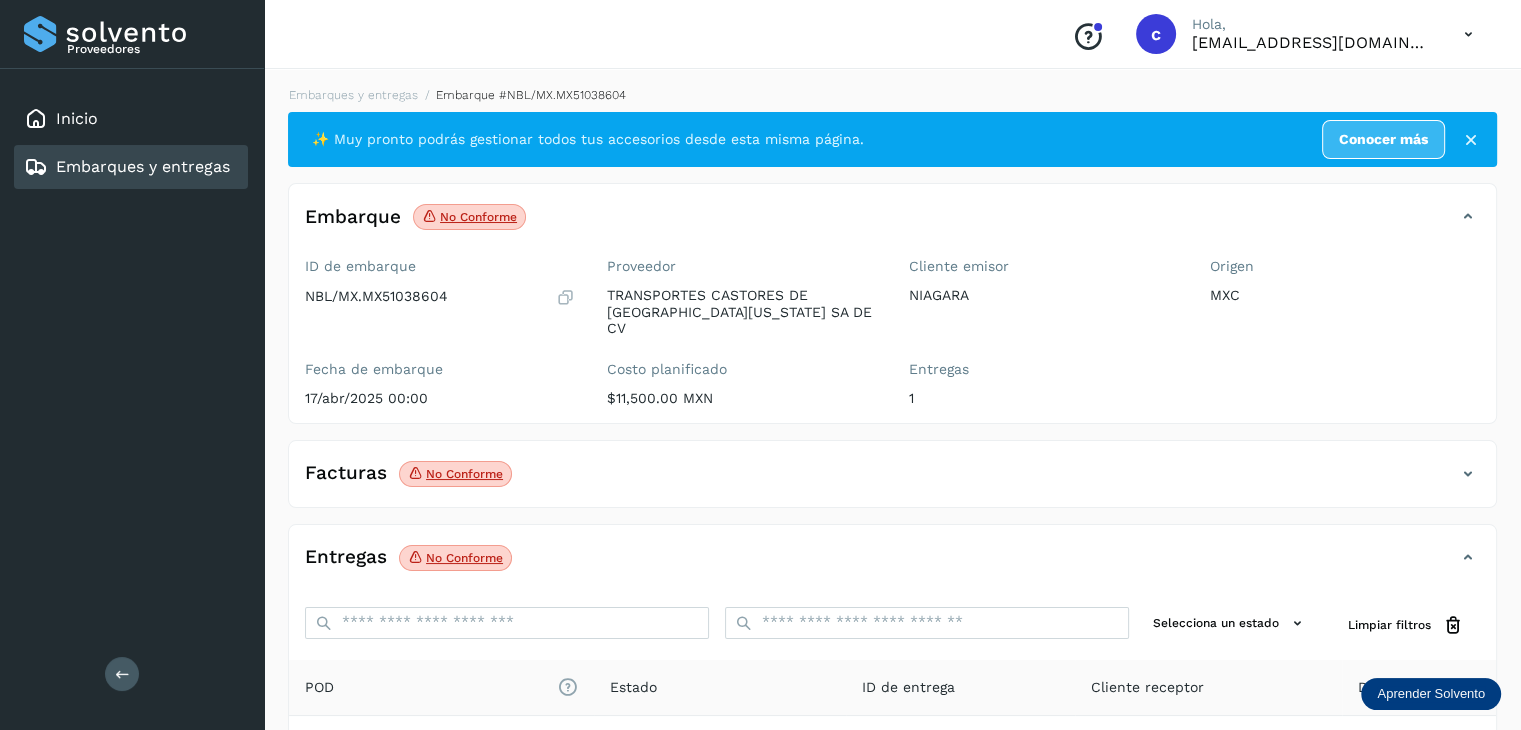click at bounding box center [1468, 474] 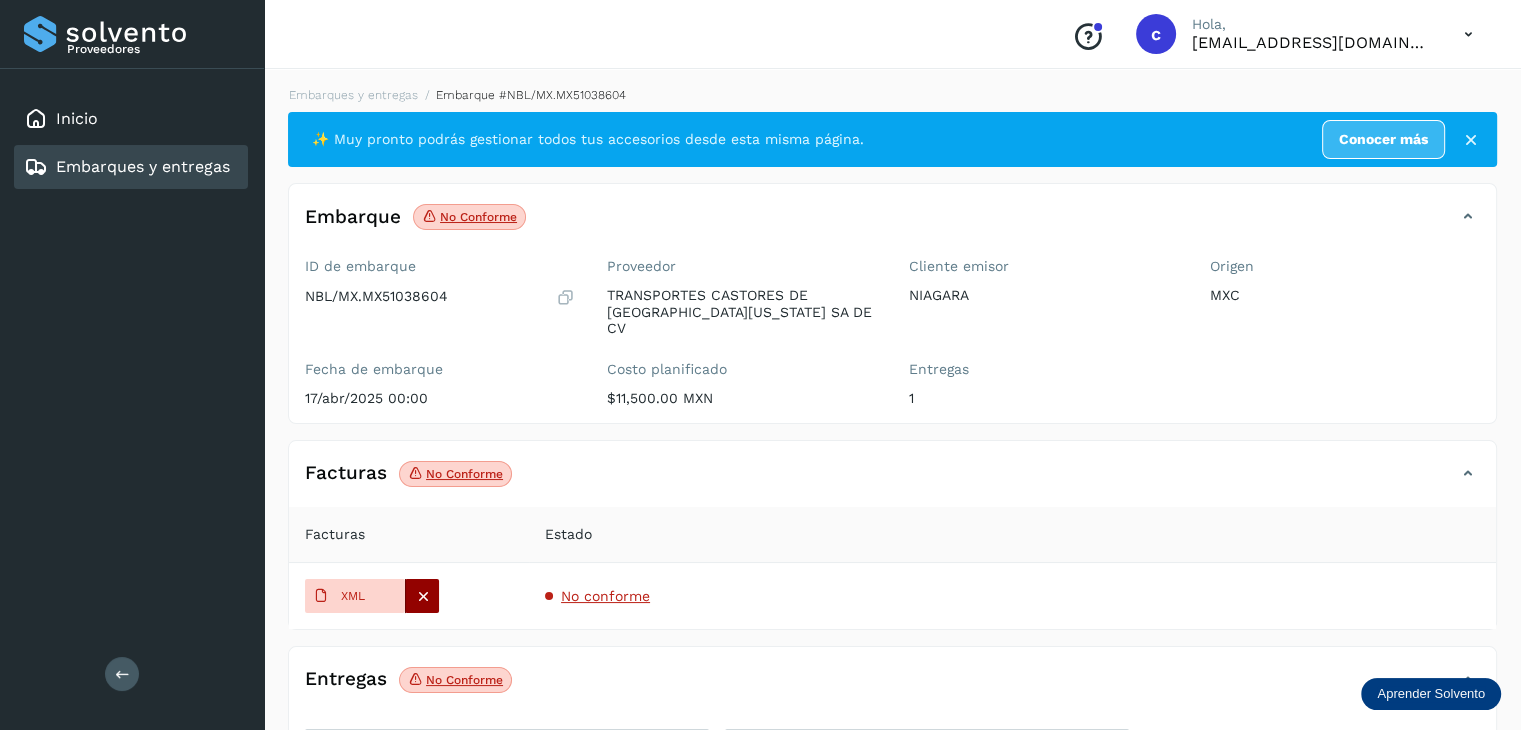 click at bounding box center [423, 596] 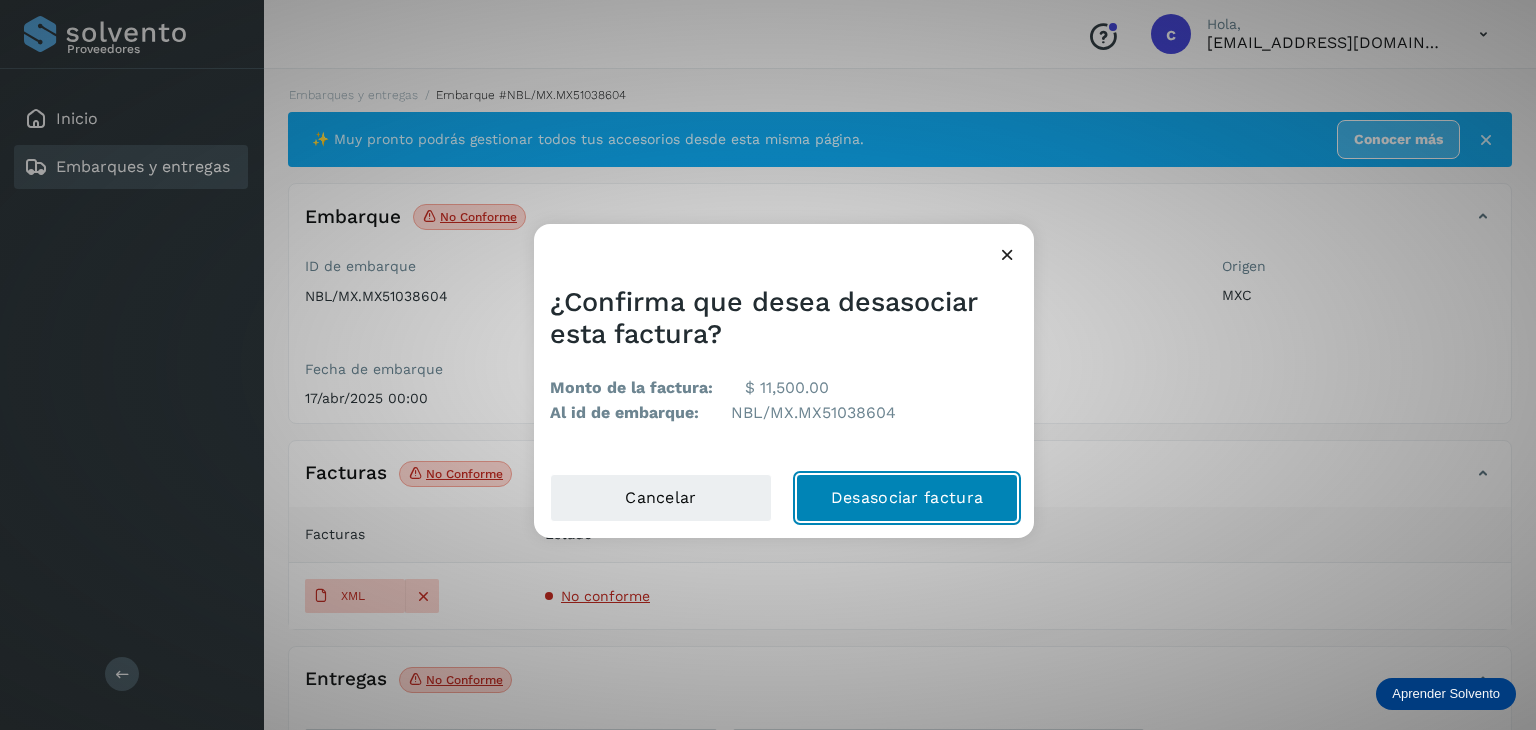 click on "Desasociar factura" 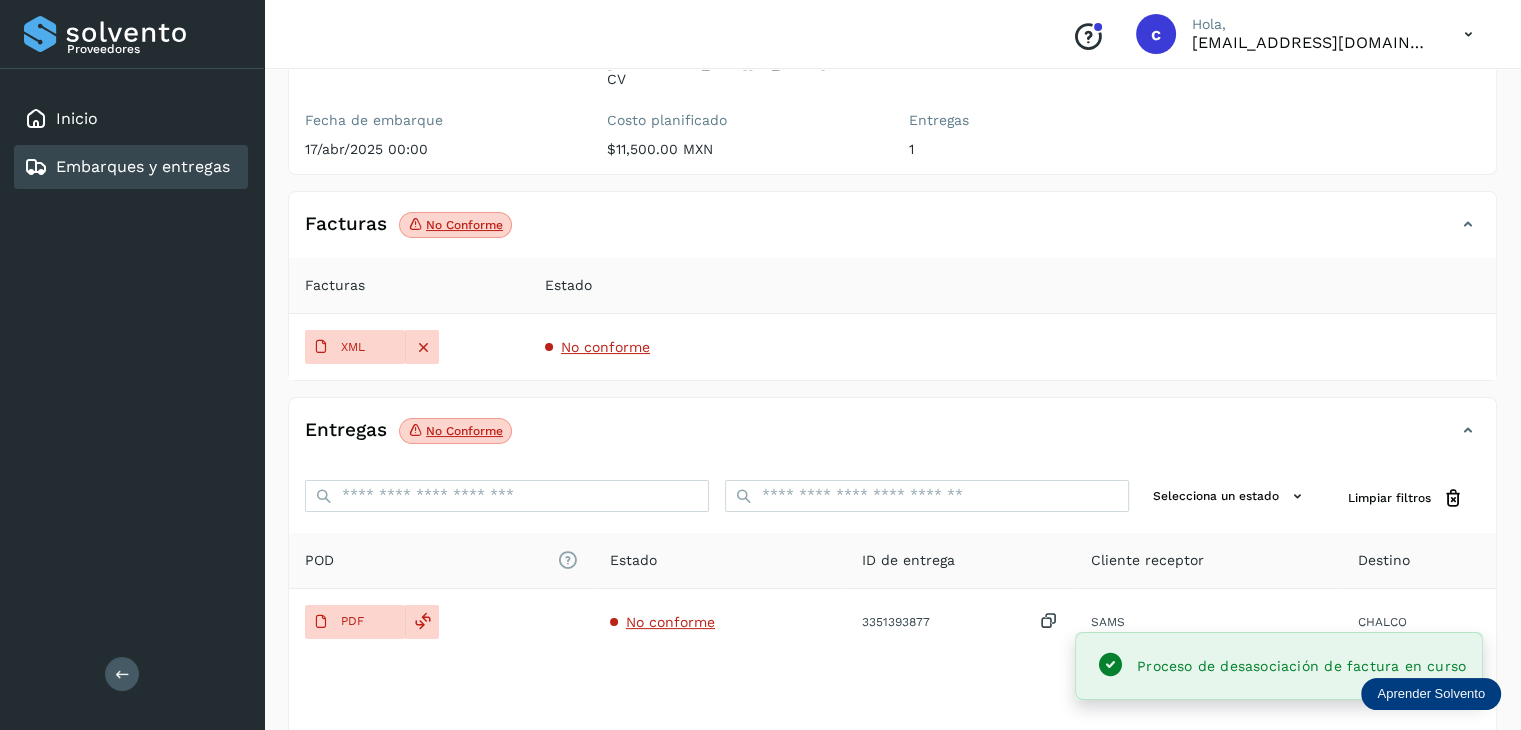 scroll, scrollTop: 300, scrollLeft: 0, axis: vertical 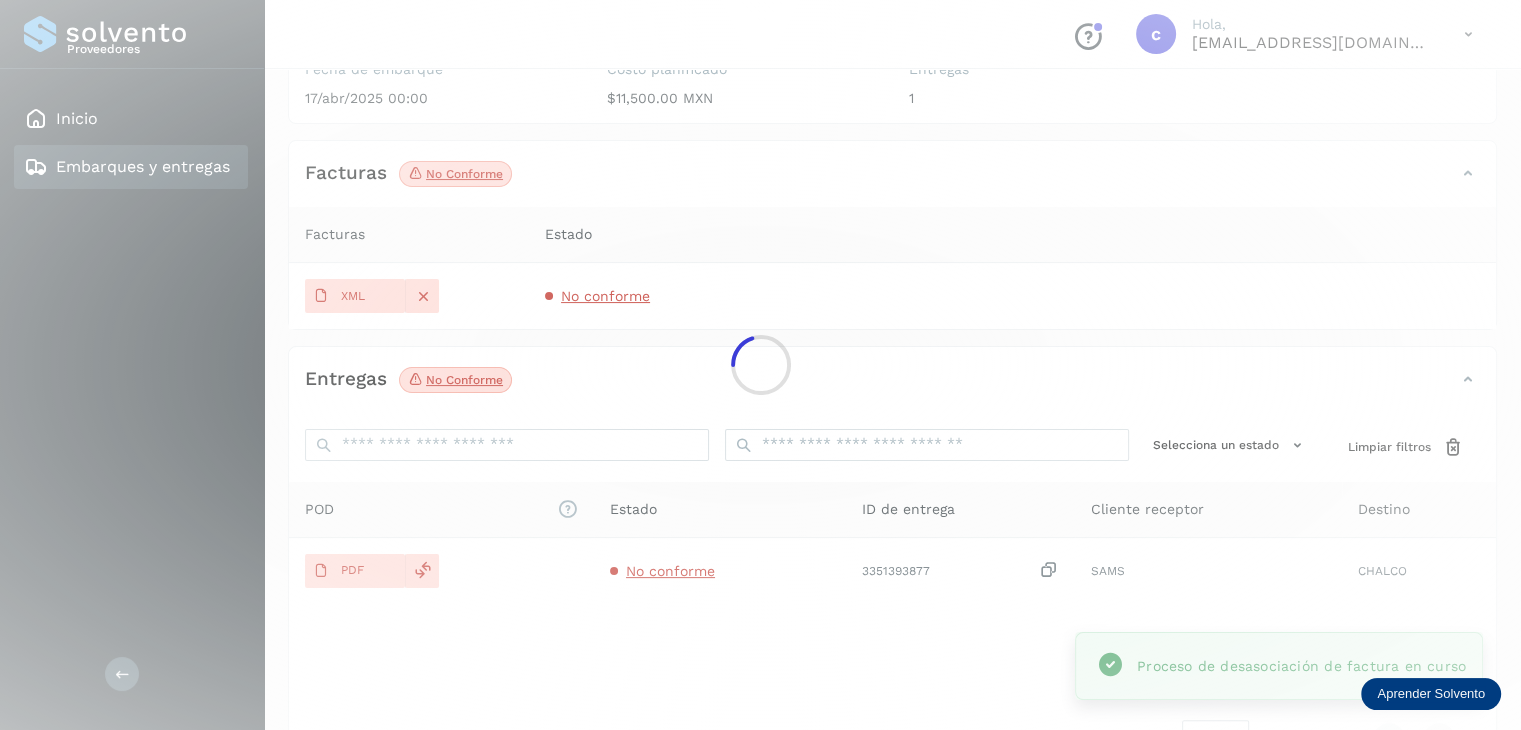 click 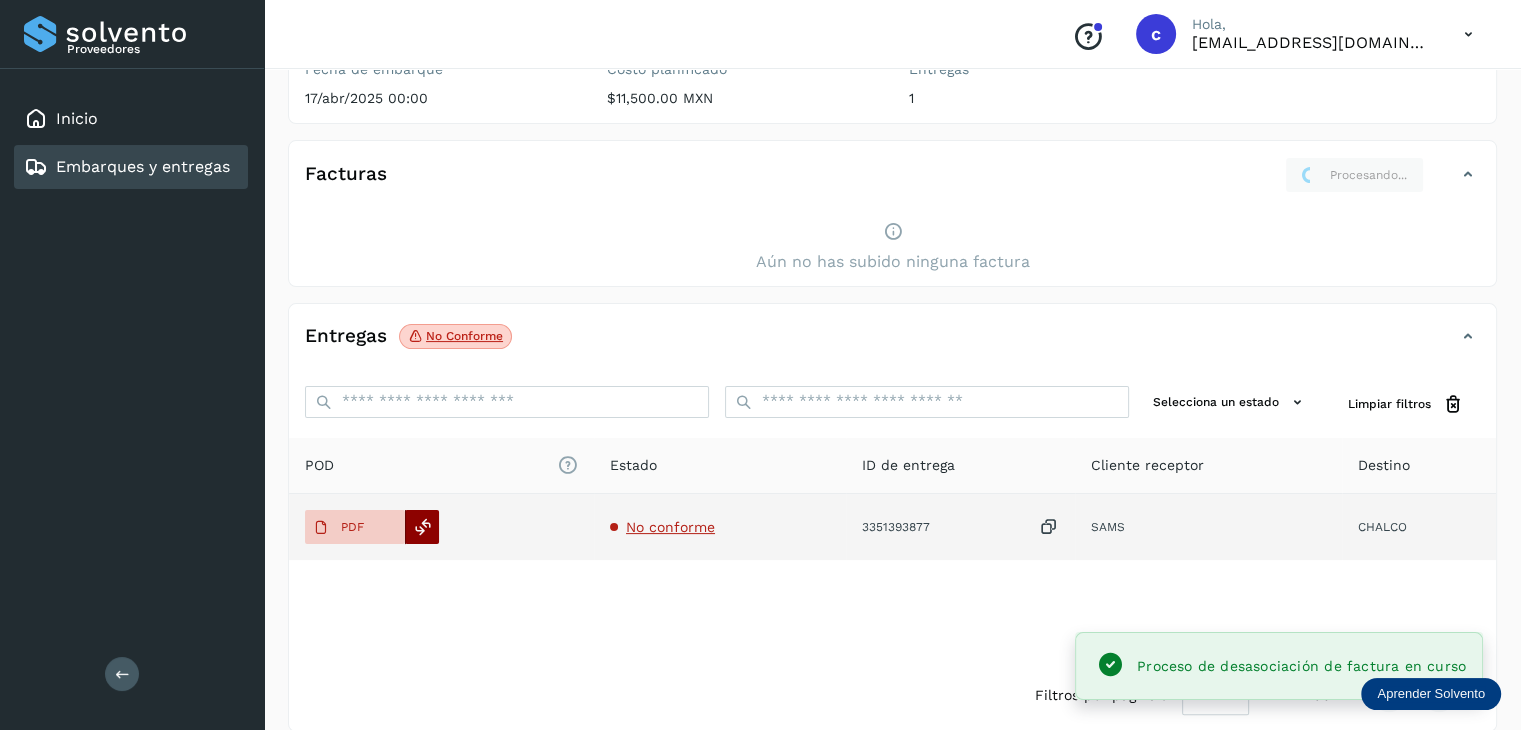 click 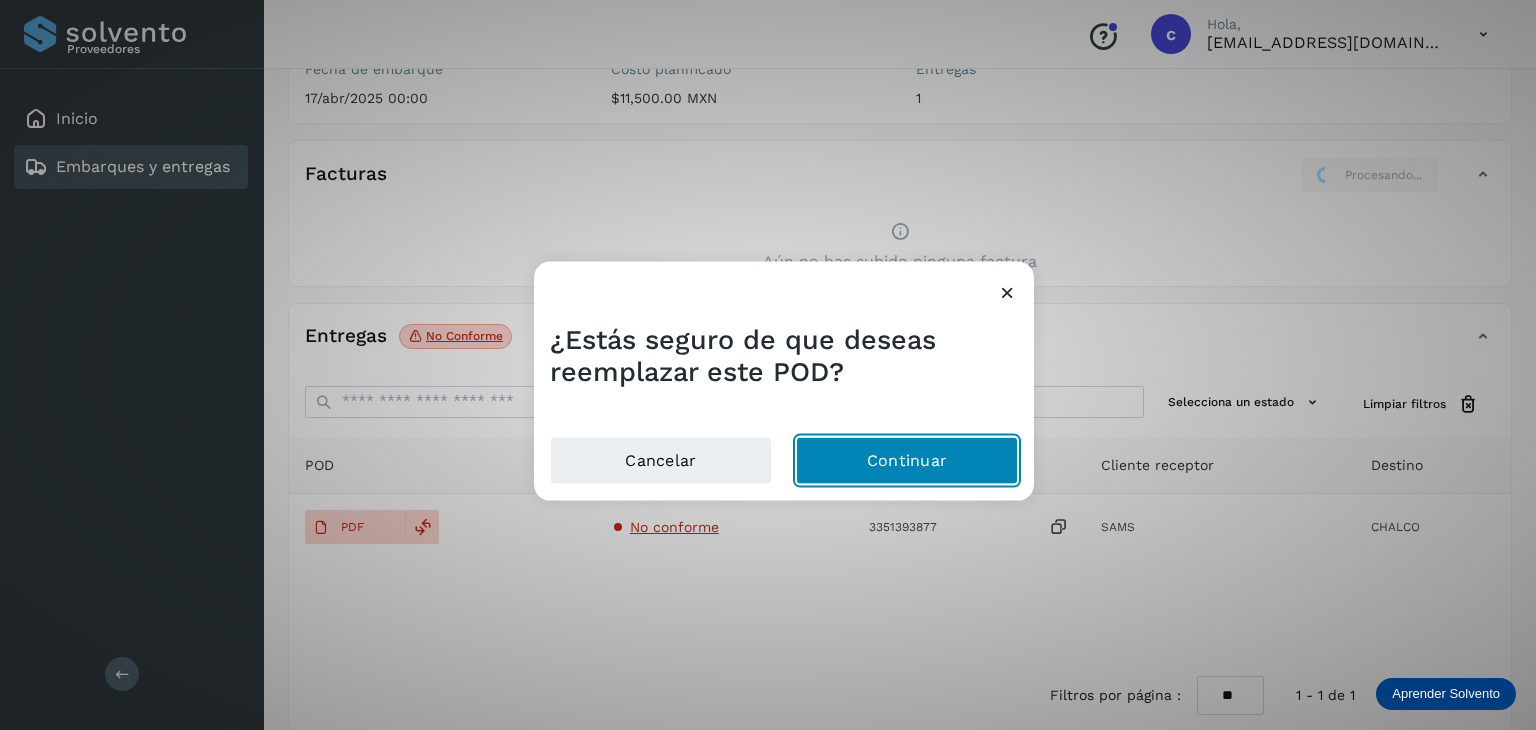 click on "Continuar" 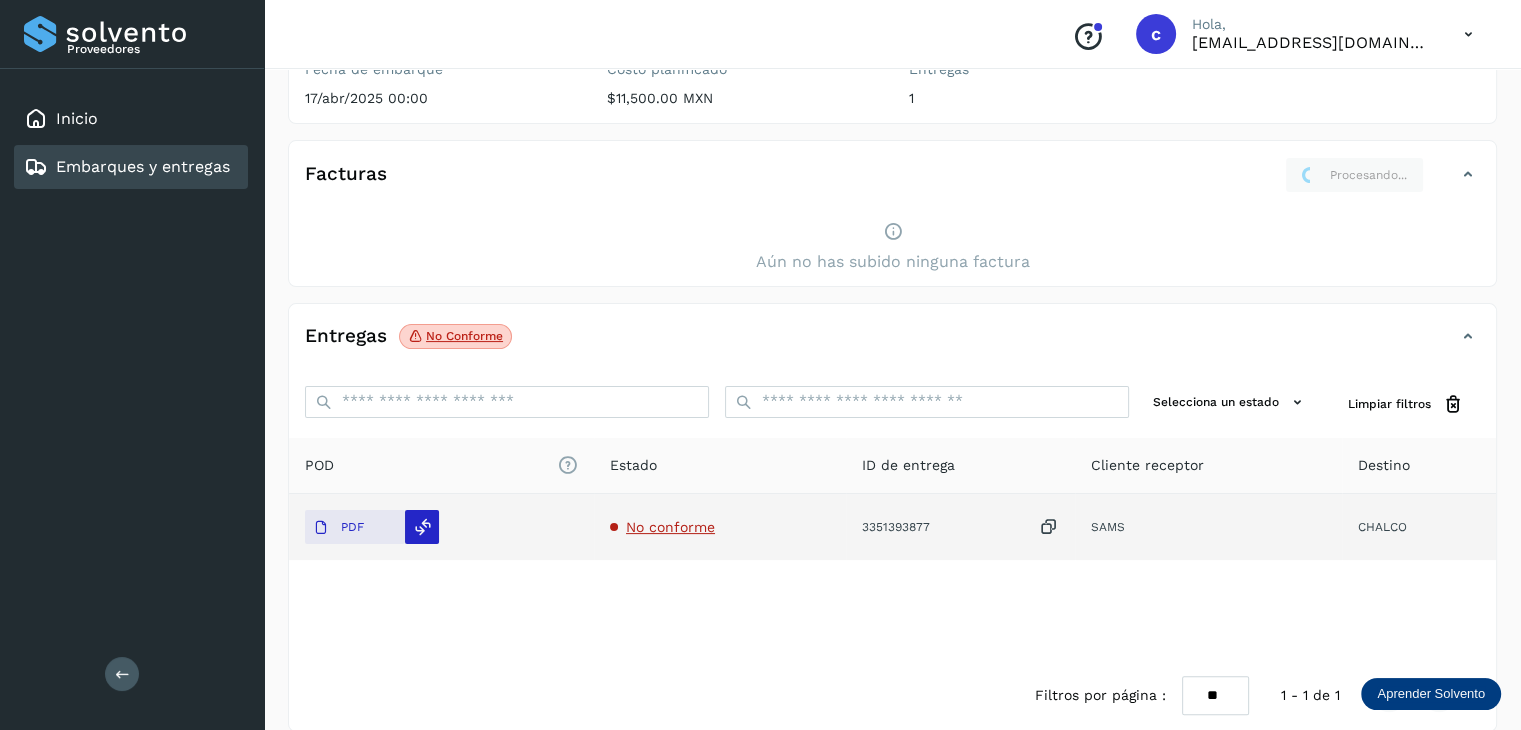 click at bounding box center (423, 527) 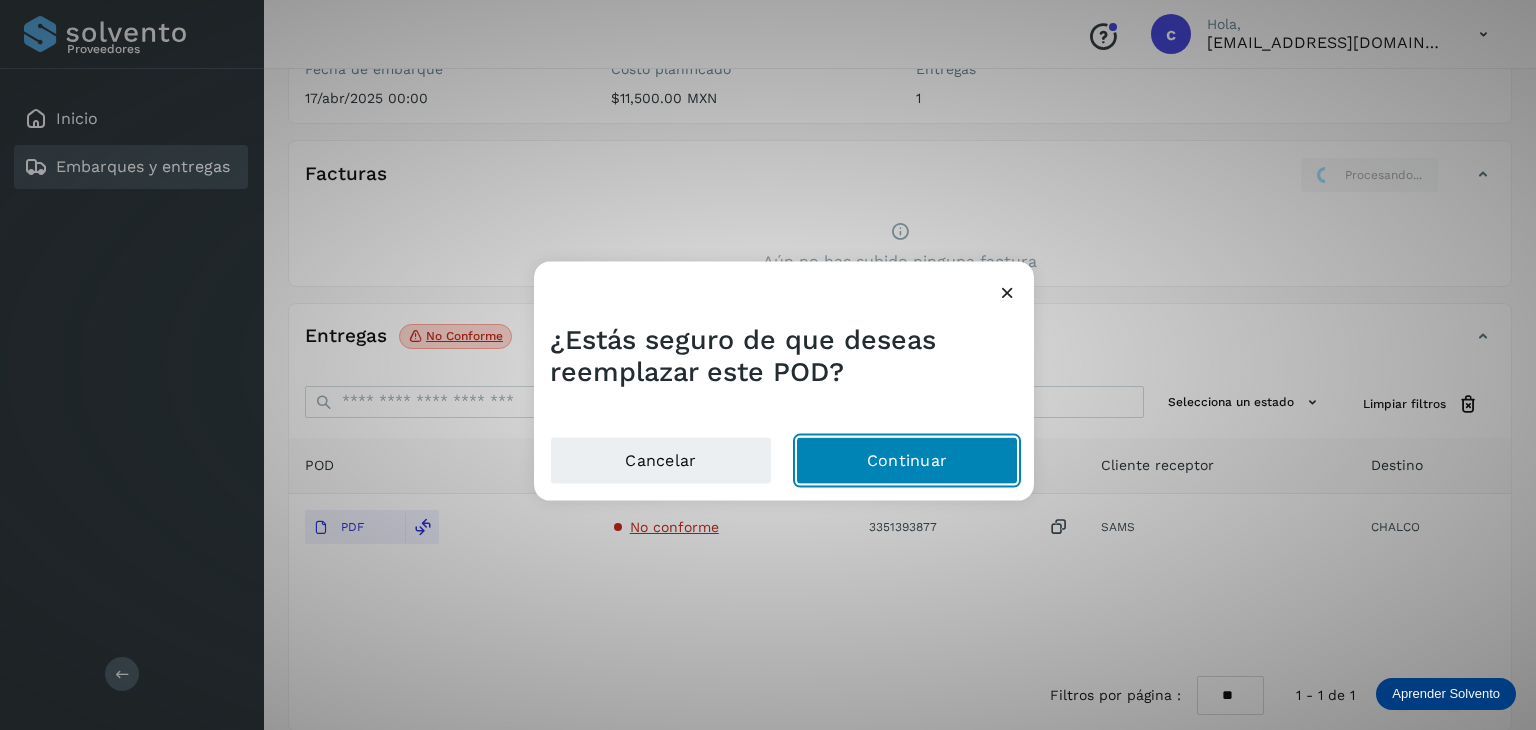 click on "Continuar" 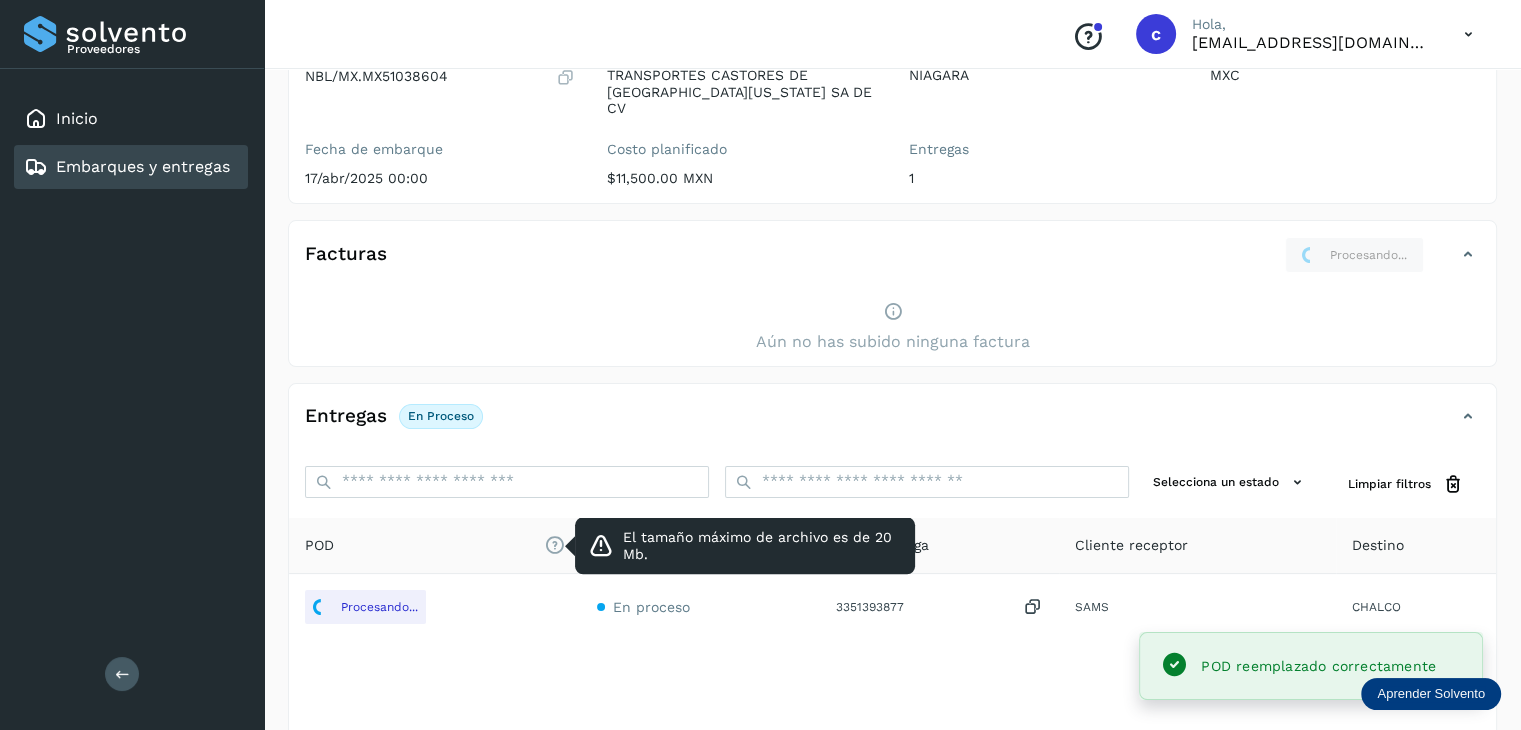 scroll, scrollTop: 100, scrollLeft: 0, axis: vertical 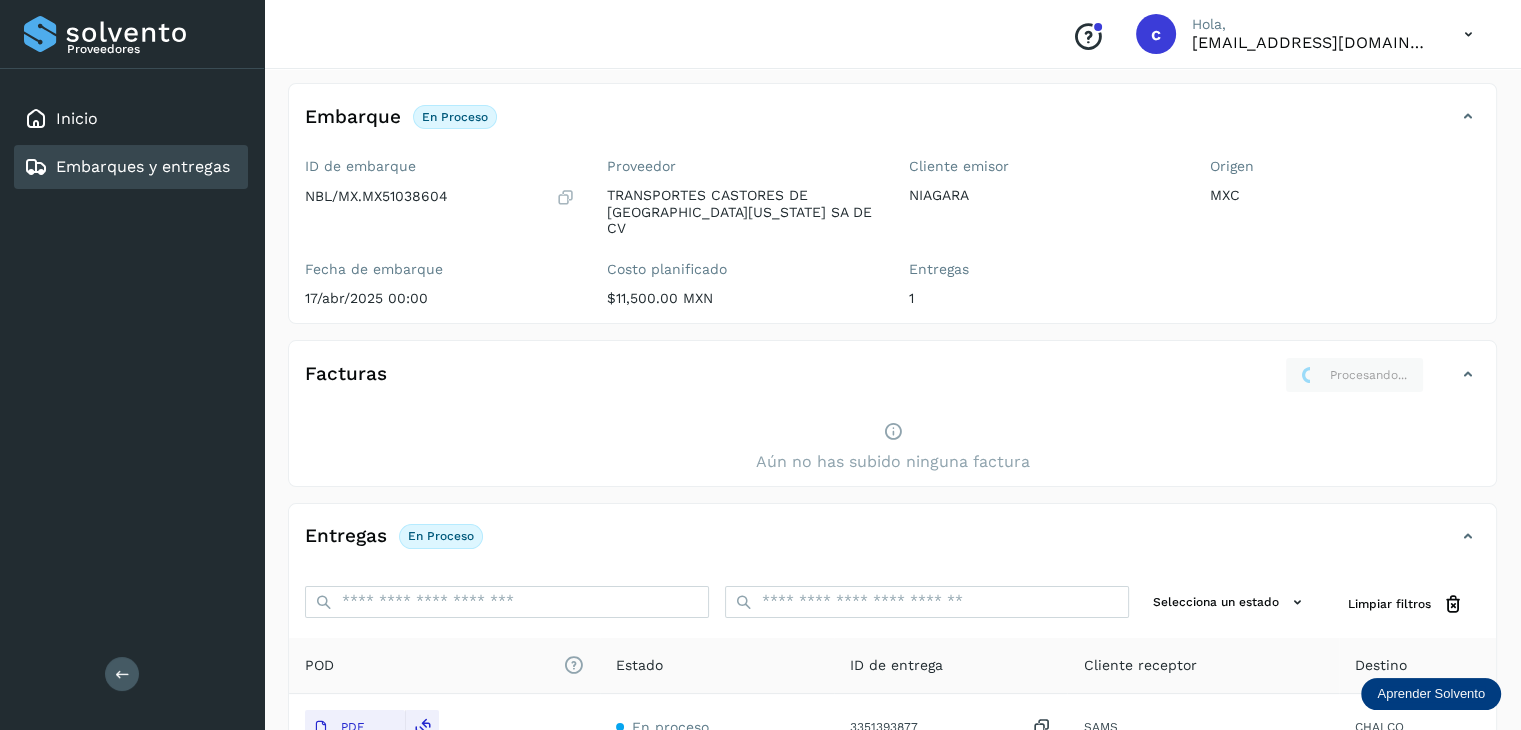click at bounding box center (1468, 375) 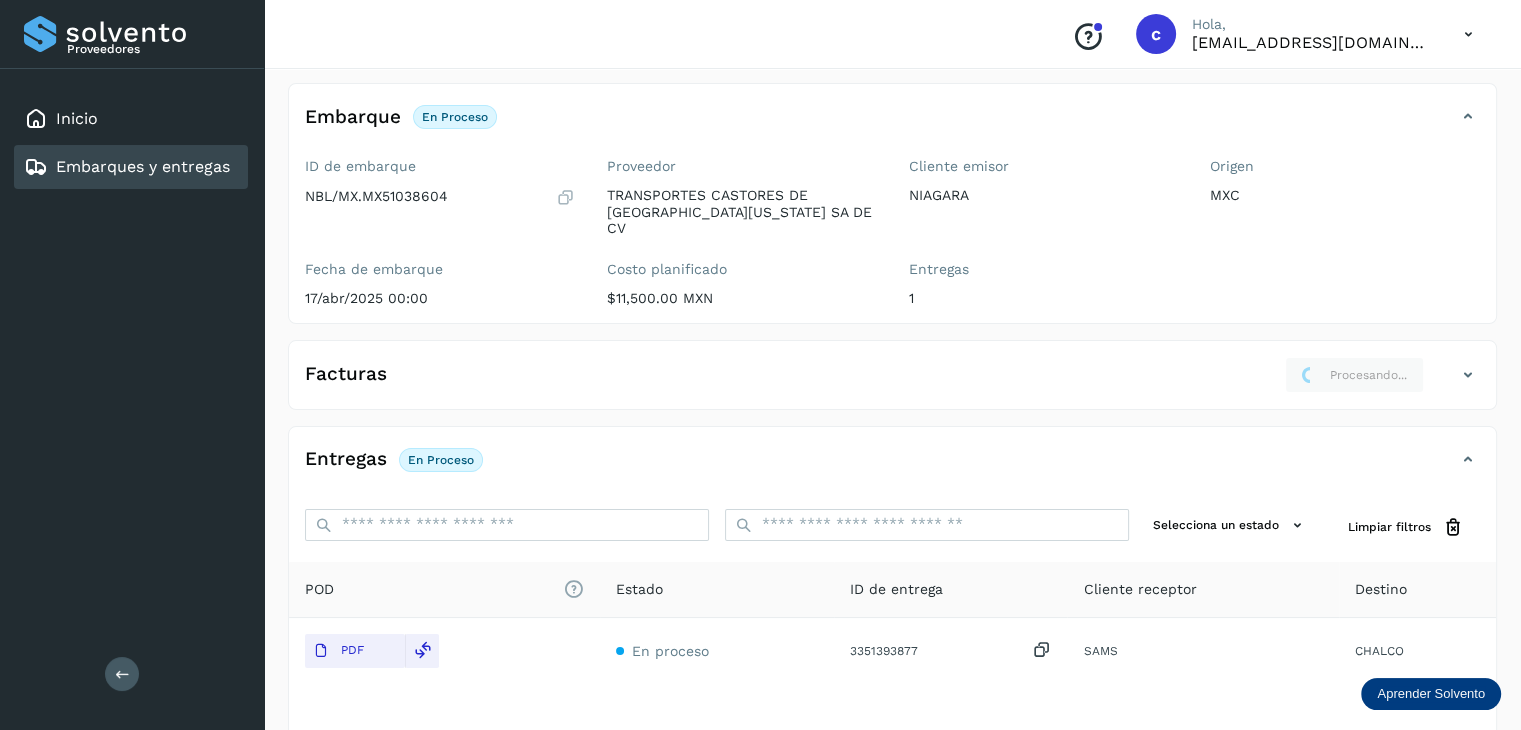 click at bounding box center (1468, 375) 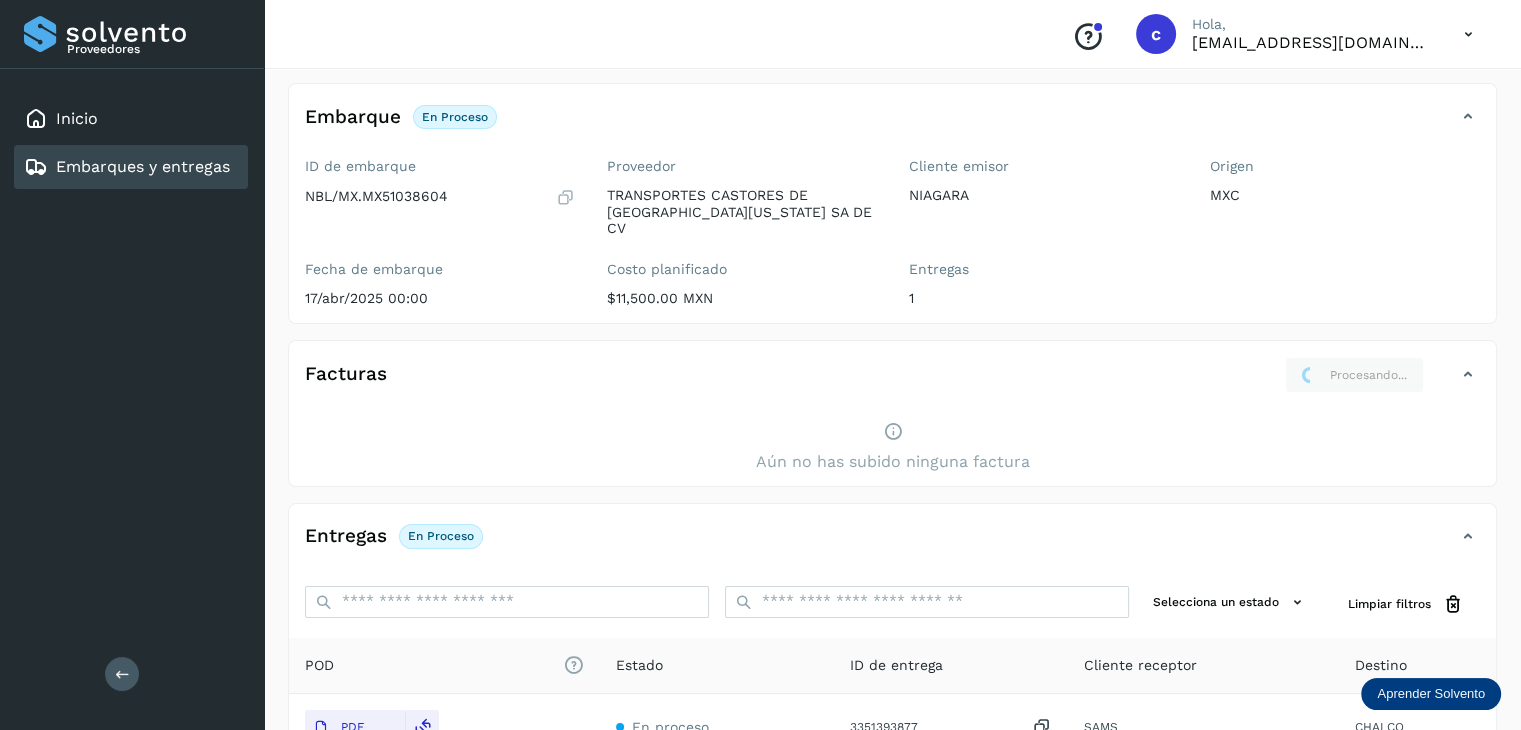 click on "Embarques y entregas" at bounding box center (143, 166) 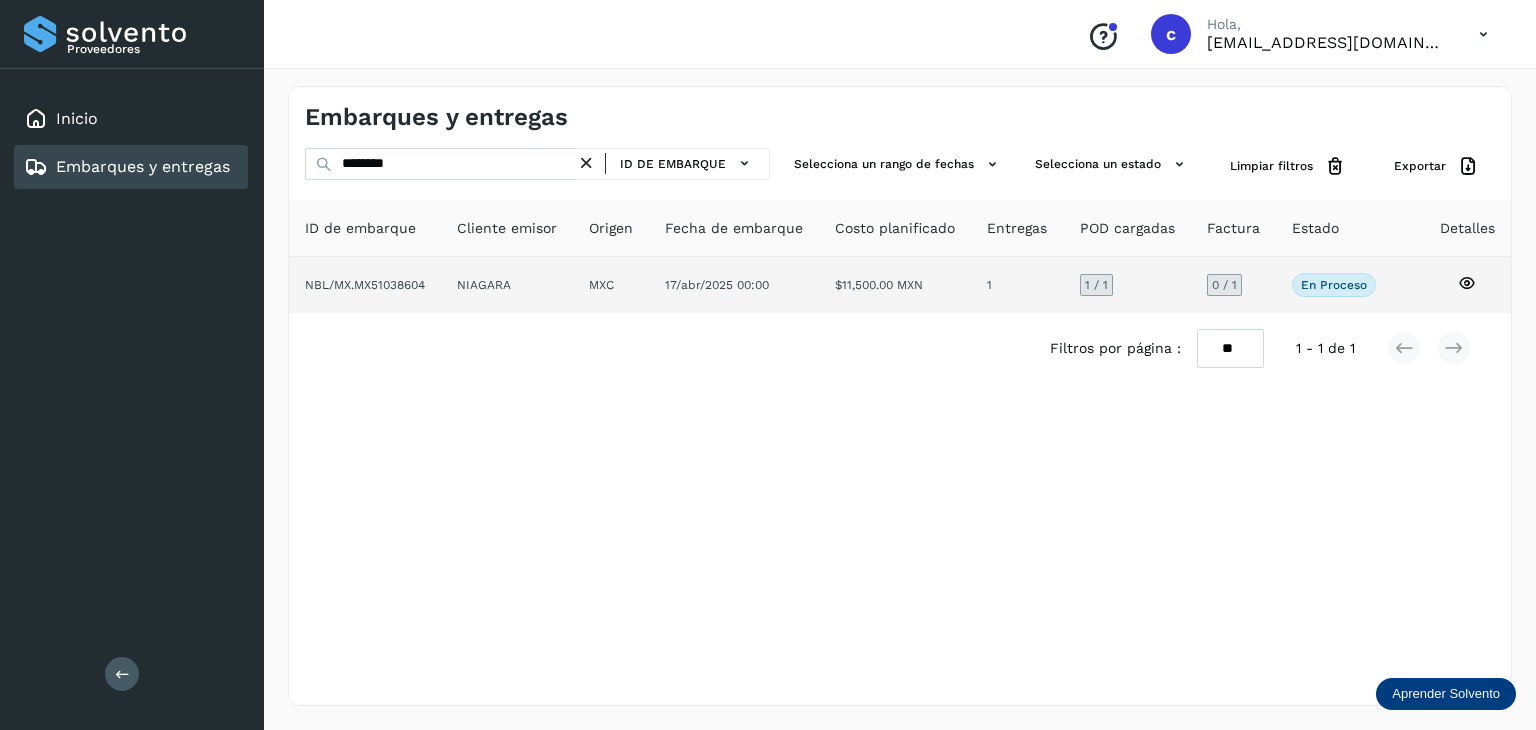 click 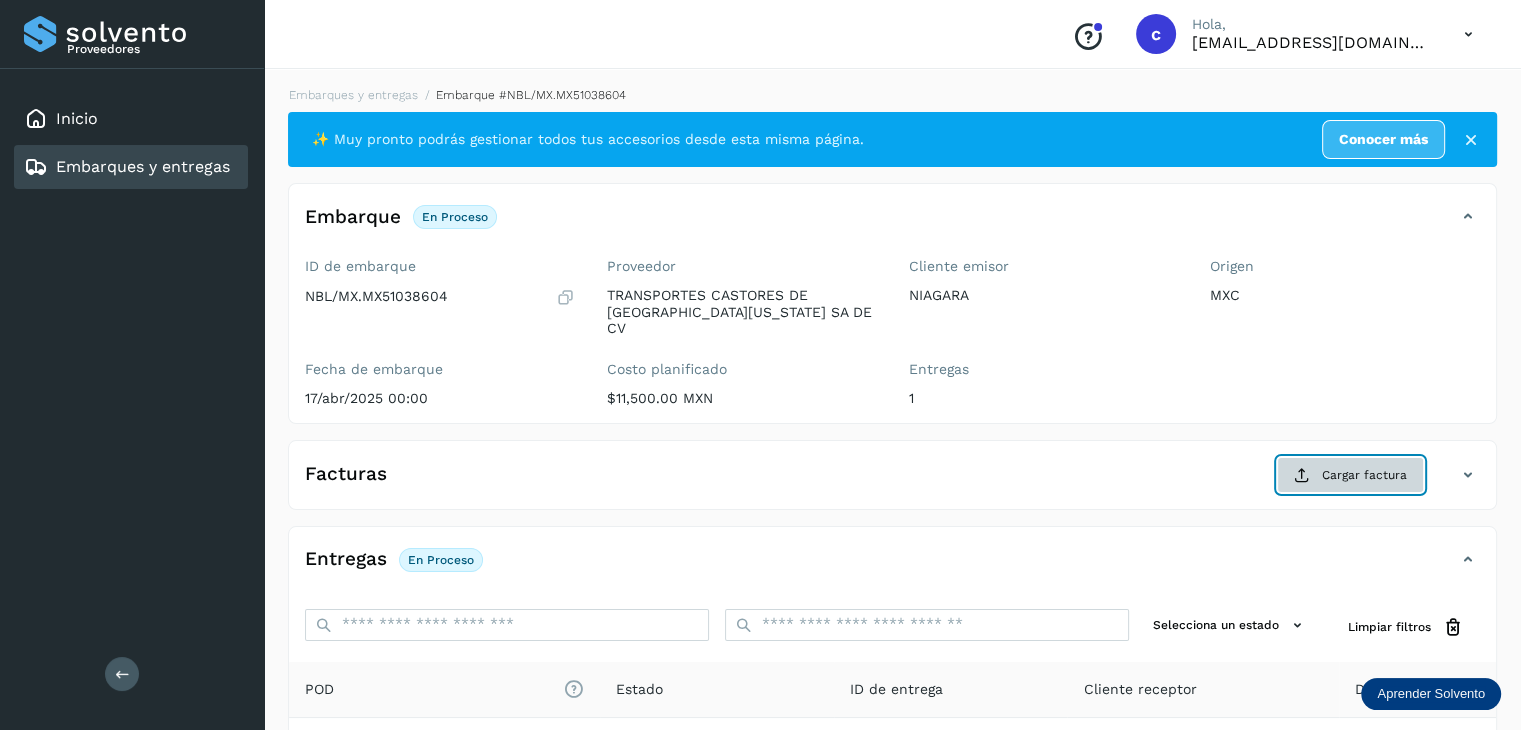 click on "Cargar factura" 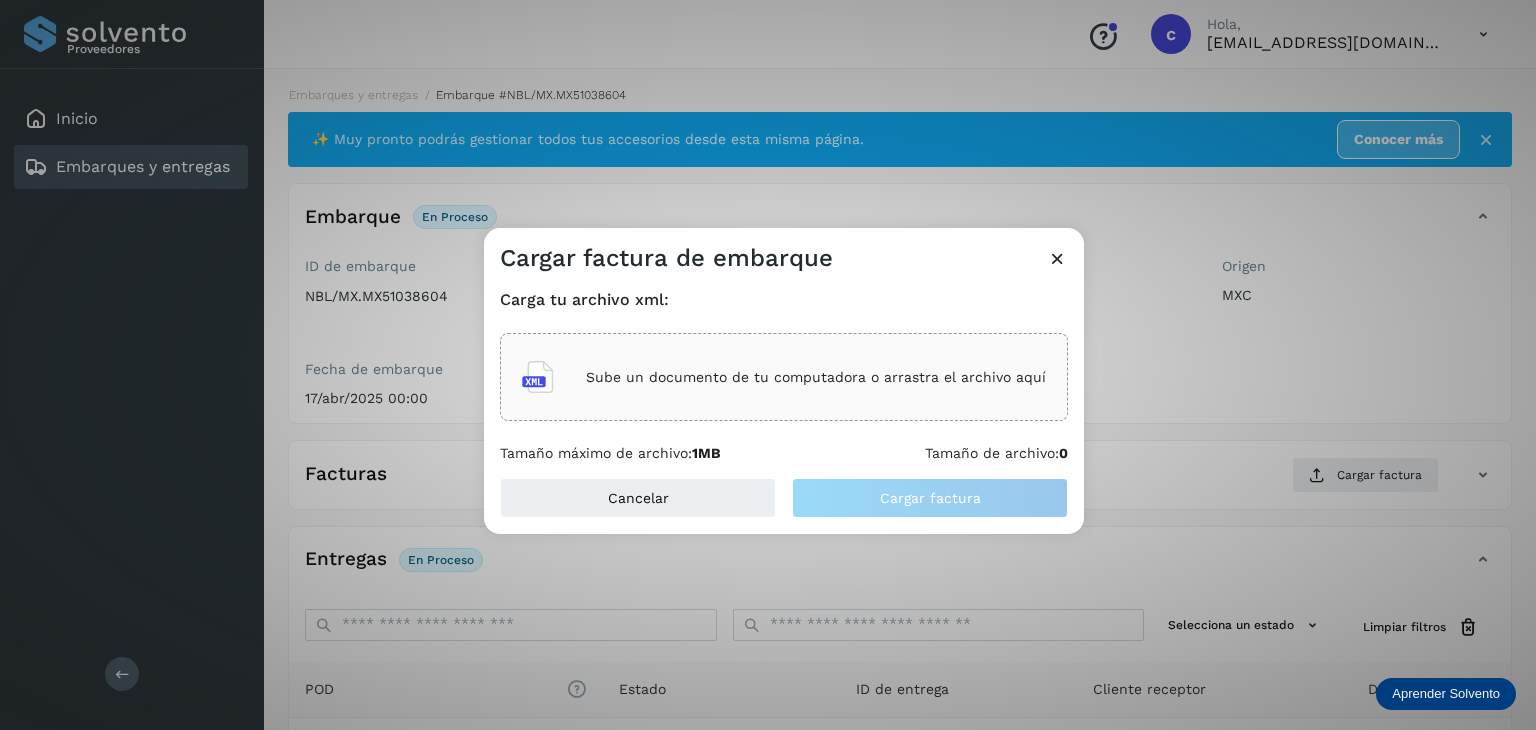 click on "Sube un documento de tu computadora o arrastra el archivo aquí" at bounding box center [816, 377] 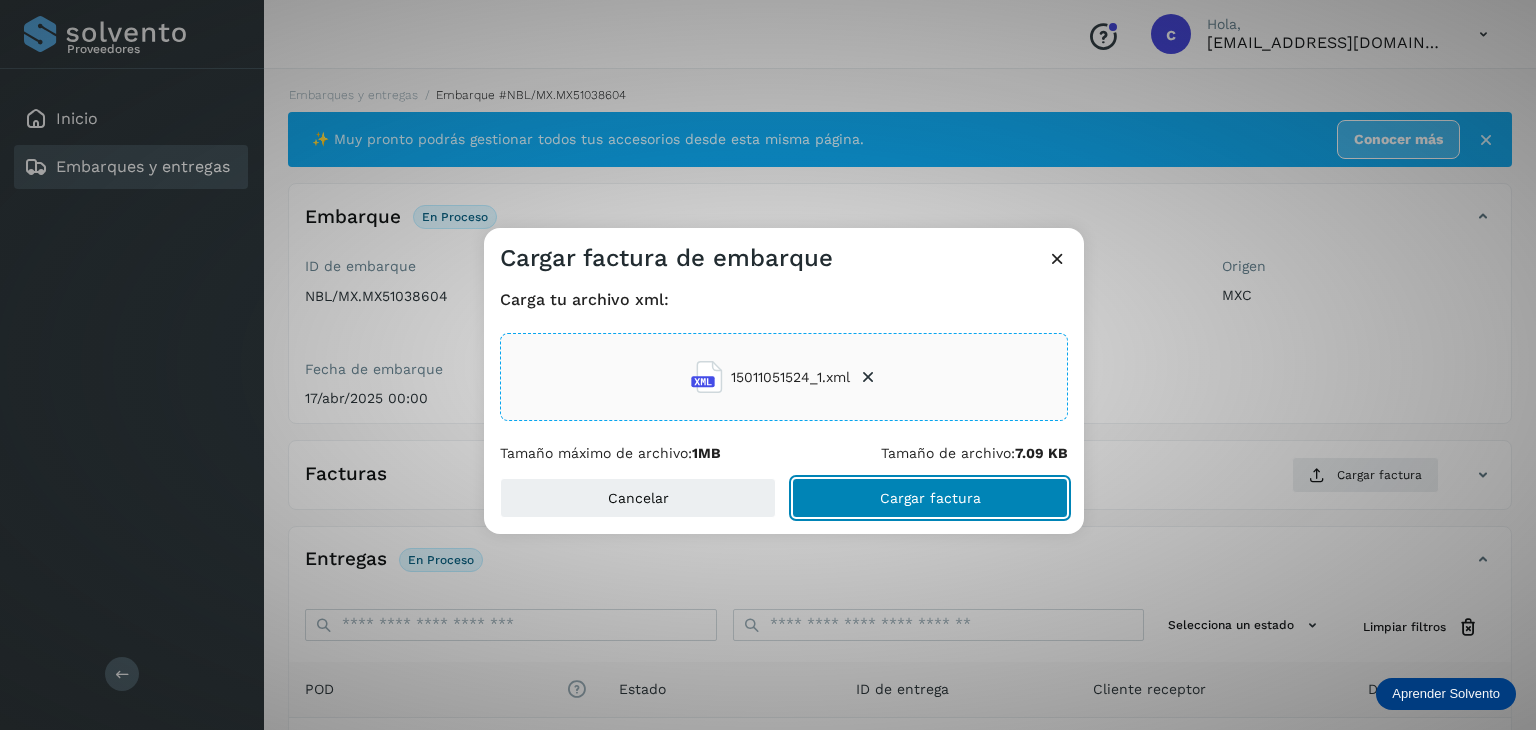 click on "Cargar factura" 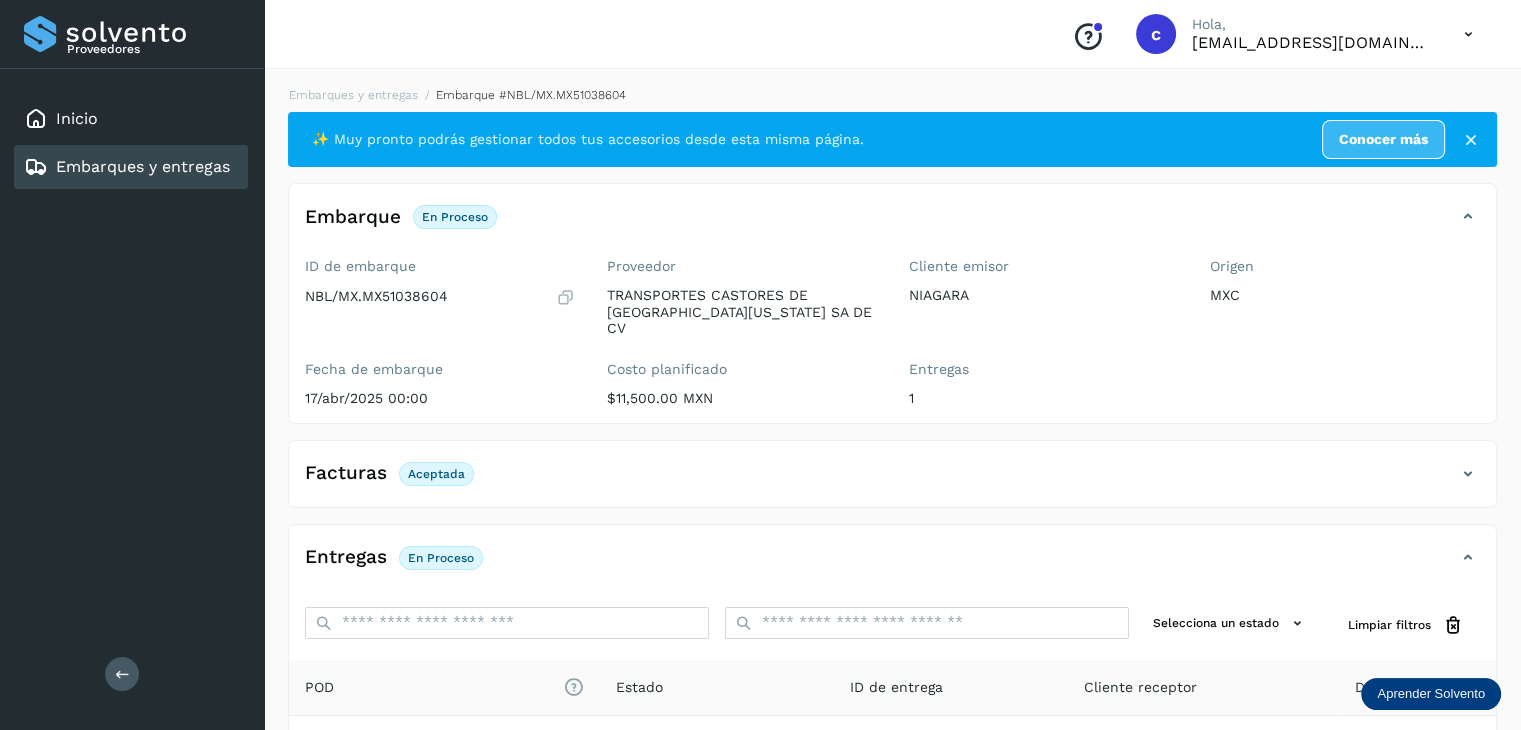 click on "Embarques y entregas" at bounding box center (143, 166) 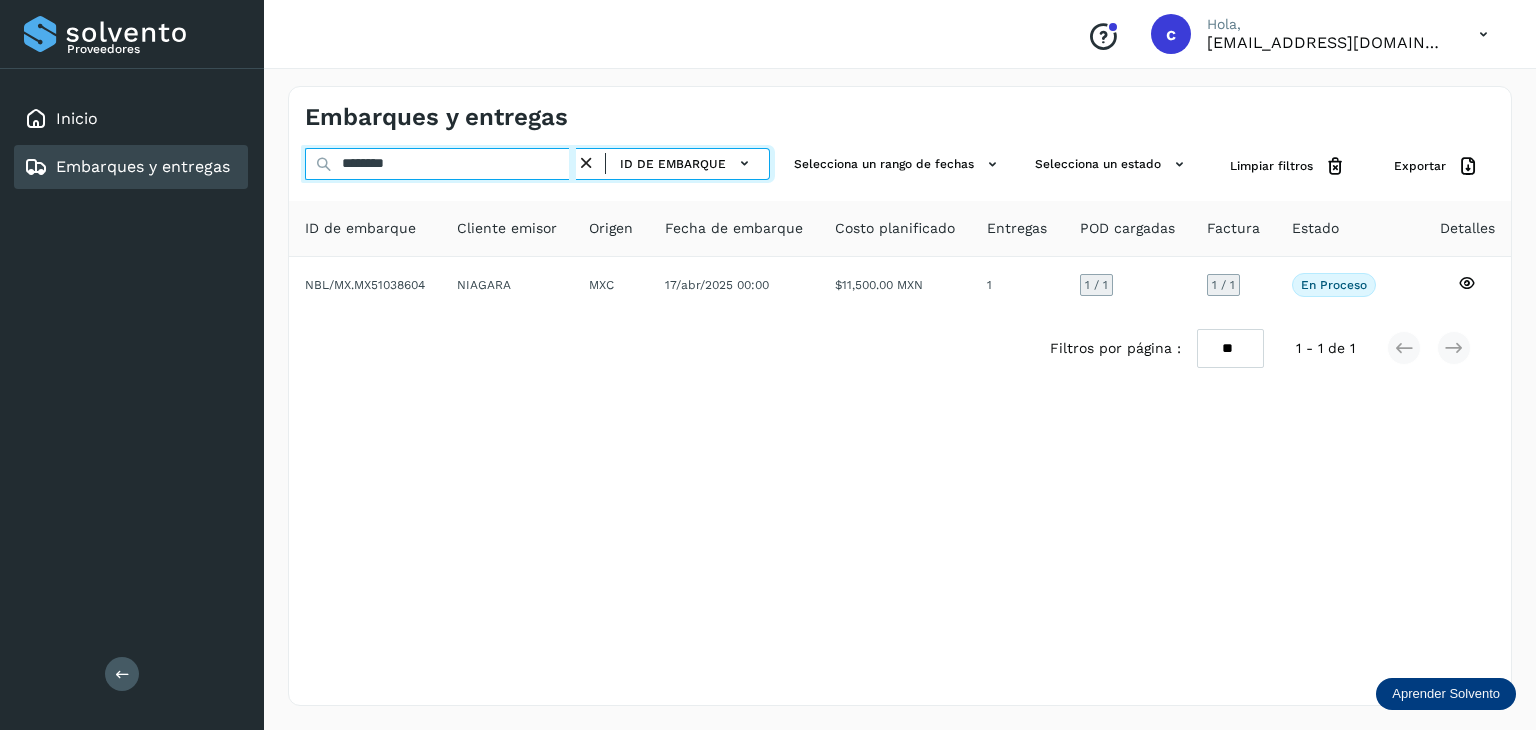 drag, startPoint x: 384, startPoint y: 157, endPoint x: 245, endPoint y: 157, distance: 139 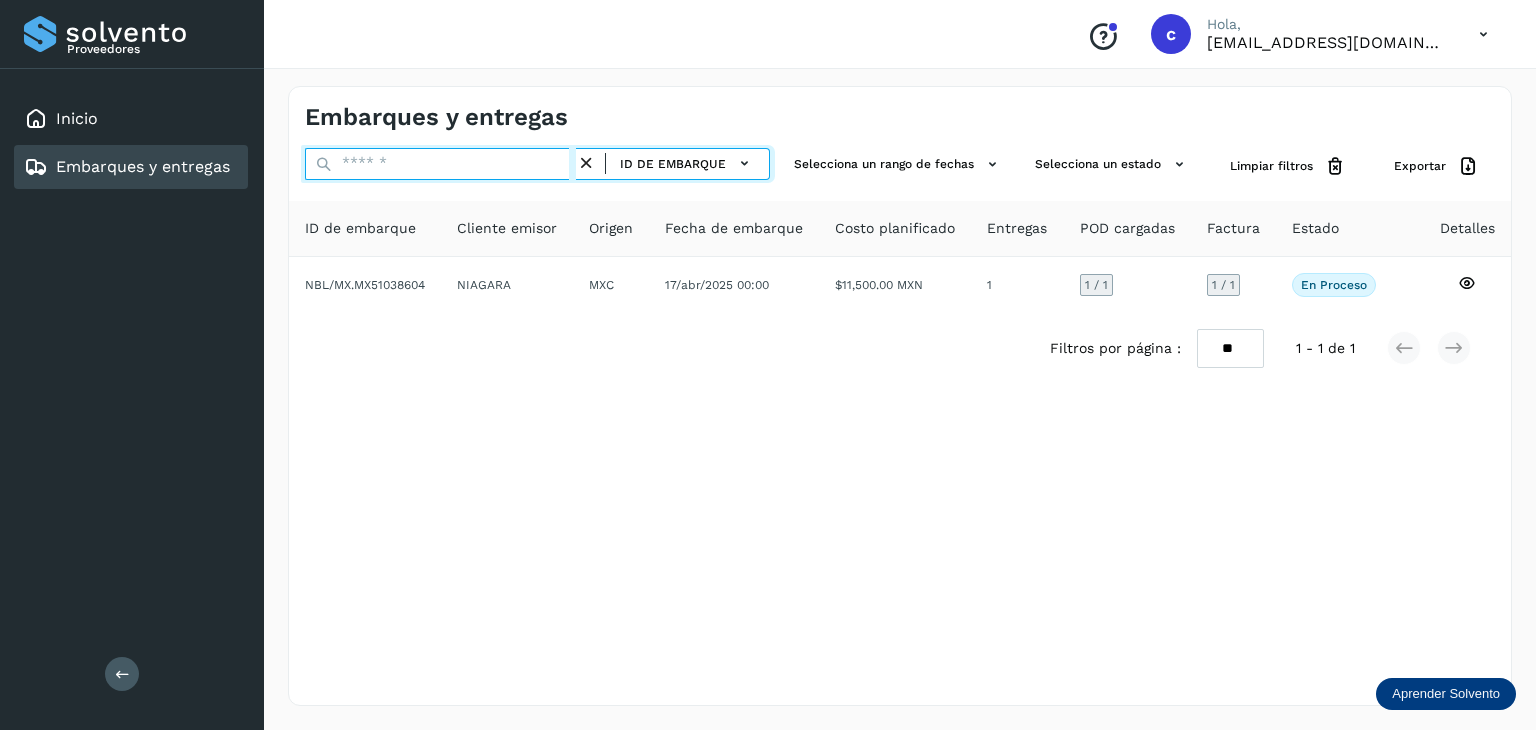 paste on "********" 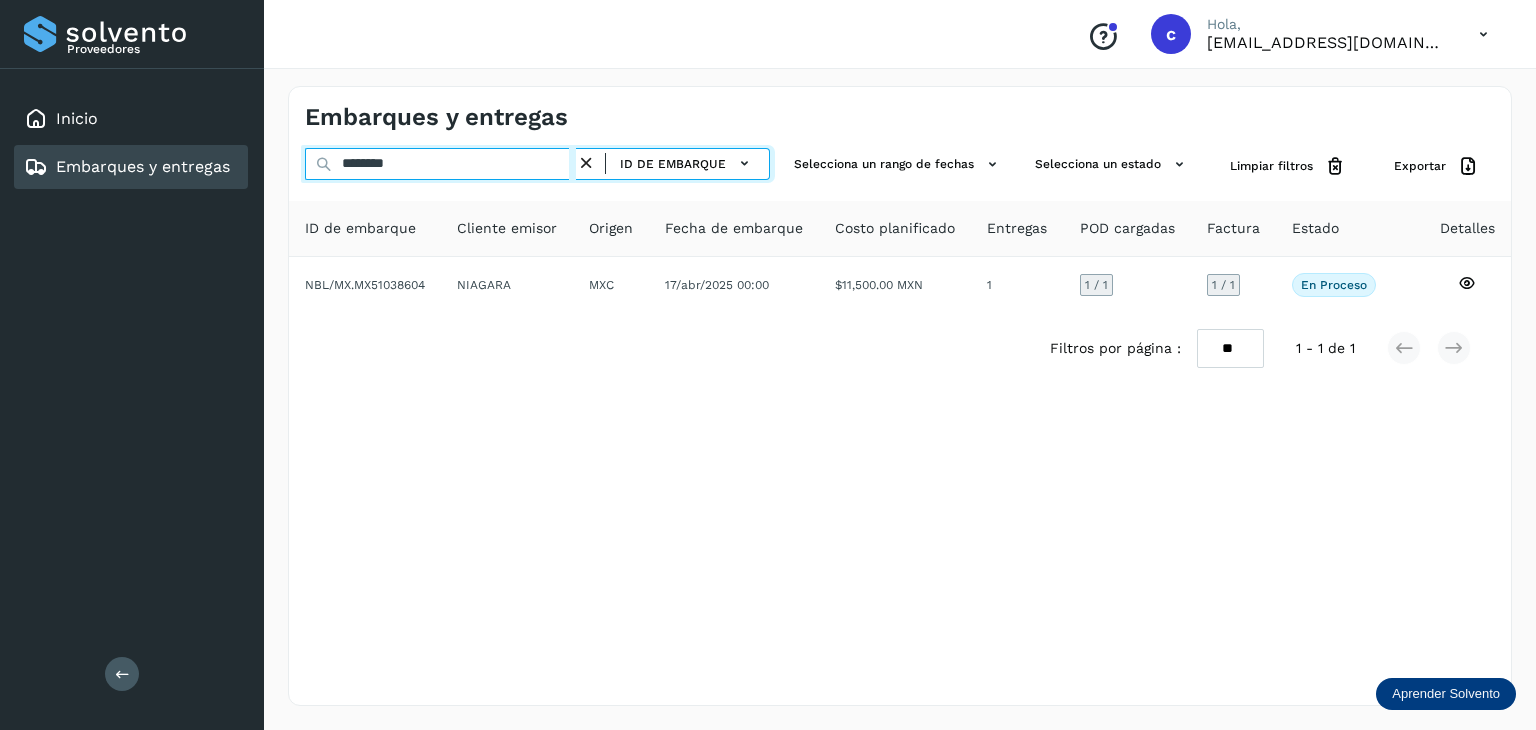 type on "********" 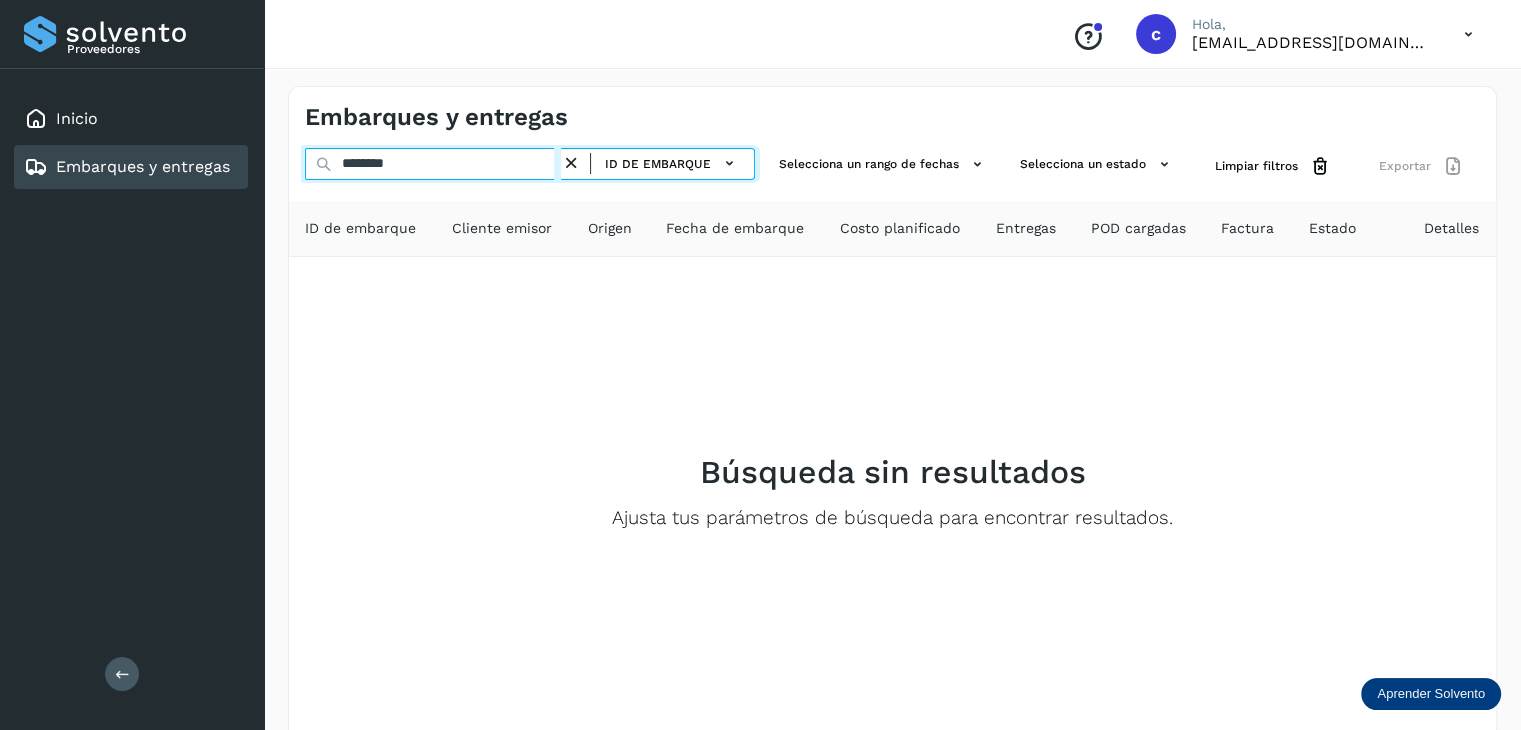 click on "Embarques y entregas ******** ID de embarque Selecciona un rango de fechas  Selecciona un estado Limpiar filtros Exportar ID de embarque Cliente emisor Origen Fecha de embarque Costo planificado Entregas POD cargadas Factura Estado Detalles Búsqueda sin resultados Ajusta tus parámetros de búsqueda para encontrar resultados. Filtros por página : ** ** ** 1 - 0 de 0" at bounding box center [892, 442] 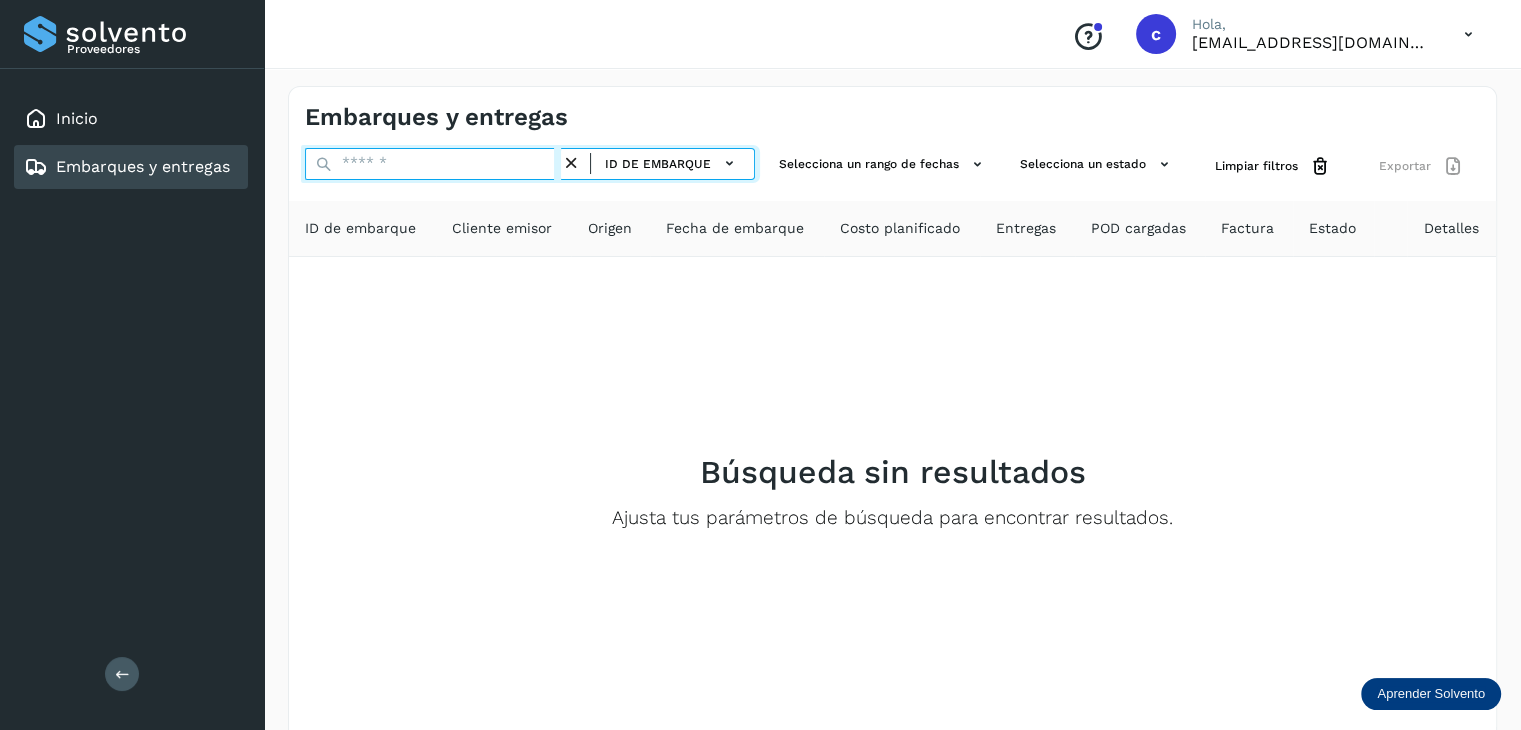 paste on "********" 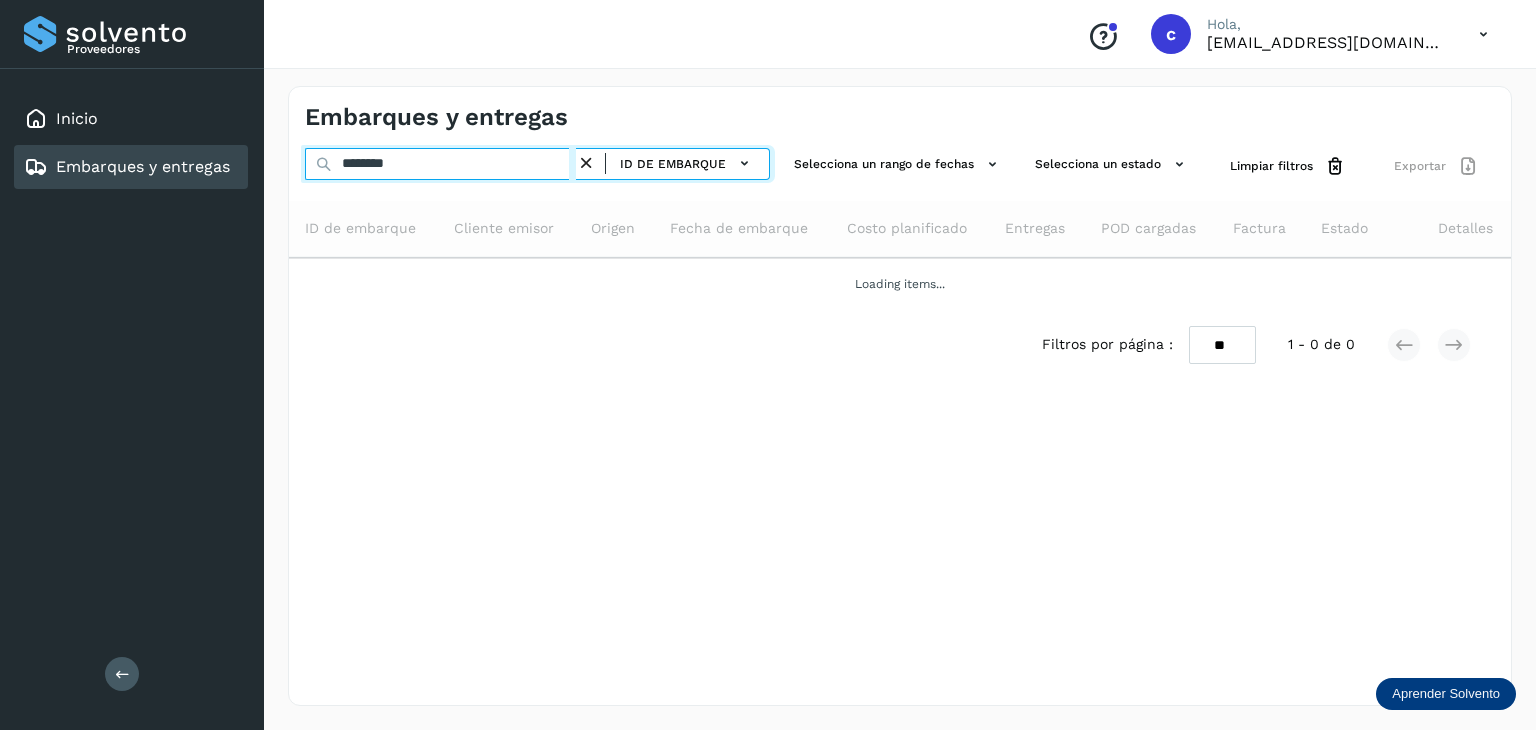 type on "********" 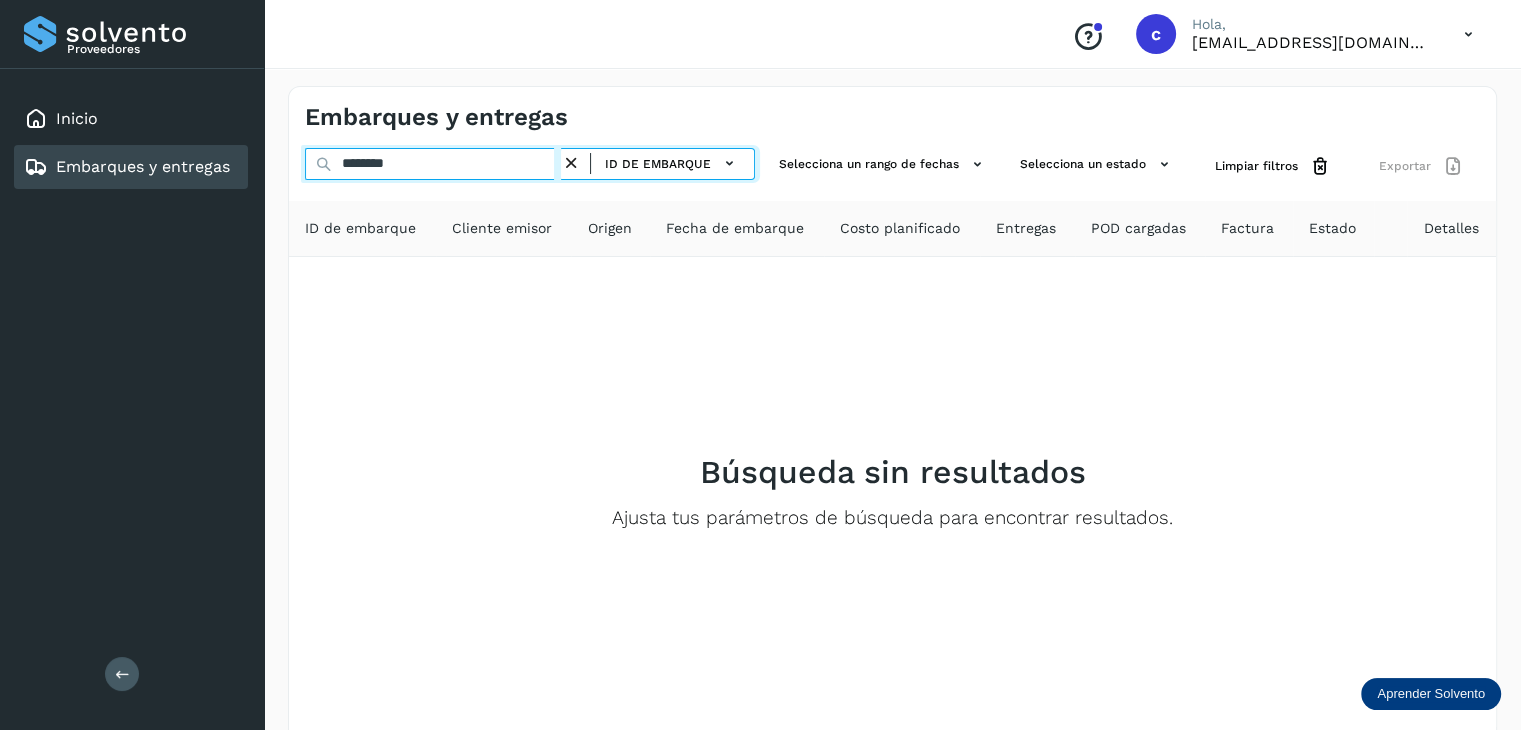 click on "Proveedores Inicio Embarques y entregas Salir
Conoce nuestros beneficios
c Hola, [EMAIL_ADDRESS][DOMAIN_NAME] Embarques y entregas ******** ID de embarque Selecciona un rango de fechas  Selecciona un estado Limpiar filtros Exportar ID de embarque Cliente emisor Origen Fecha de embarque Costo planificado Entregas POD cargadas Factura Estado Detalles Búsqueda sin resultados Ajusta tus parámetros de búsqueda para encontrar resultados. Filtros por página : ** ** ** 1 - 0 de 0" 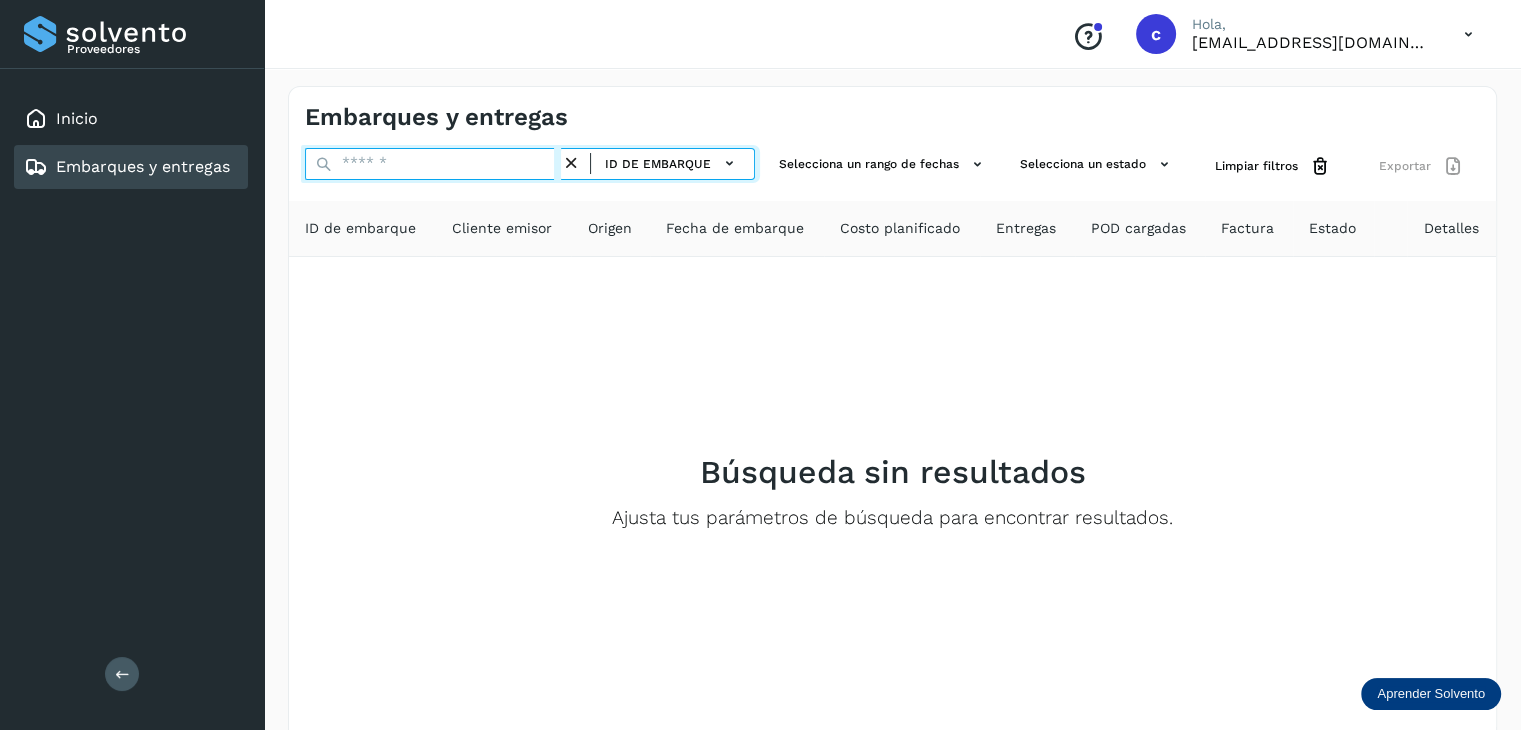 paste on "********" 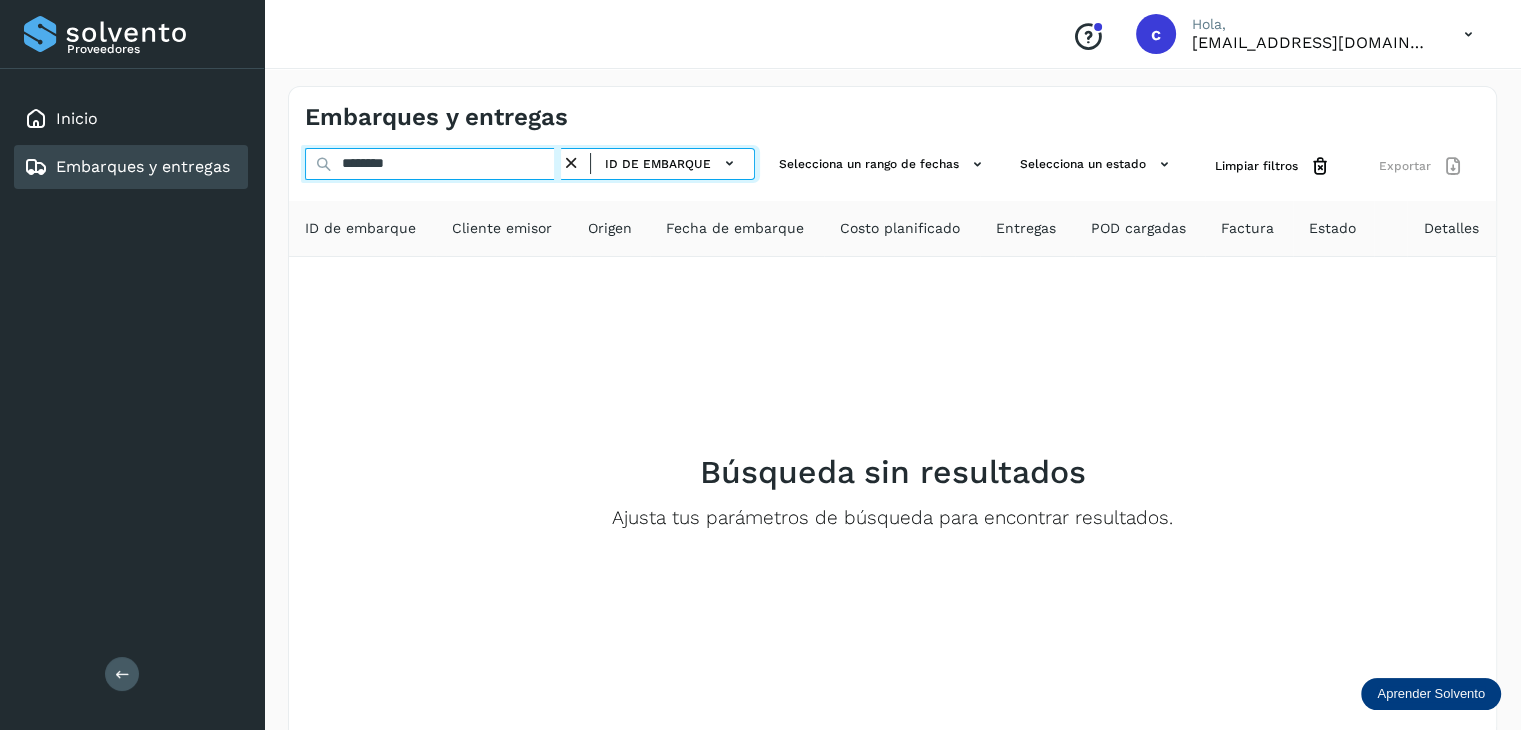 type on "********" 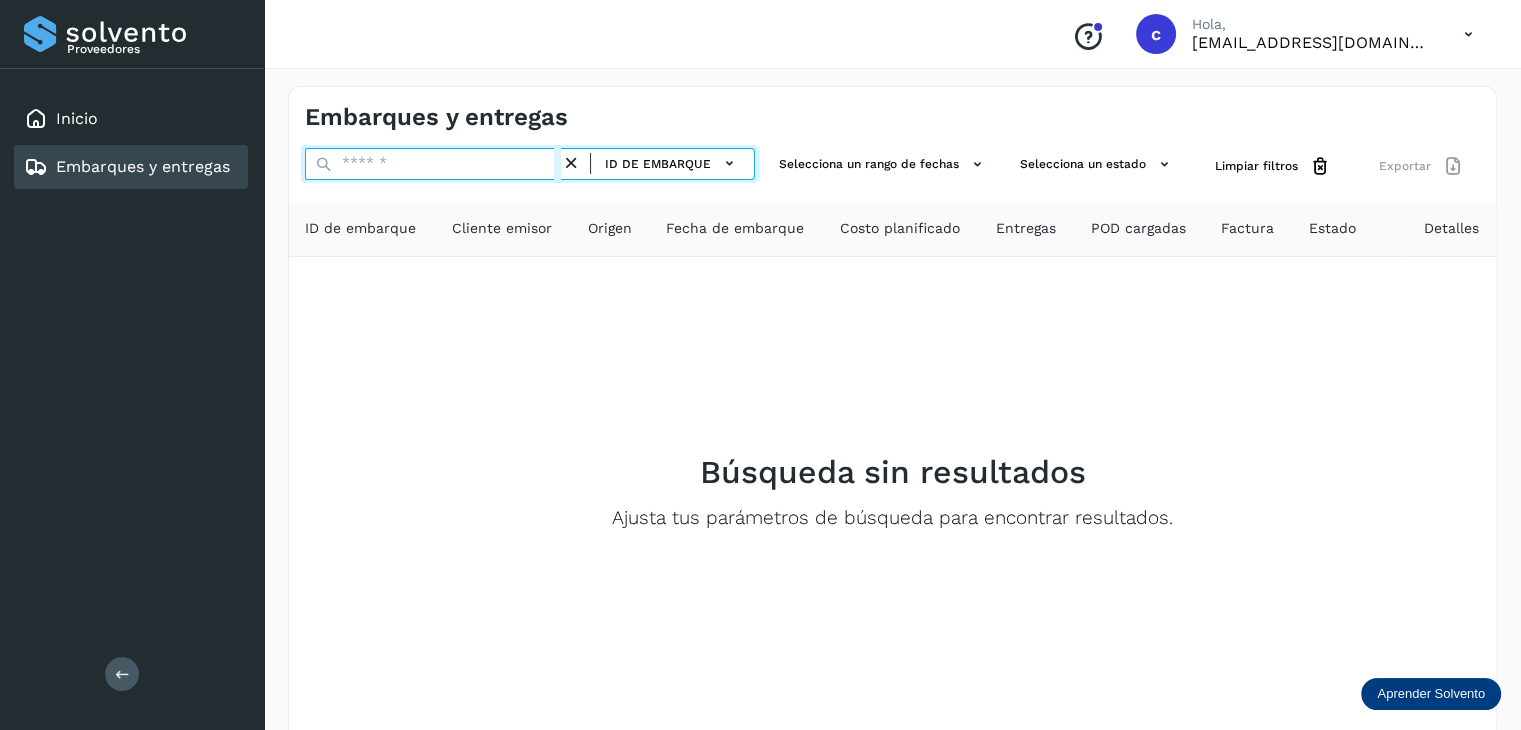 paste on "********" 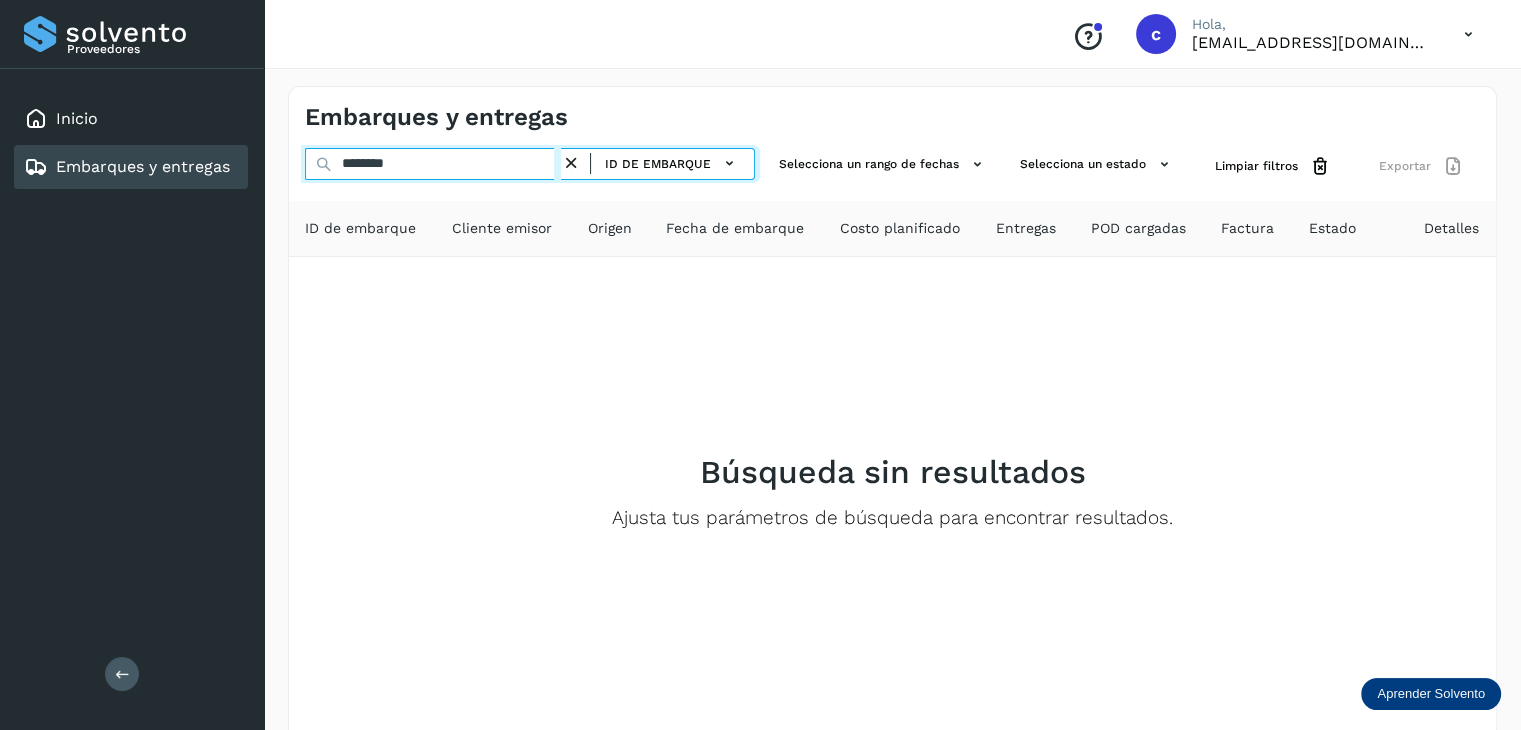 type on "********" 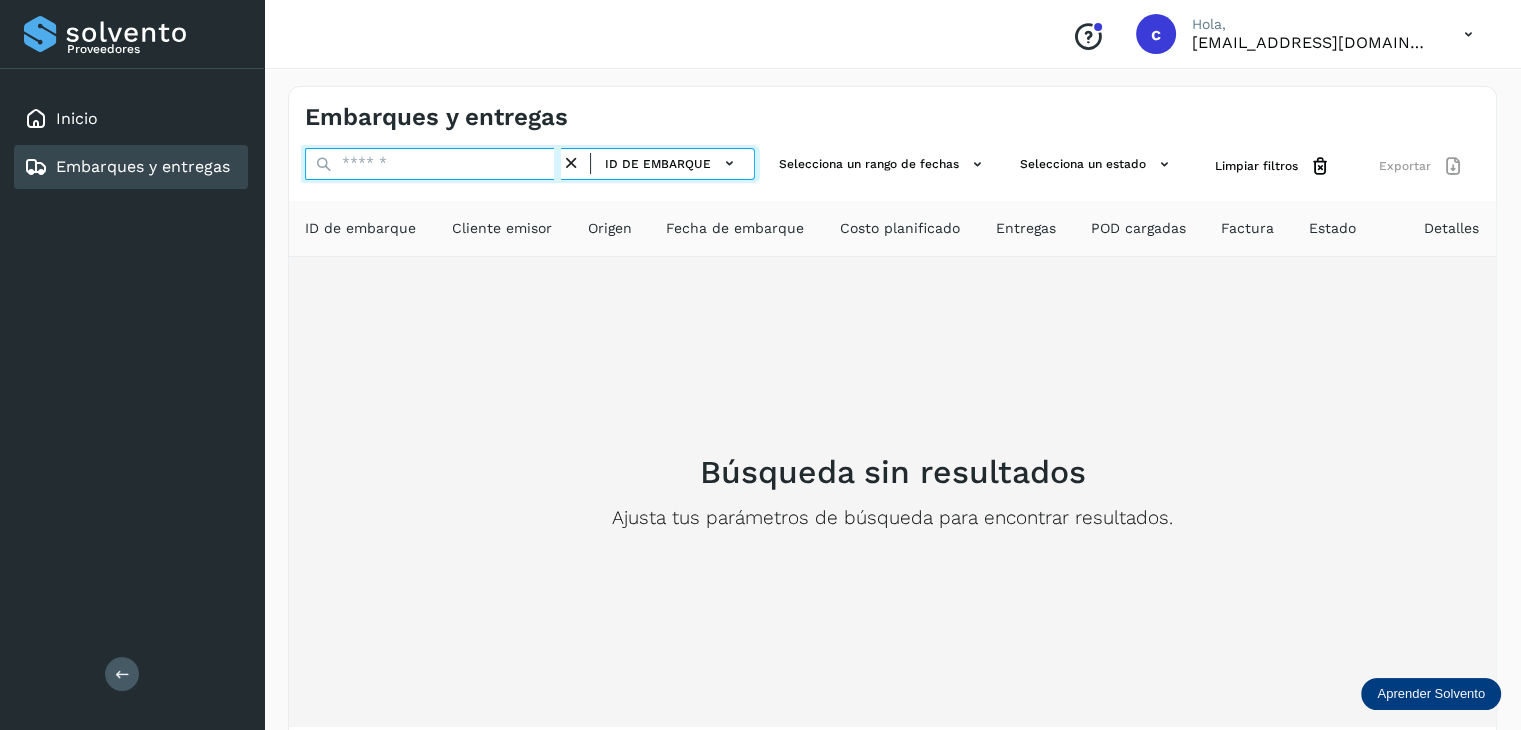 paste on "********" 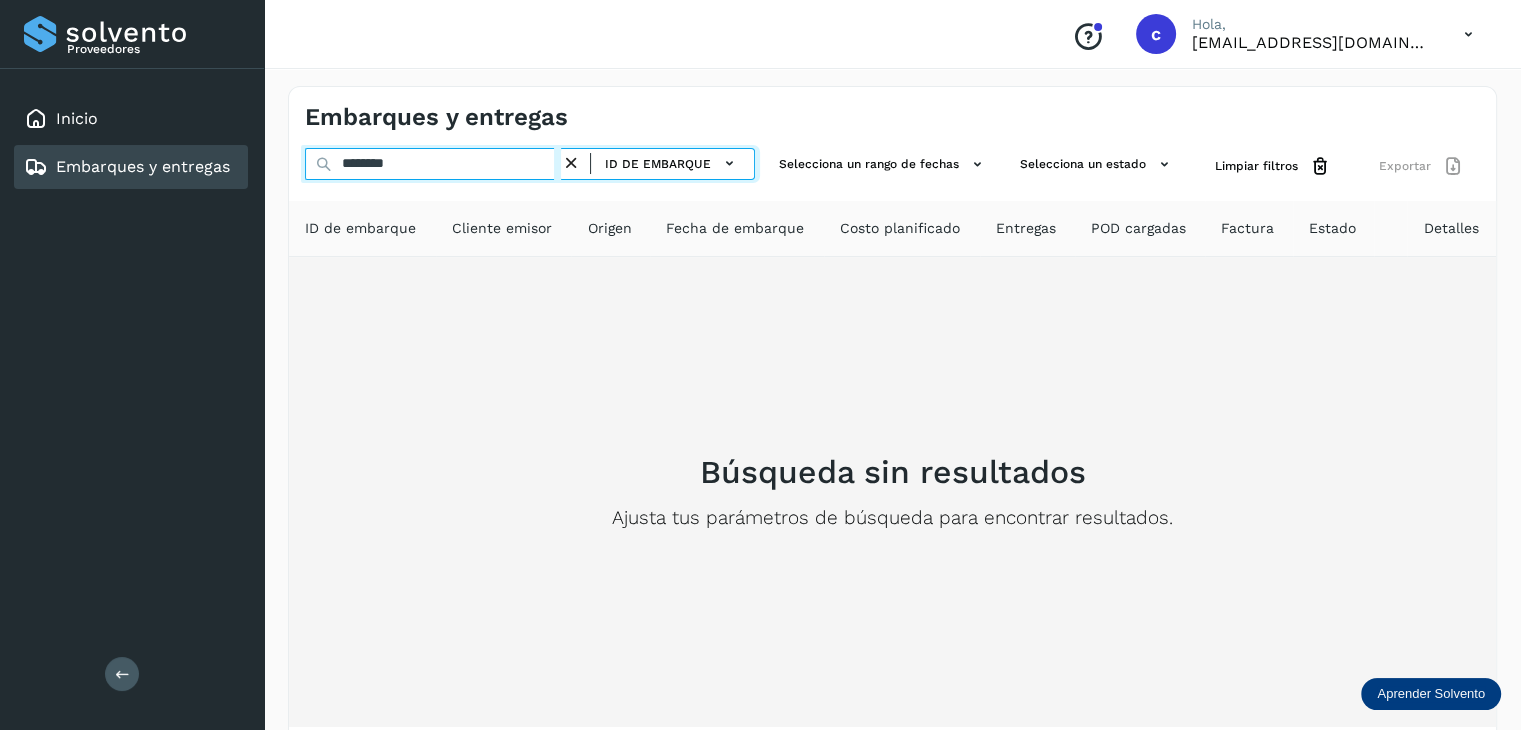 type on "********" 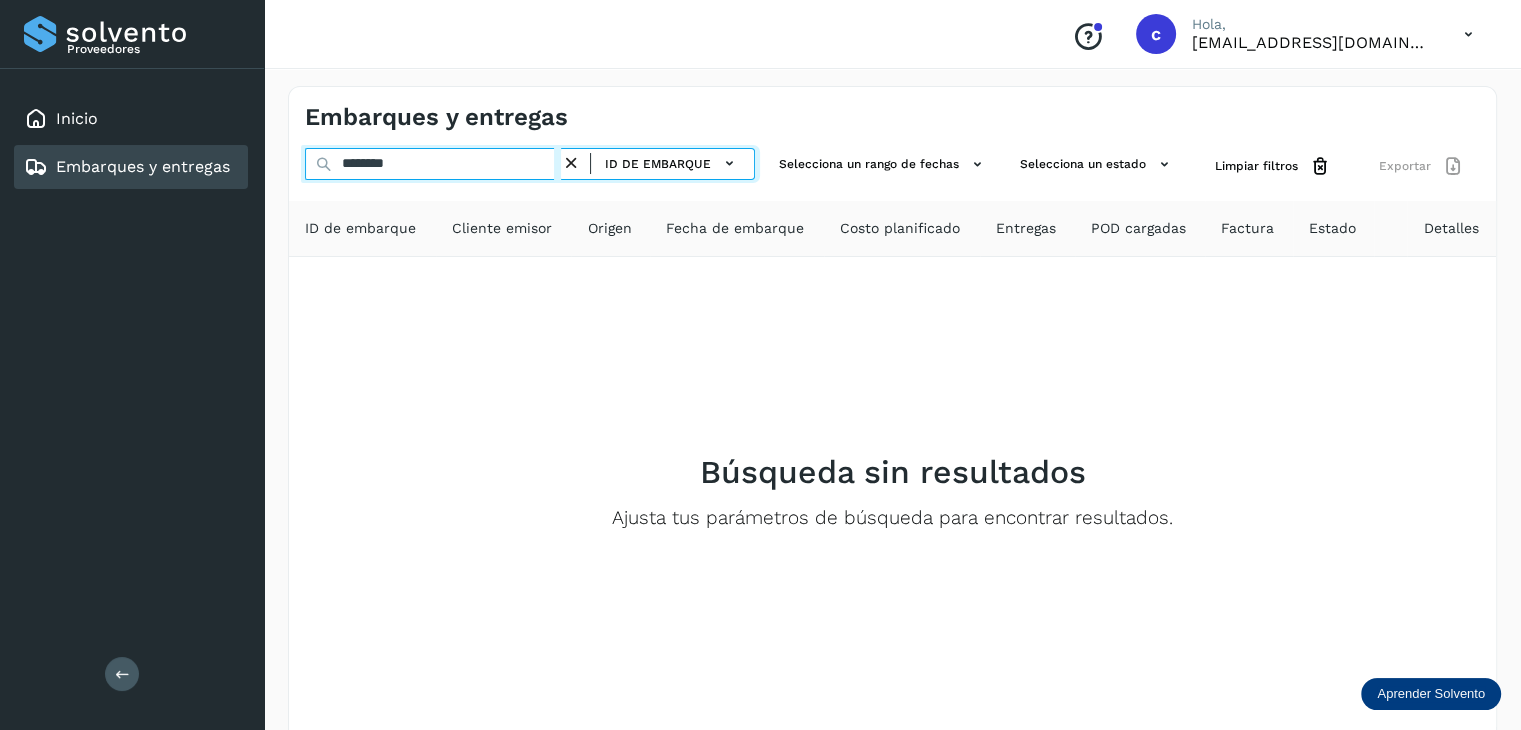 drag, startPoint x: 341, startPoint y: 156, endPoint x: 258, endPoint y: 159, distance: 83.0542 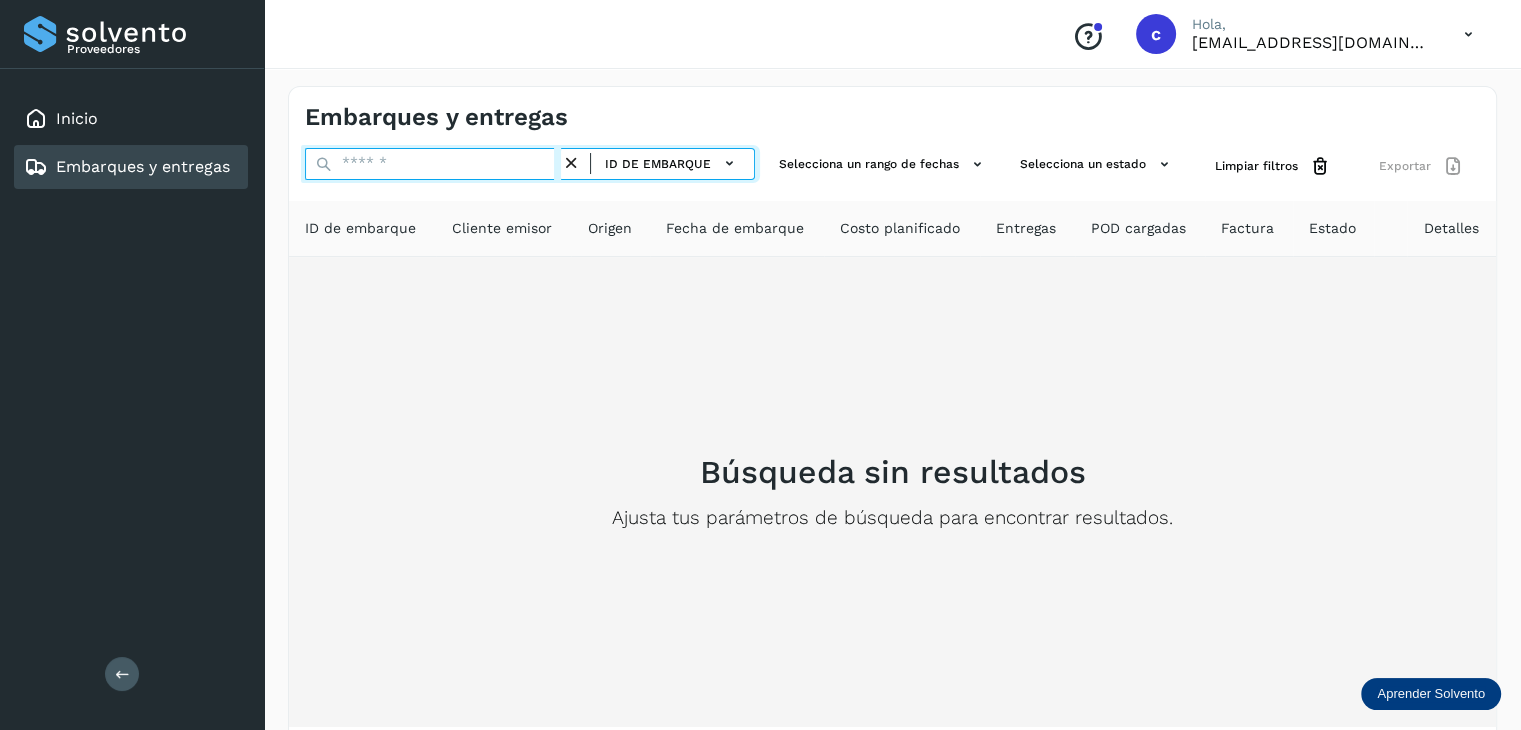 paste on "********" 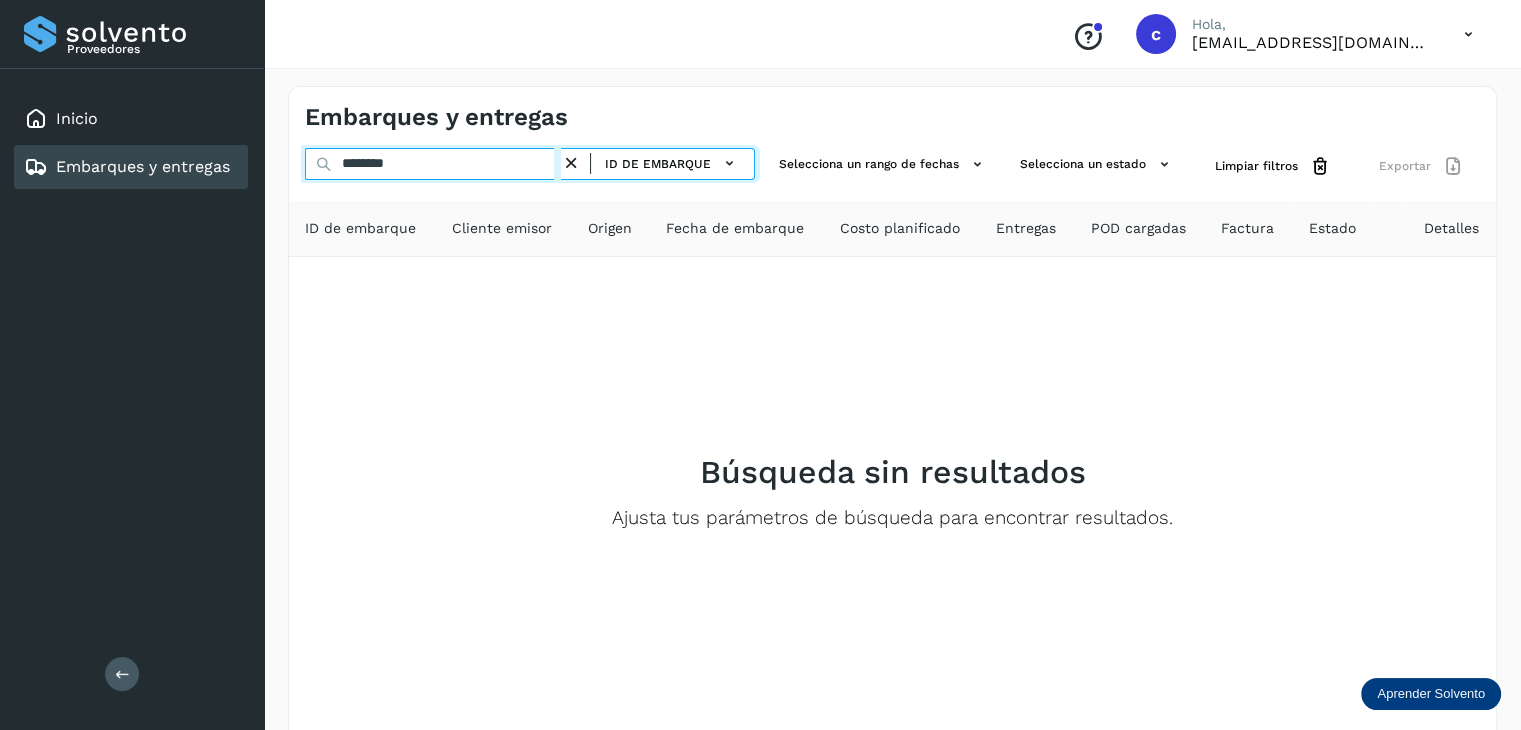 type on "********" 